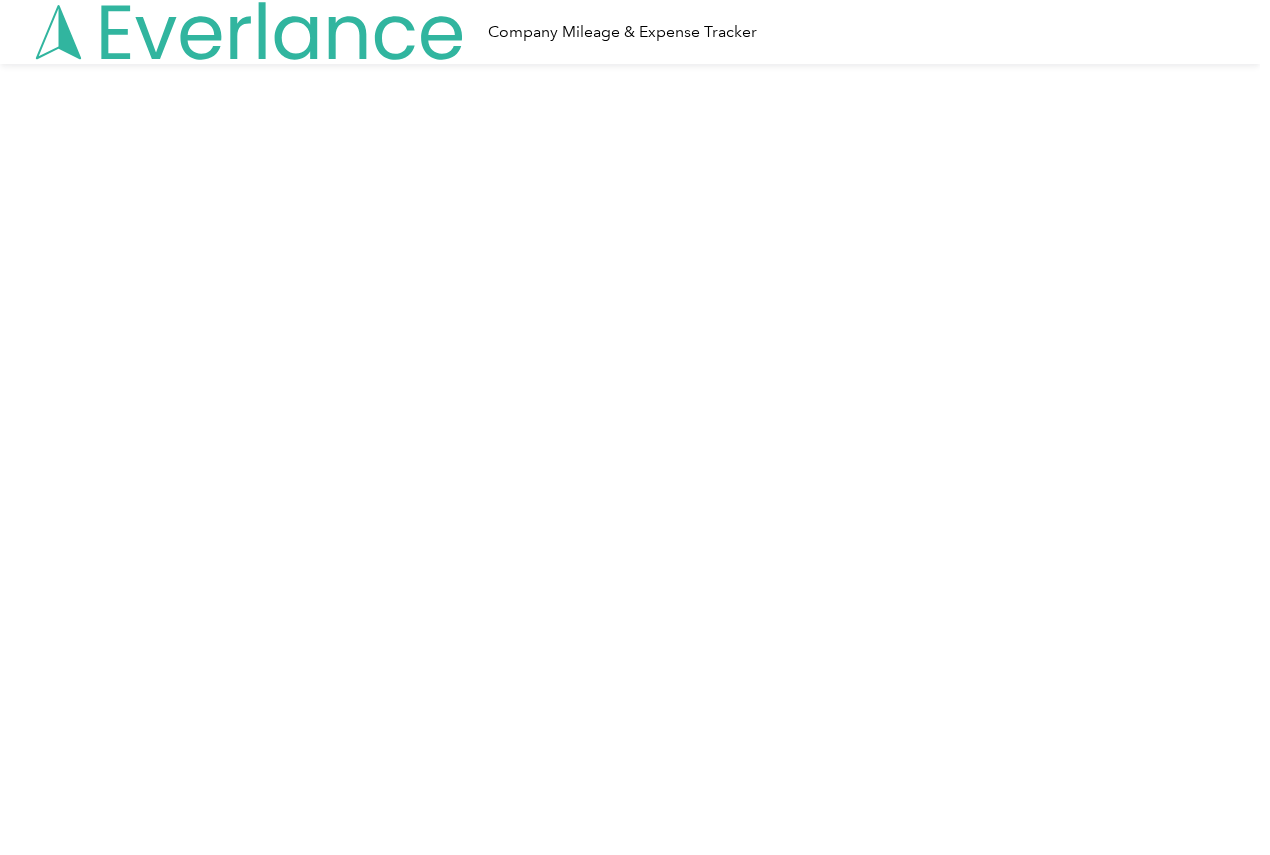 scroll, scrollTop: 0, scrollLeft: 0, axis: both 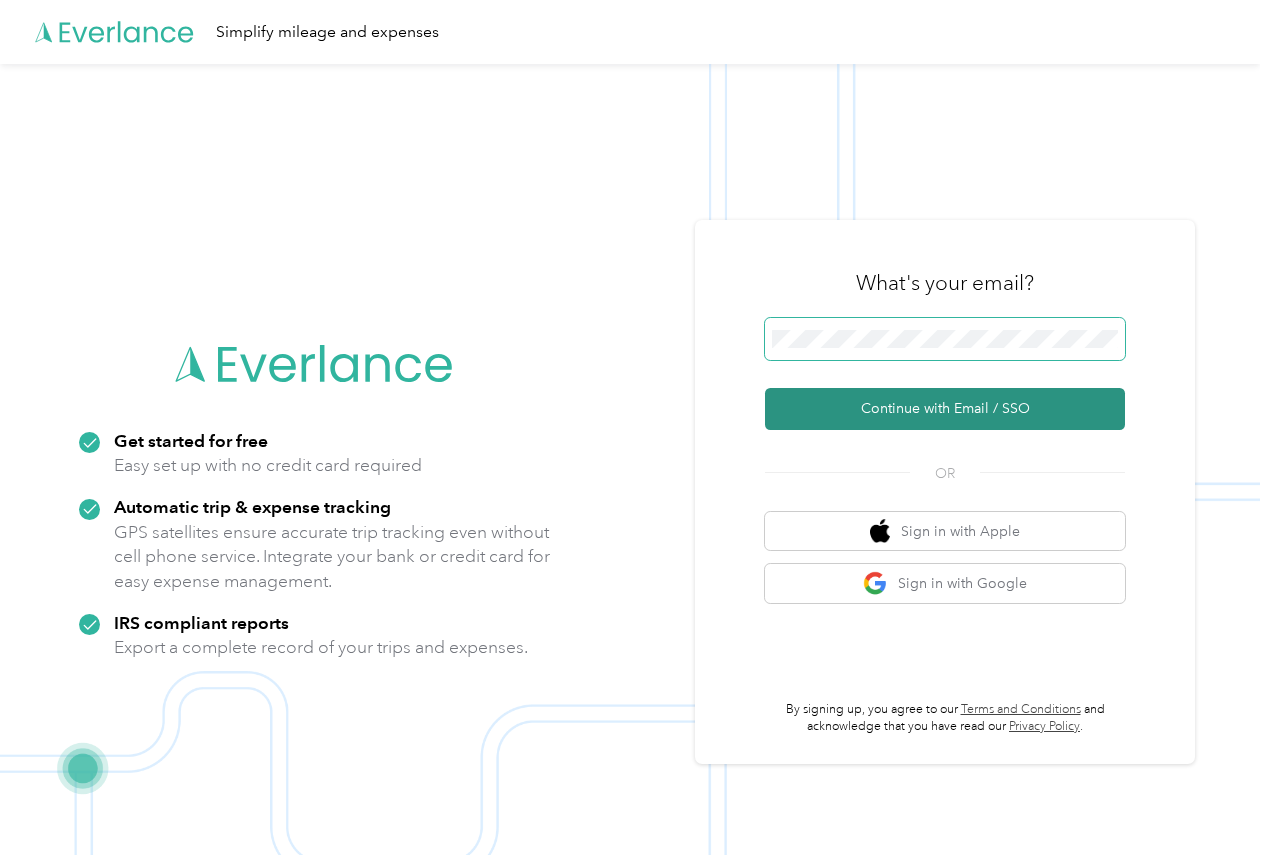 click on "Continue with Email / SSO" at bounding box center [945, 409] 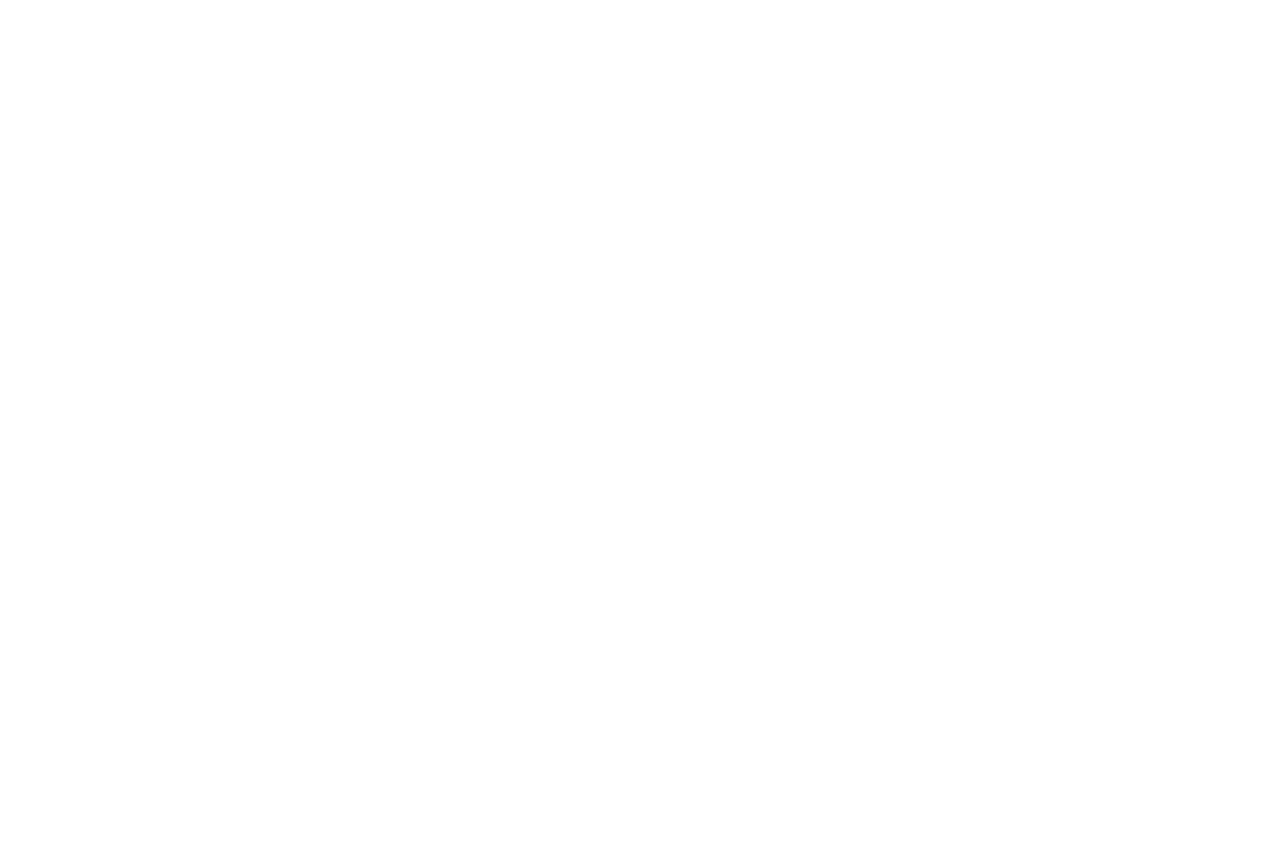 scroll, scrollTop: 0, scrollLeft: 0, axis: both 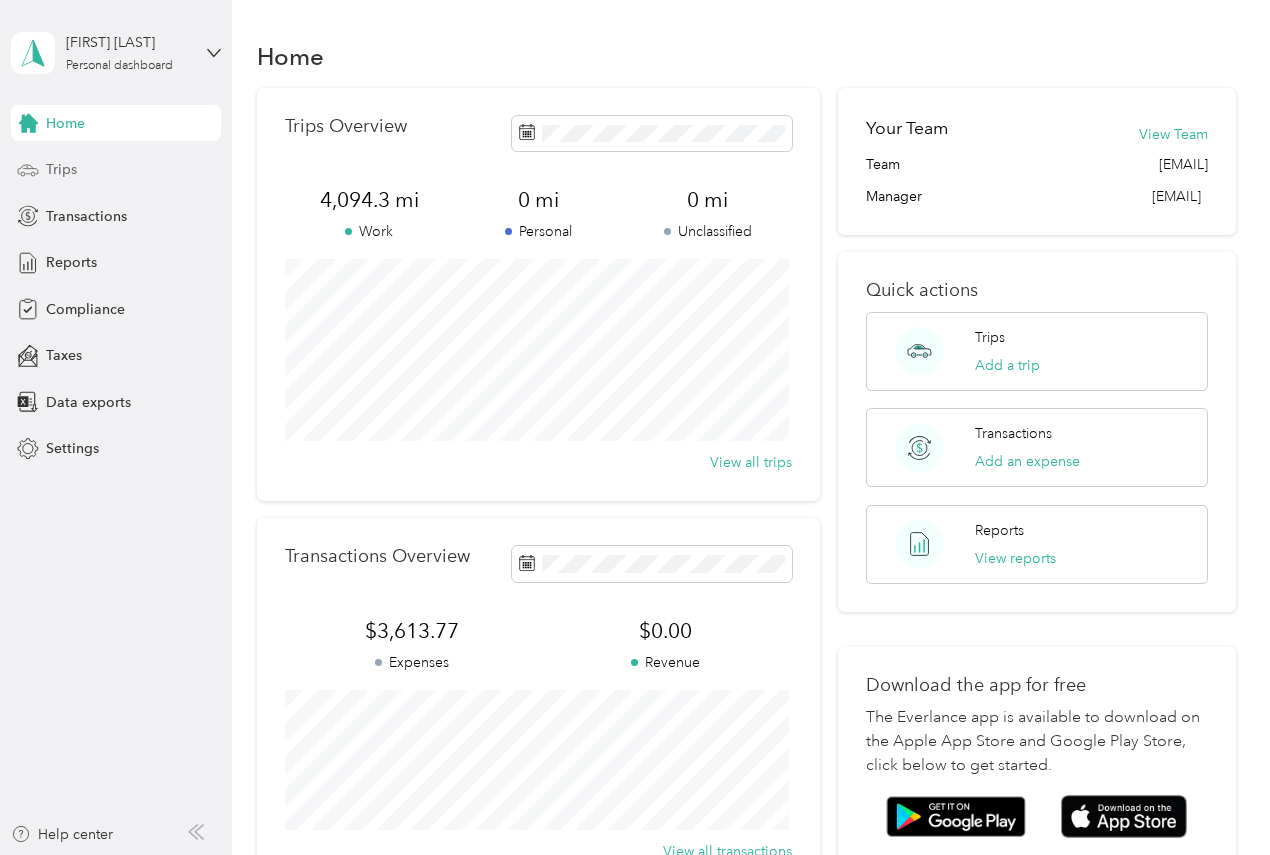 click on "Trips" at bounding box center [116, 170] 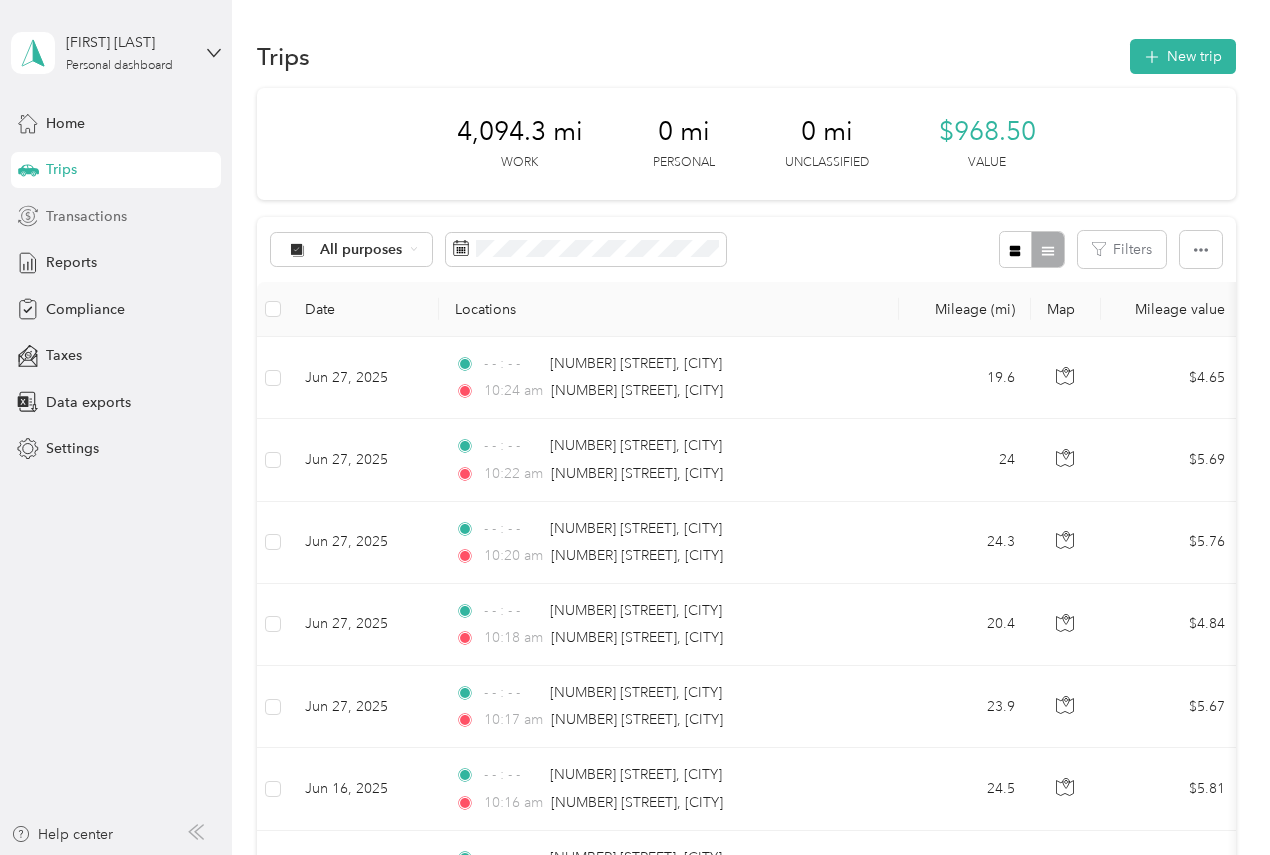 click on "Transactions" at bounding box center (86, 216) 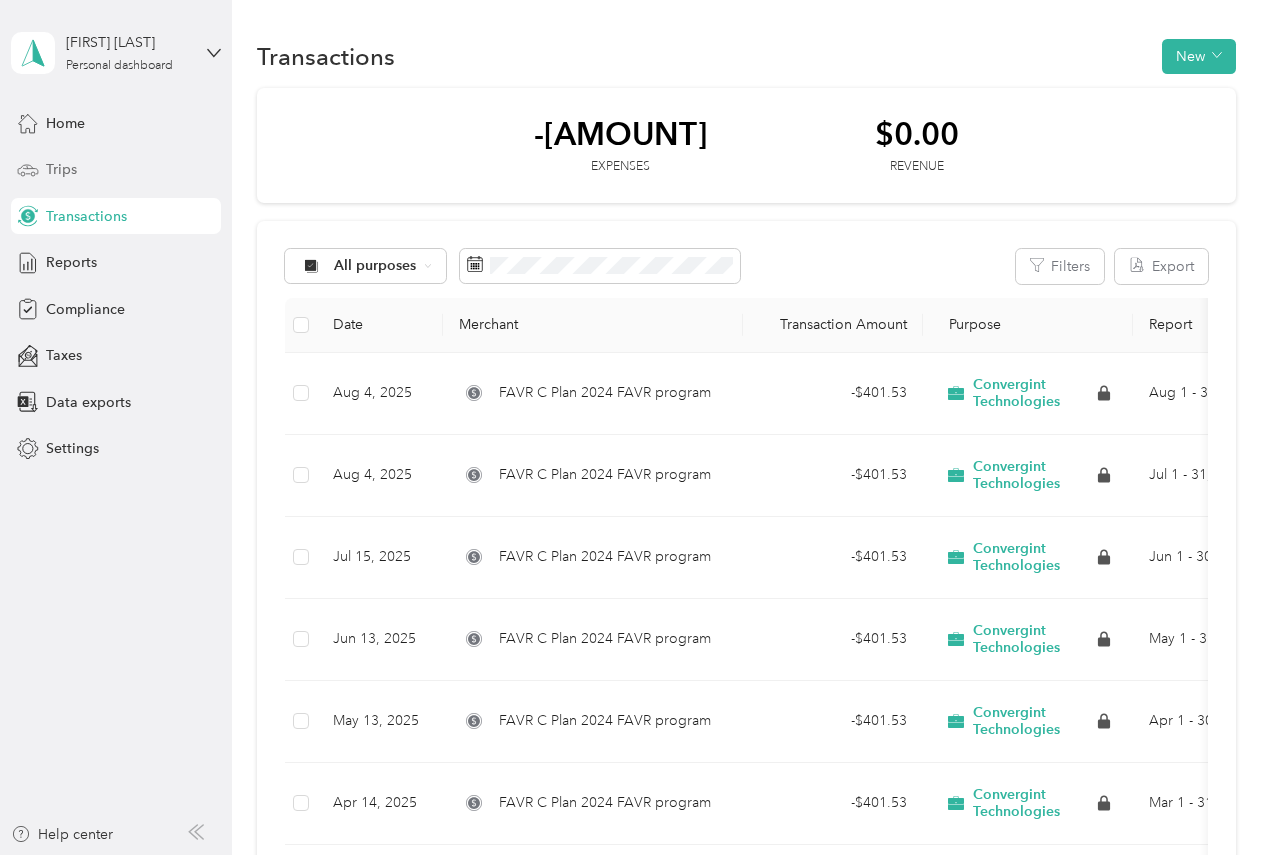 click on "Trips" at bounding box center (116, 170) 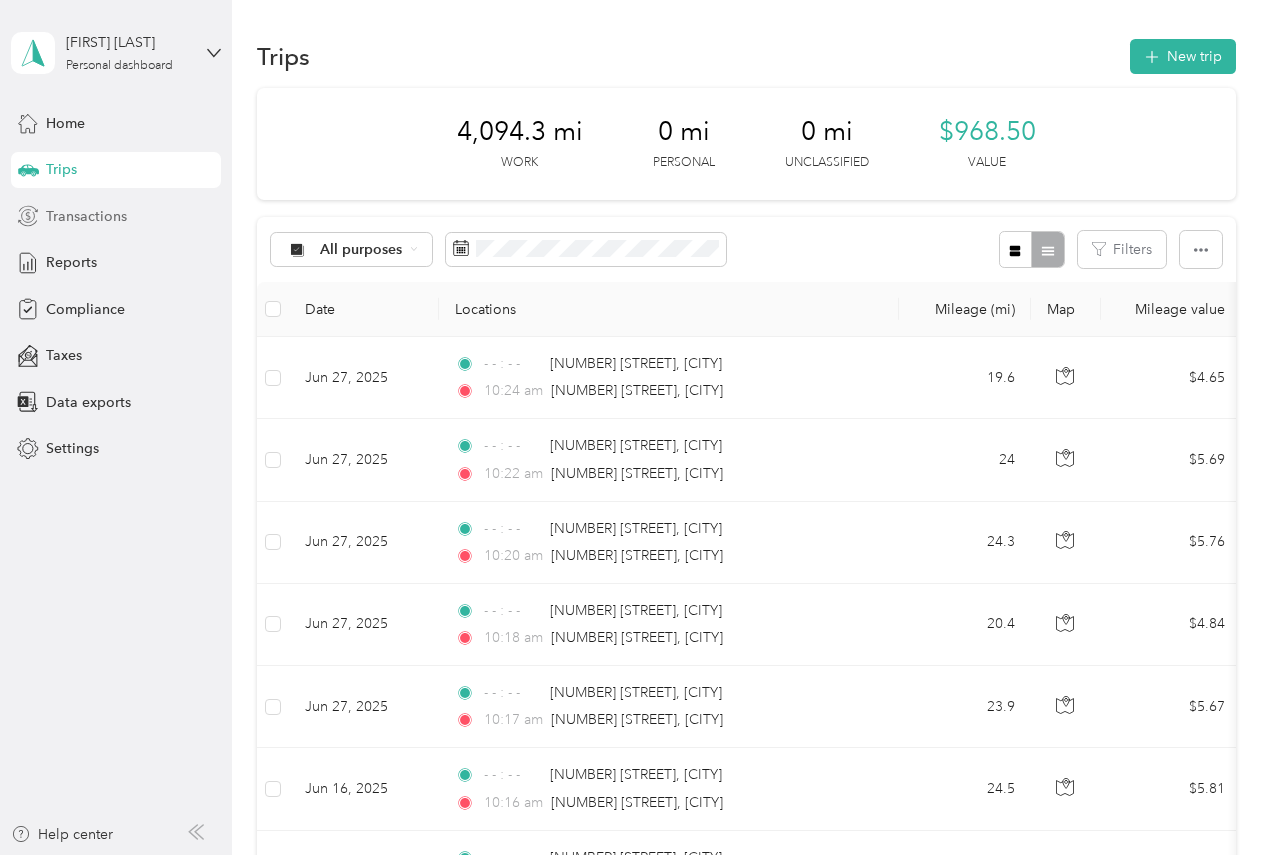 click on "Transactions" at bounding box center (86, 216) 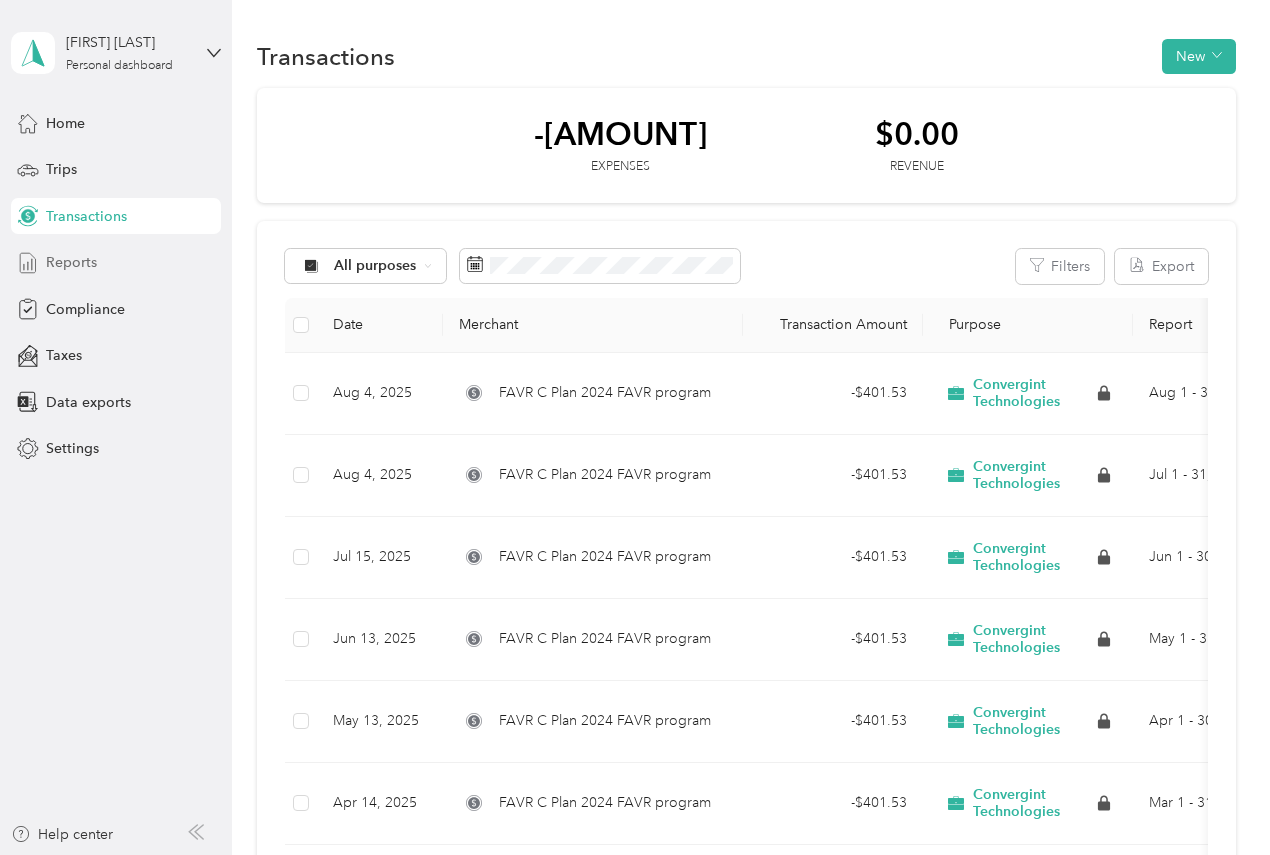 click on "Reports" at bounding box center [71, 262] 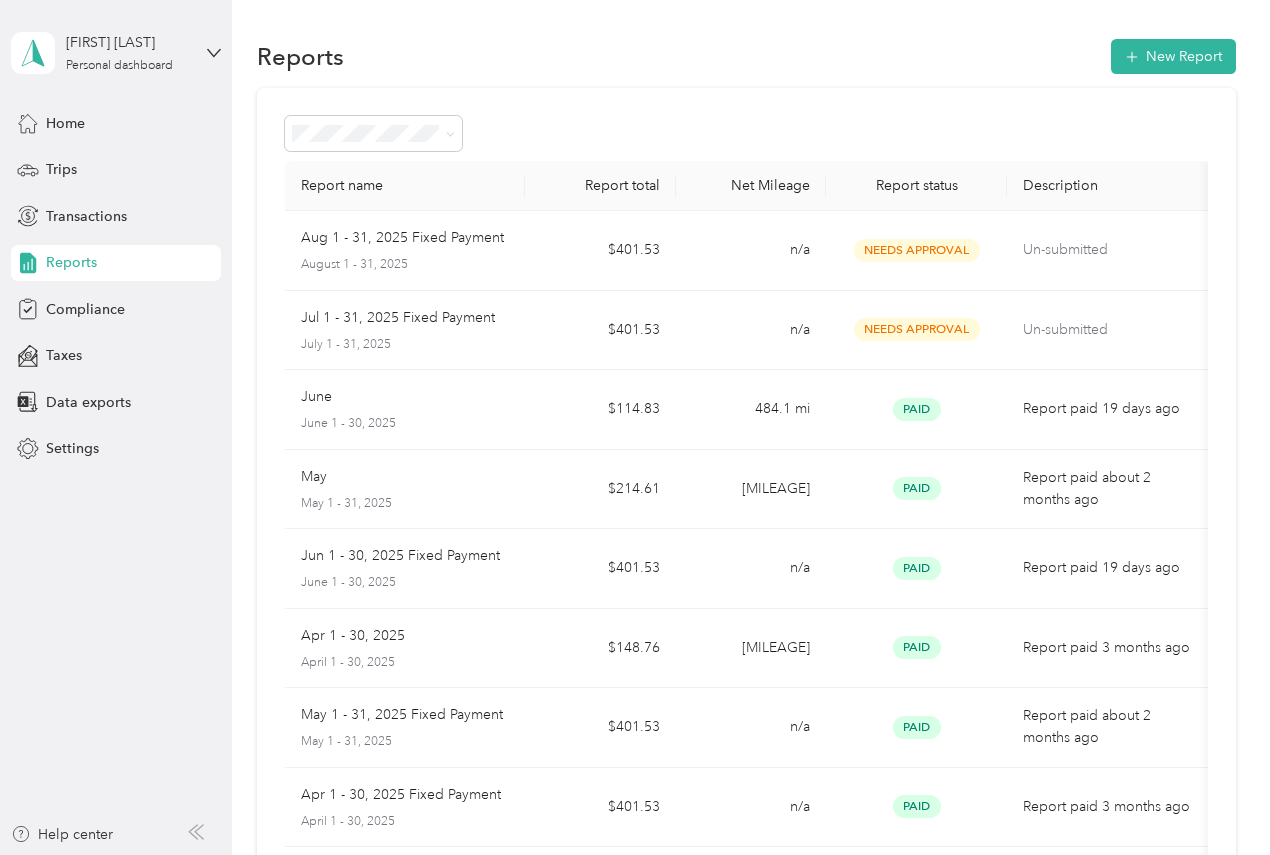 drag, startPoint x: 69, startPoint y: 180, endPoint x: 231, endPoint y: 262, distance: 181.57092 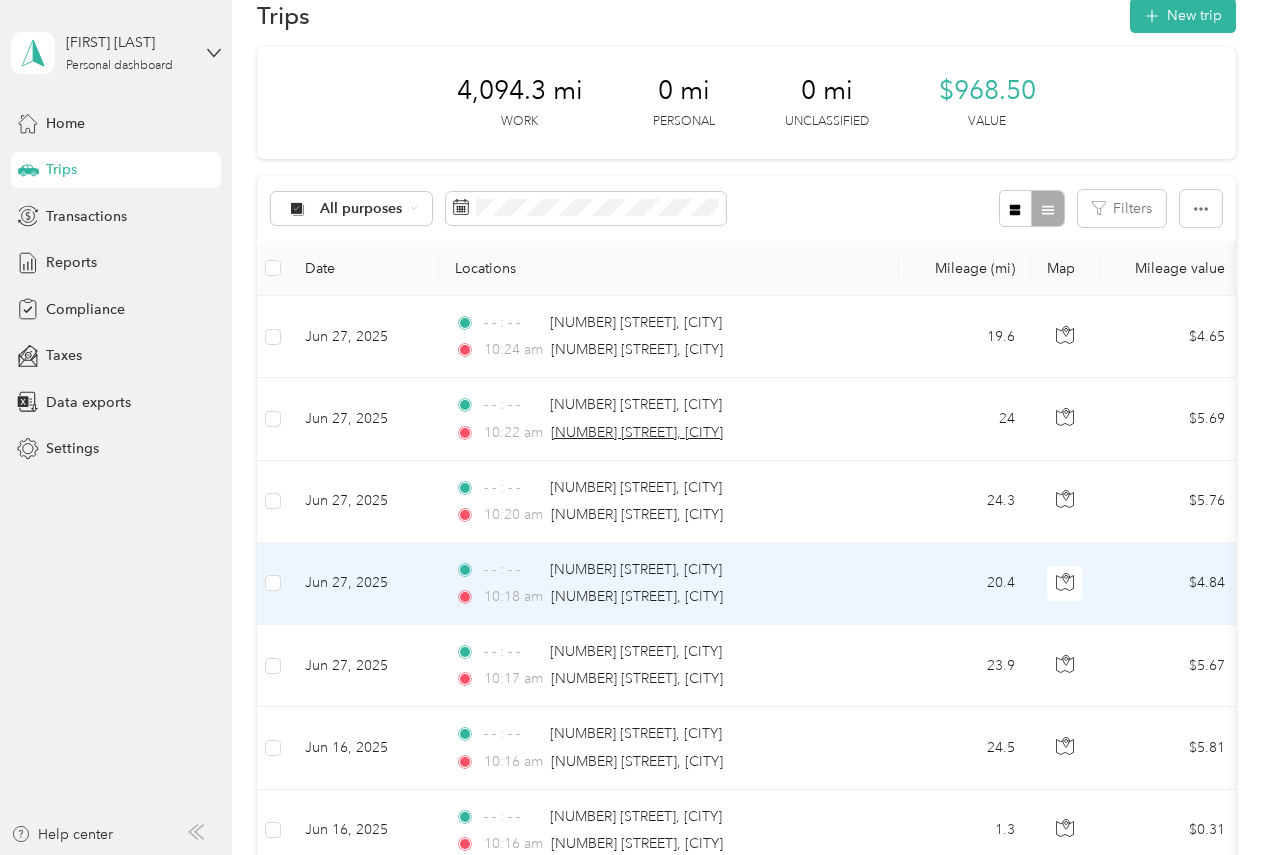 scroll, scrollTop: 0, scrollLeft: 0, axis: both 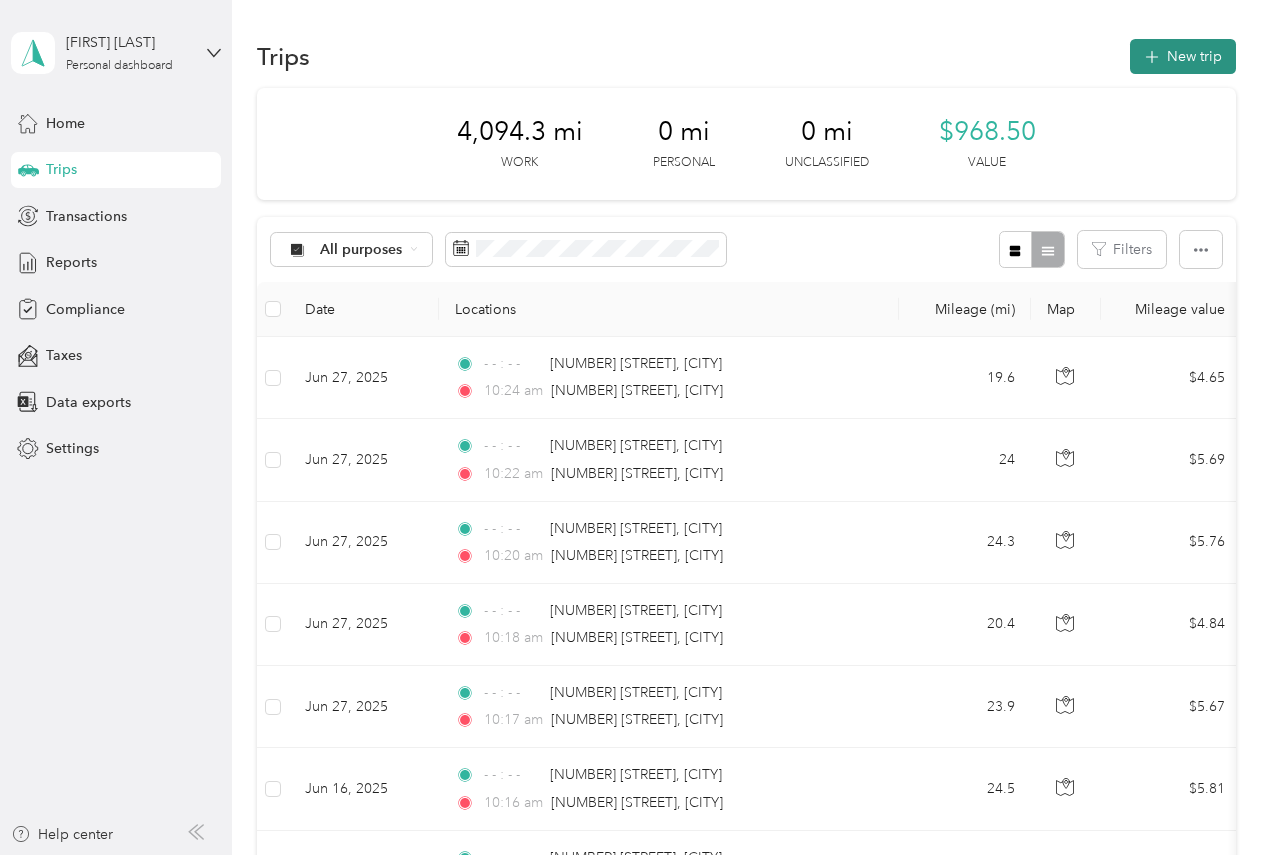 click on "New trip" at bounding box center (1183, 56) 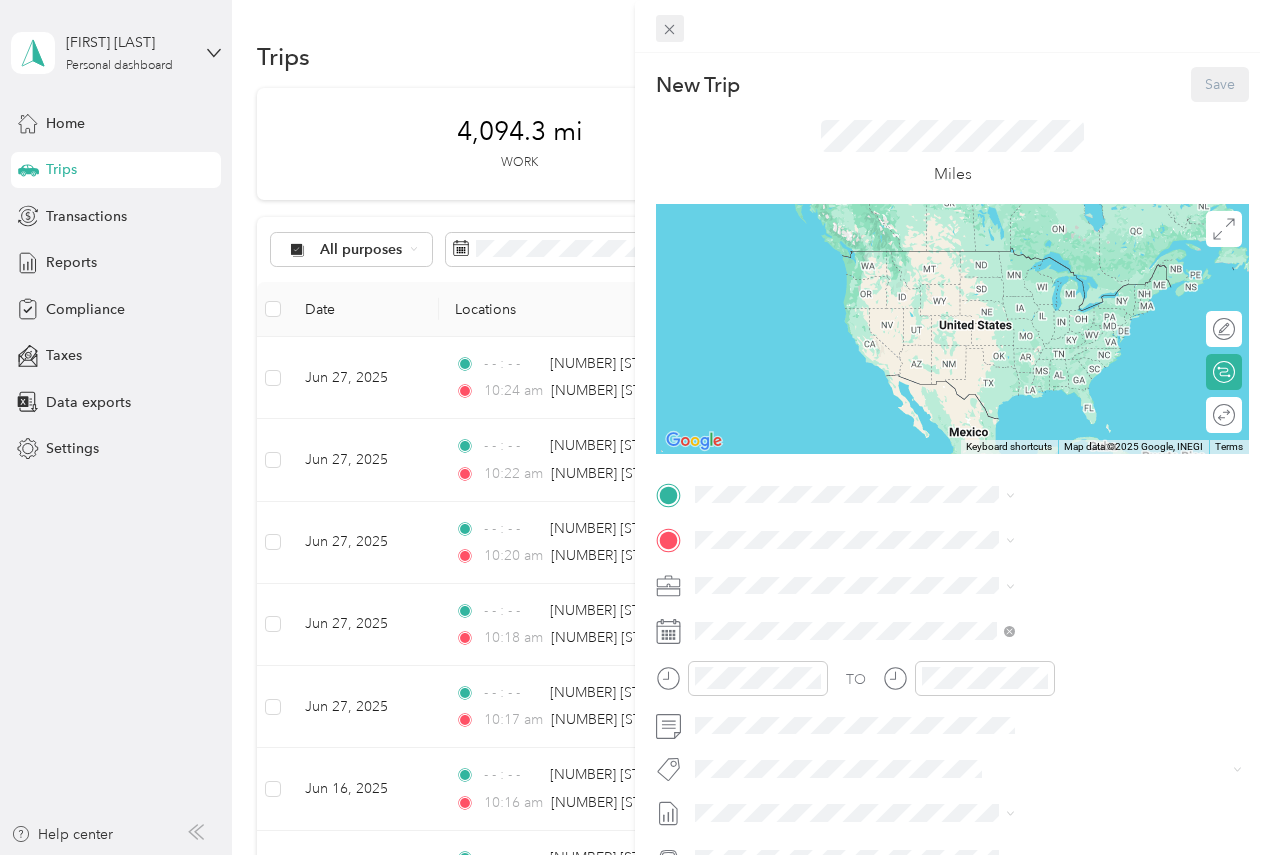 click at bounding box center (670, 29) 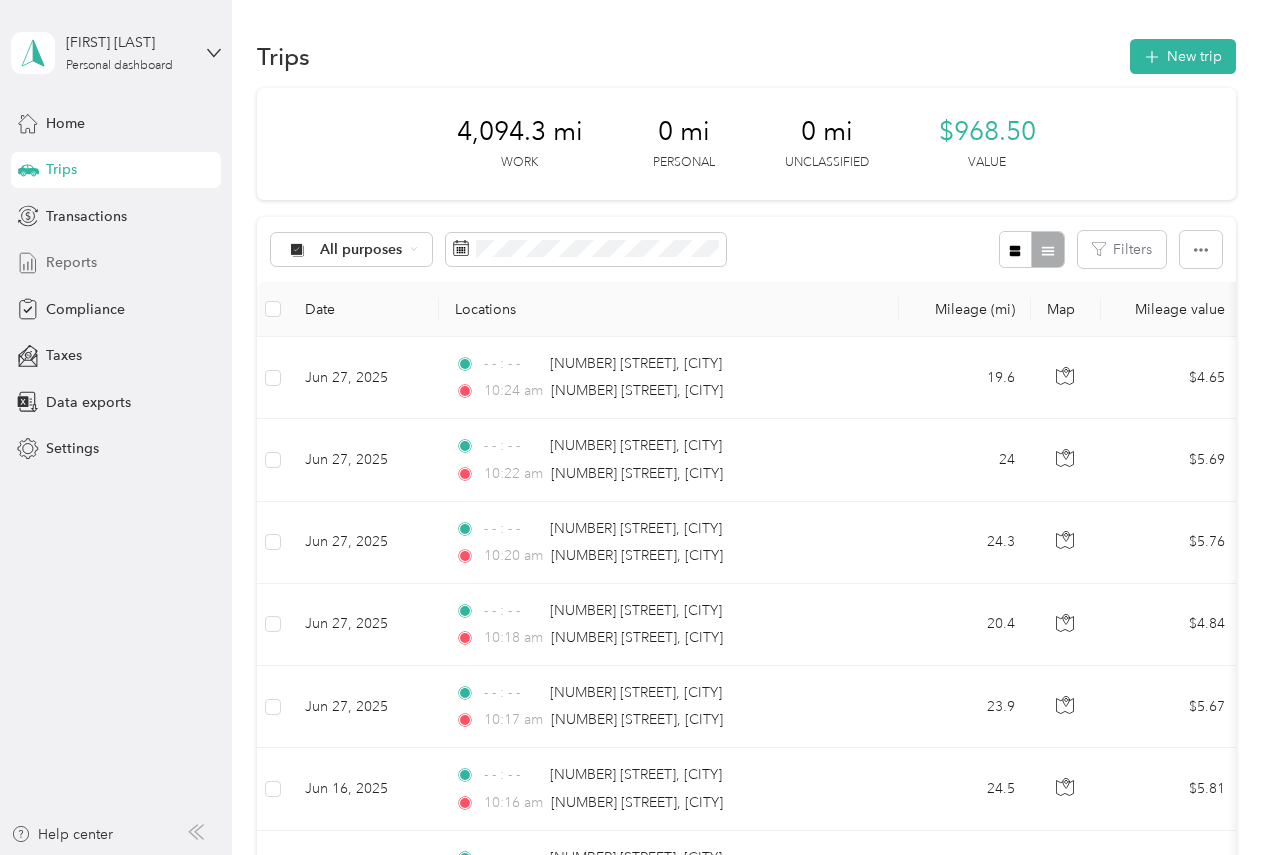 click on "Reports" at bounding box center (71, 262) 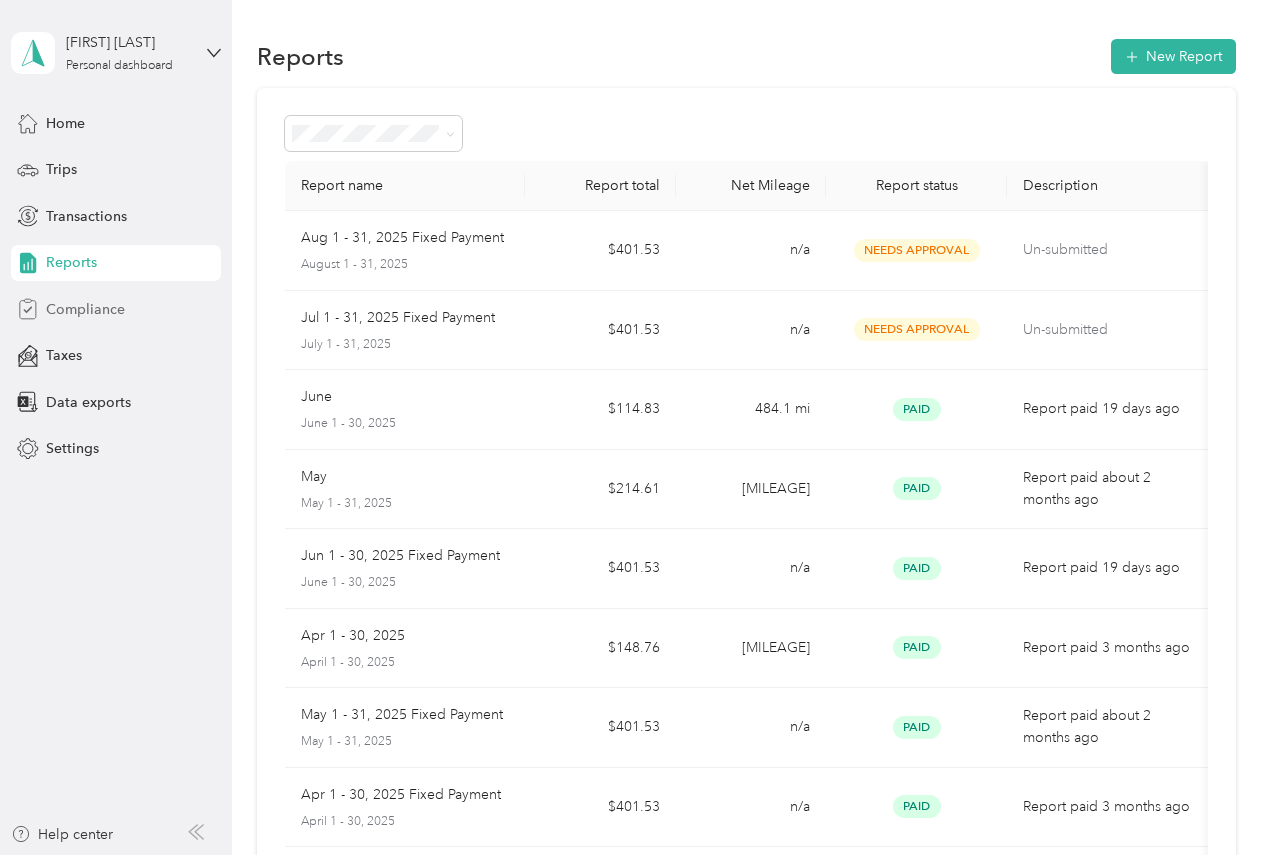 click on "Compliance" at bounding box center [85, 309] 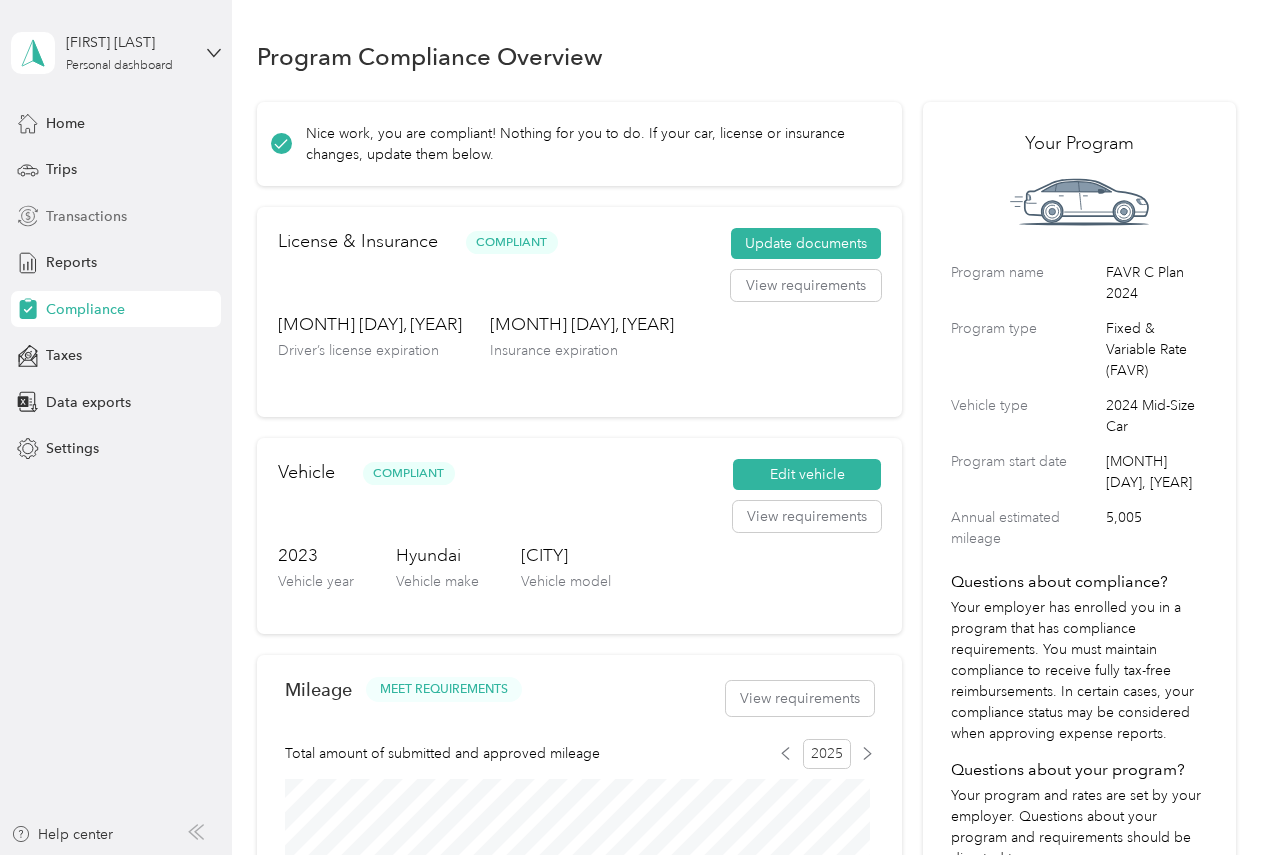 click on "Transactions" at bounding box center (116, 216) 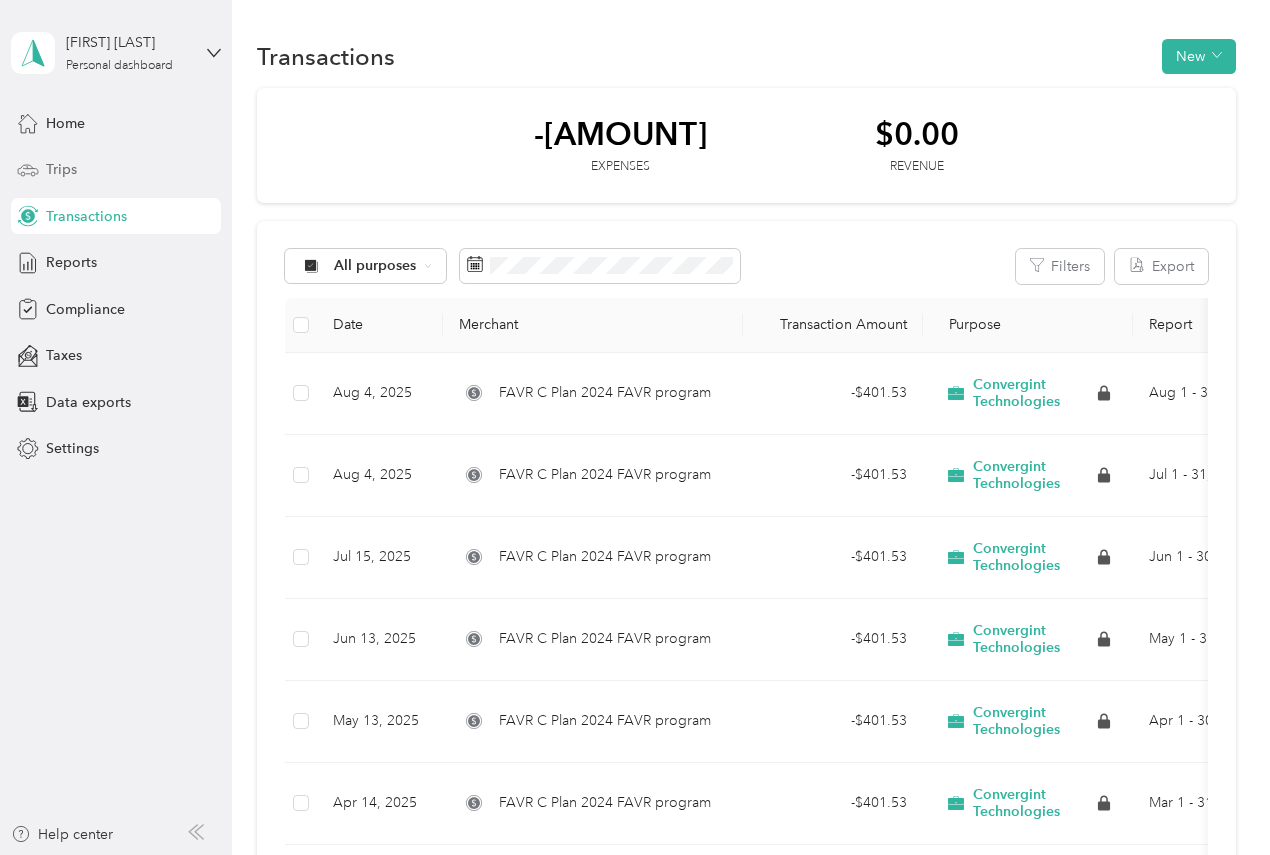 click on "Trips" at bounding box center [61, 169] 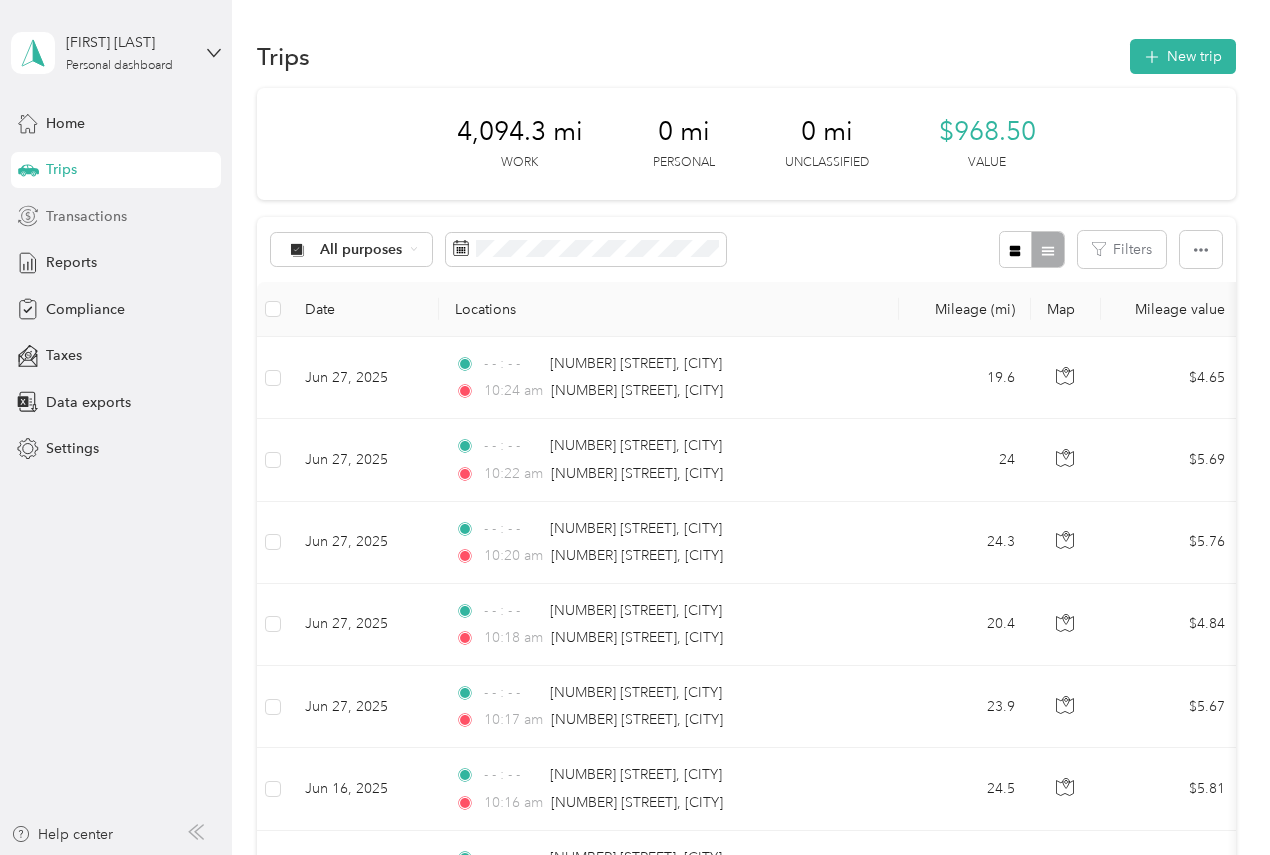 click on "Transactions" at bounding box center [86, 216] 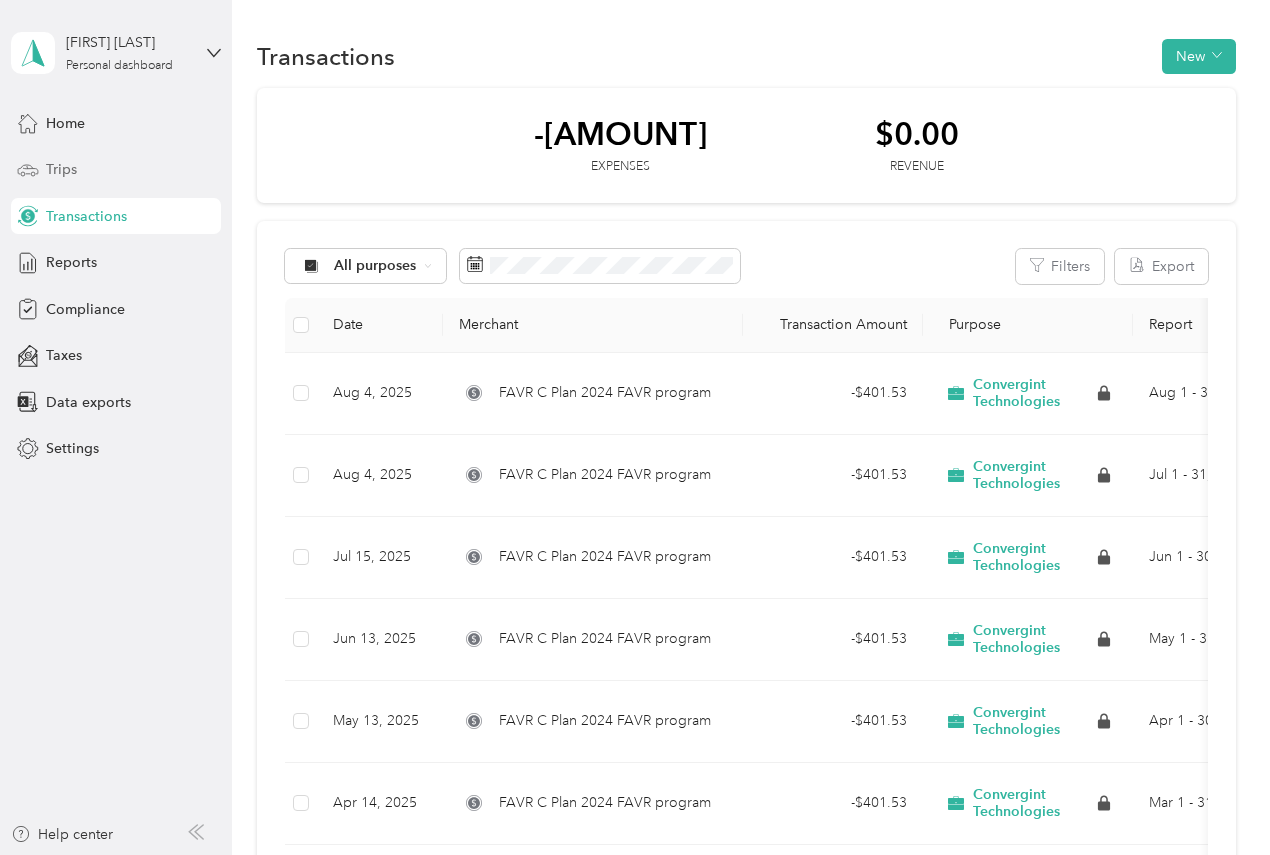 click on "Trips" at bounding box center (61, 169) 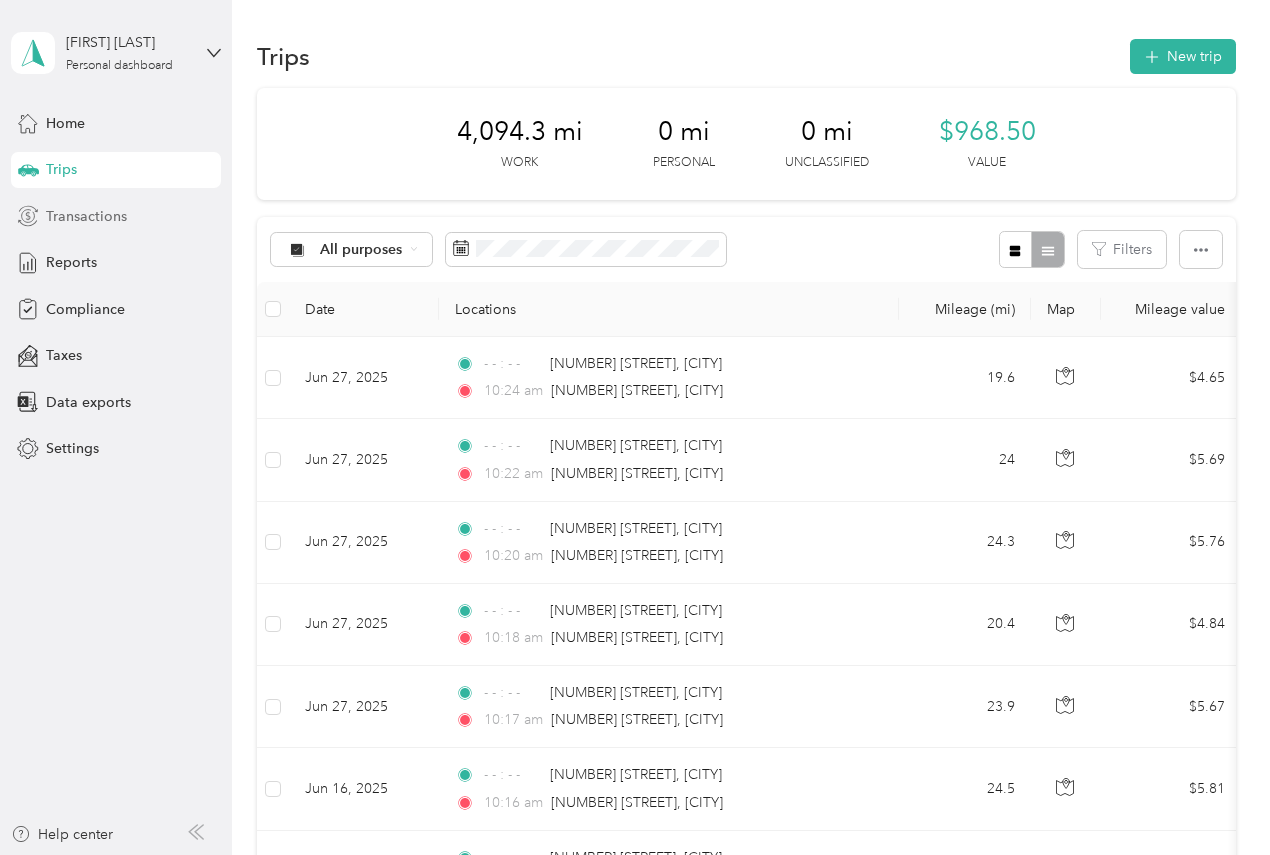 click on "Transactions" at bounding box center (86, 216) 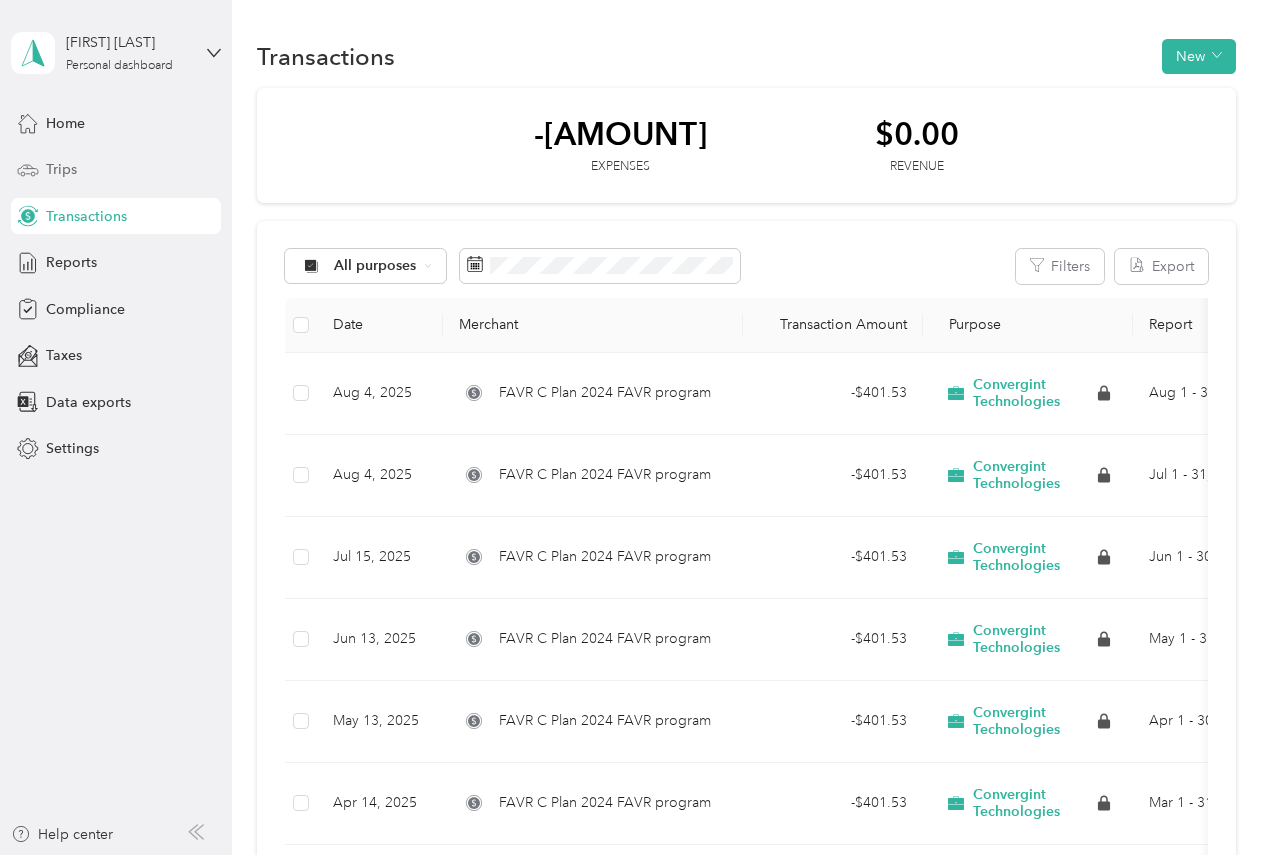 click on "Trips" at bounding box center [61, 169] 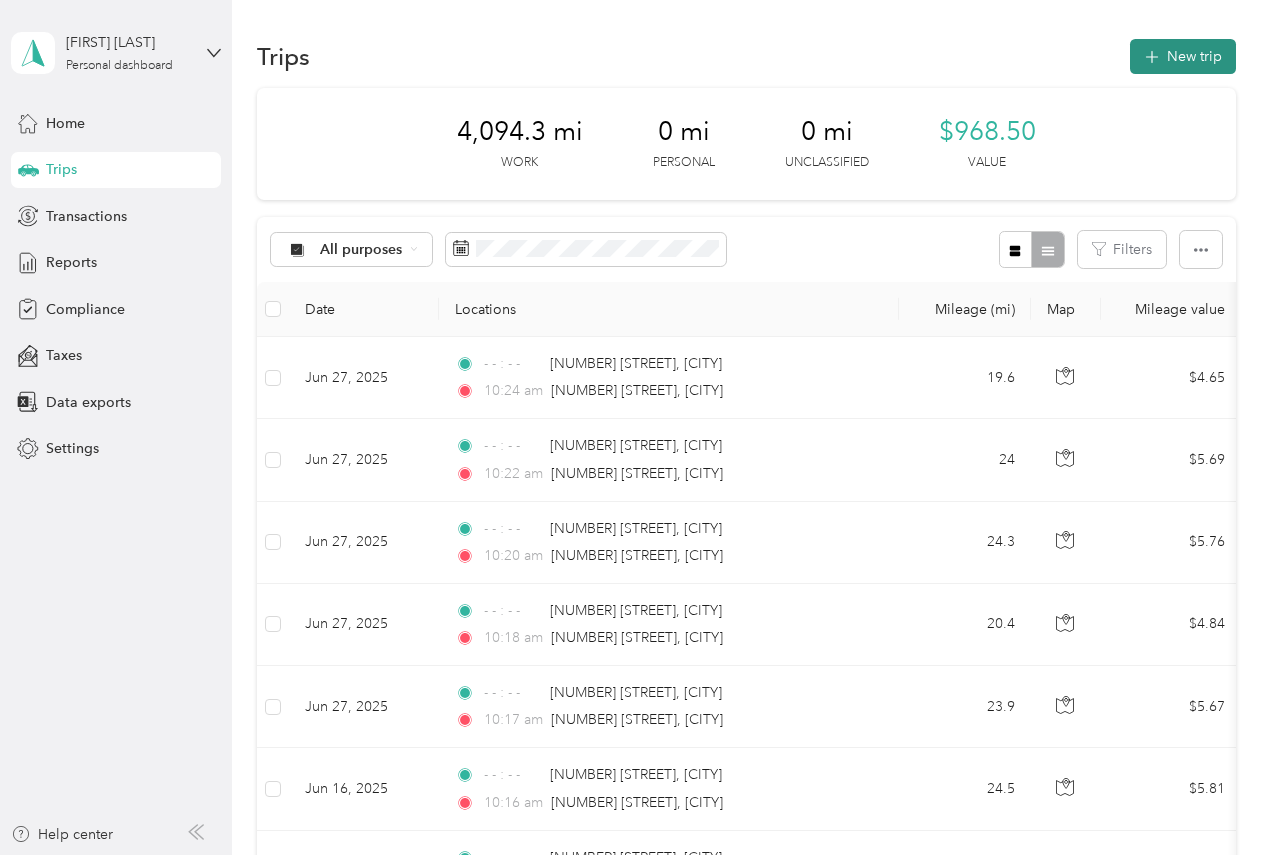 click on "New trip" at bounding box center [1183, 56] 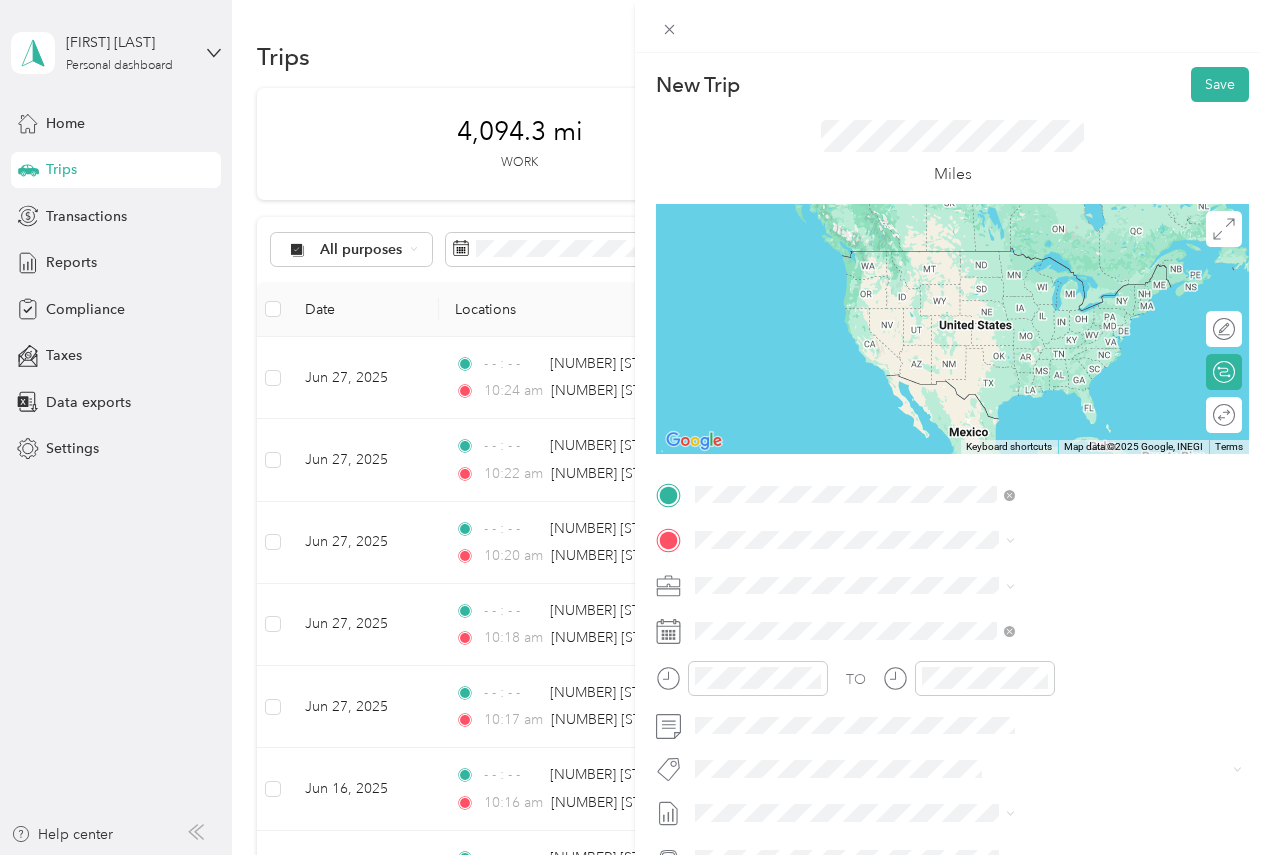click on "[NUMBER] [STREET]
[CITY], [STATE] [POSTAL_CODE], [COUNTRY]" at bounding box center (1082, 584) 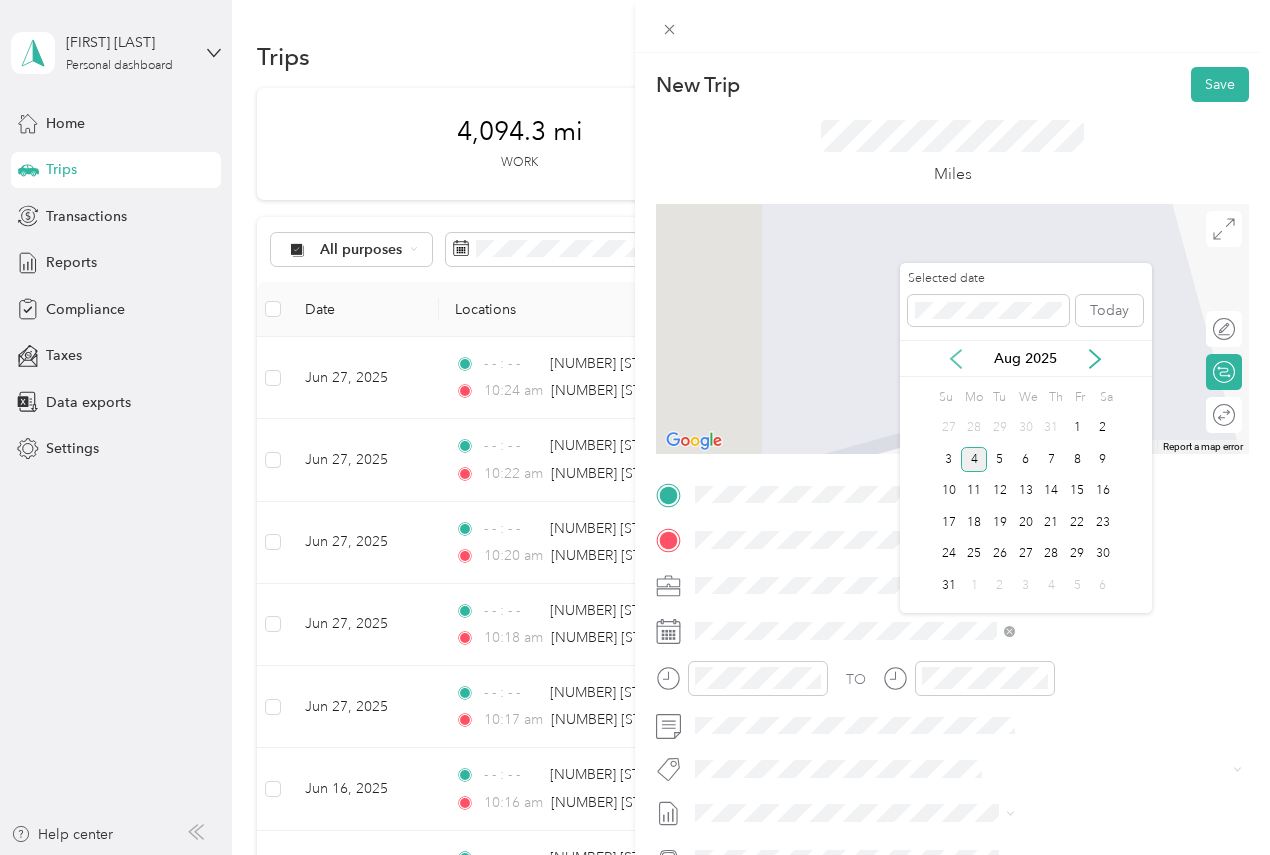 click 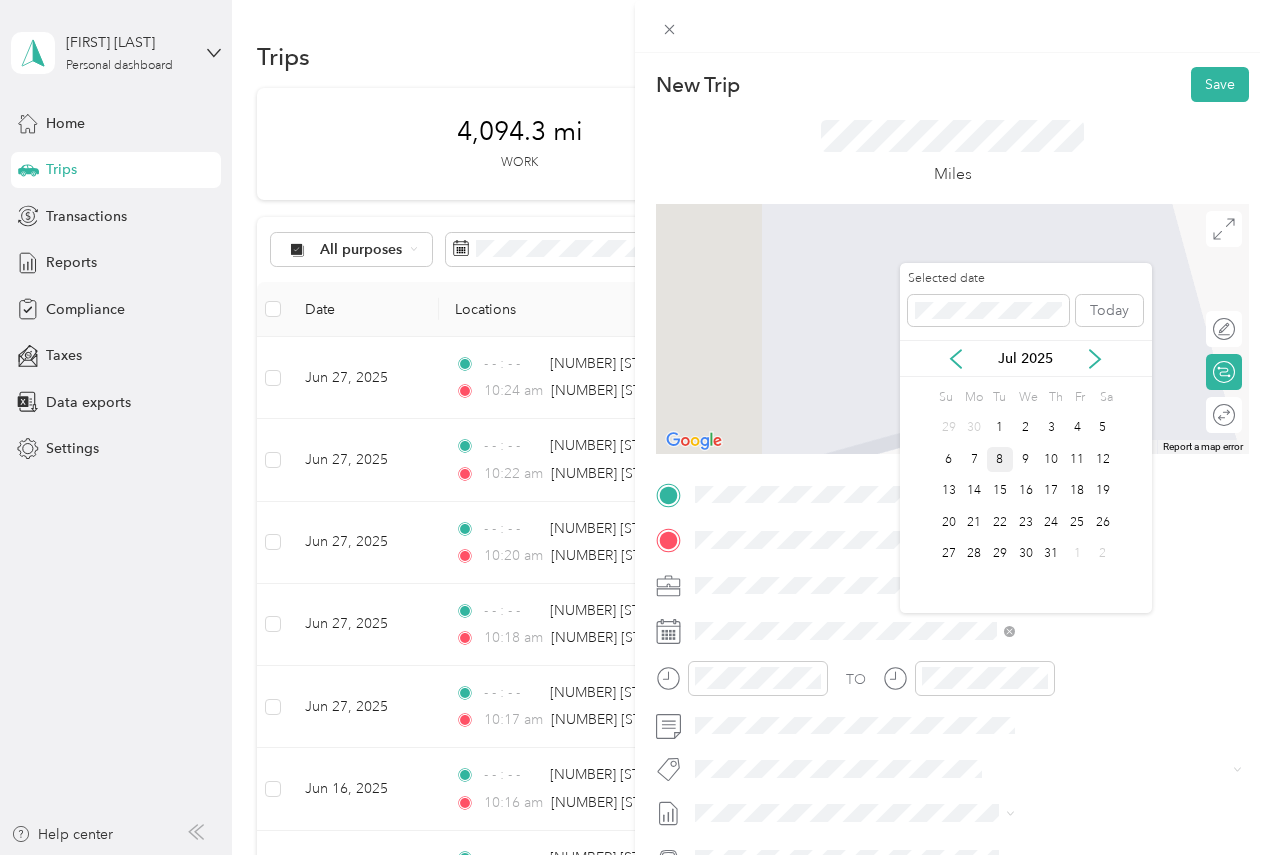 click on "8" at bounding box center (1000, 459) 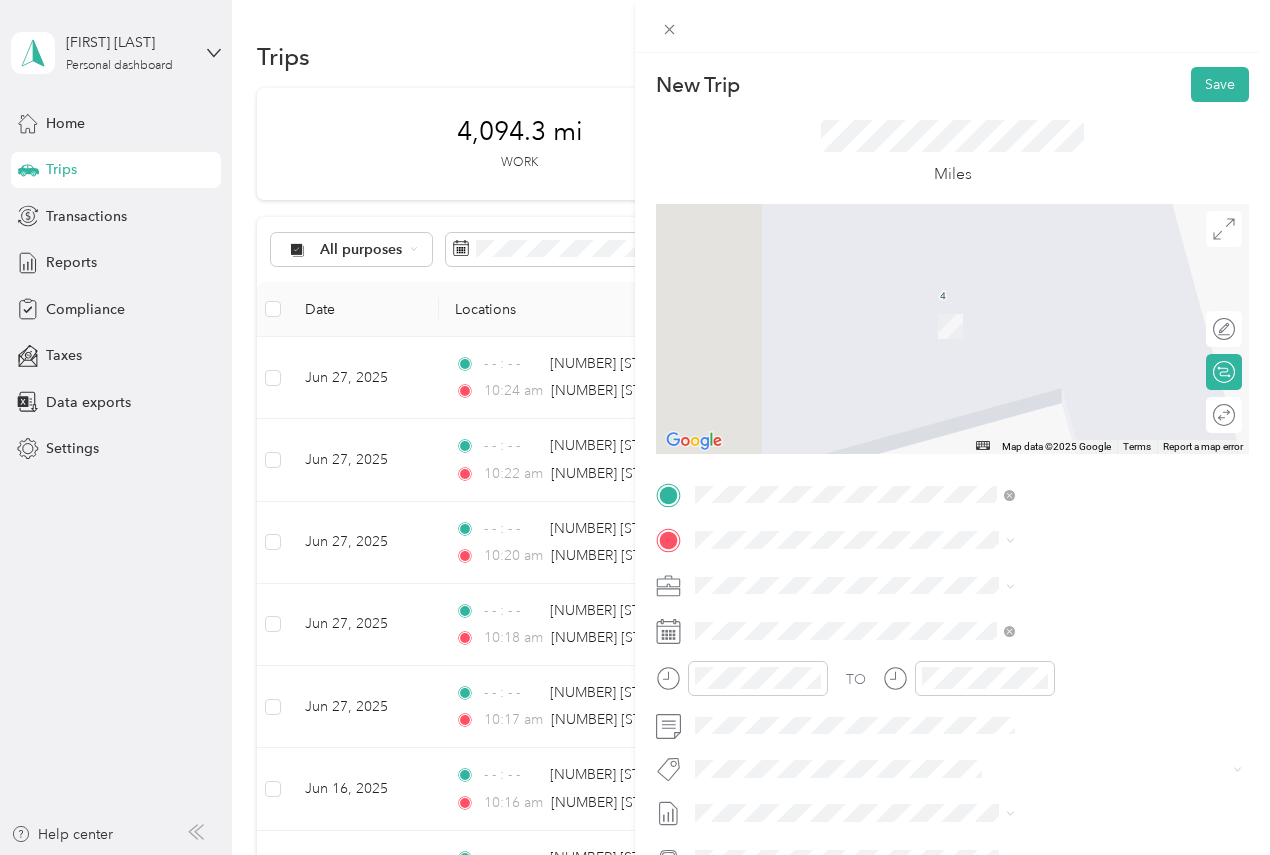 drag, startPoint x: 1030, startPoint y: 683, endPoint x: 1041, endPoint y: 683, distance: 11 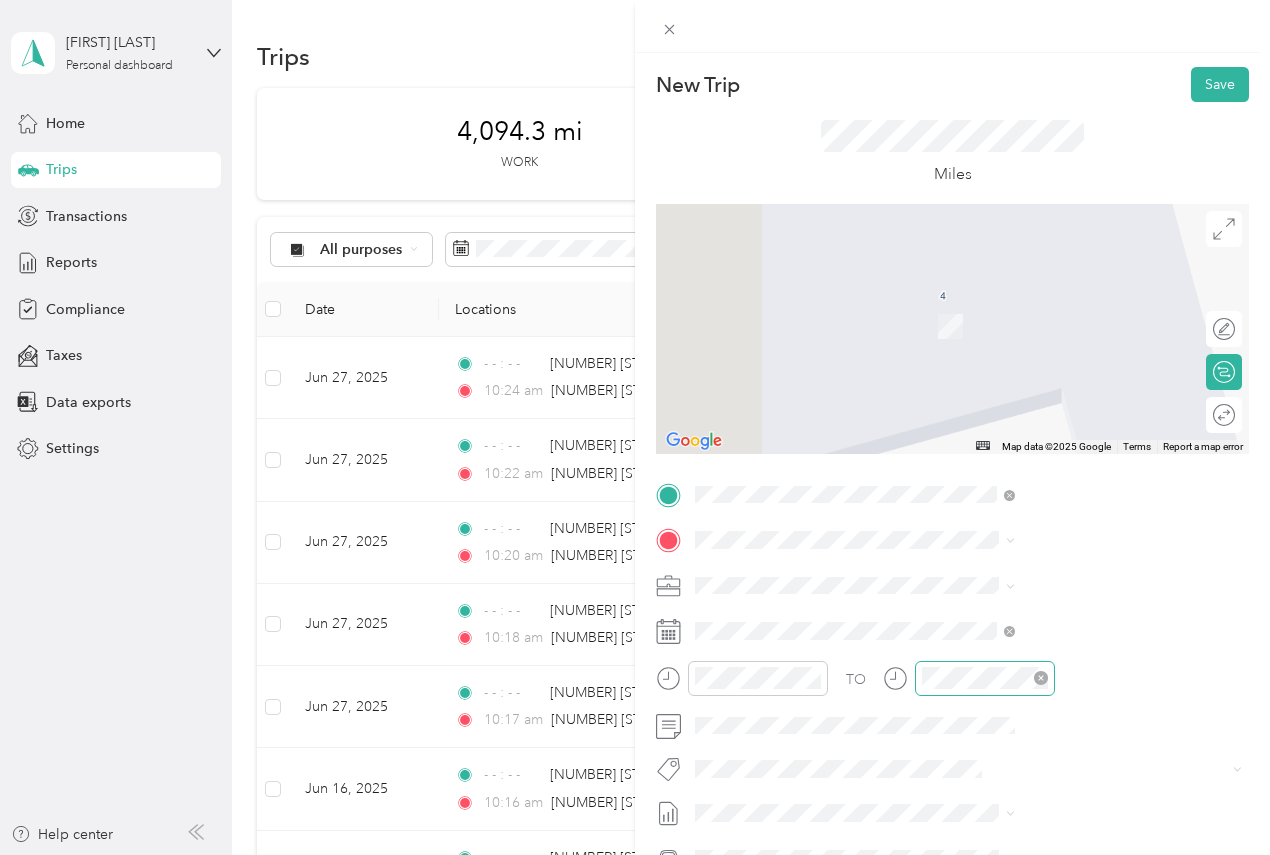 click 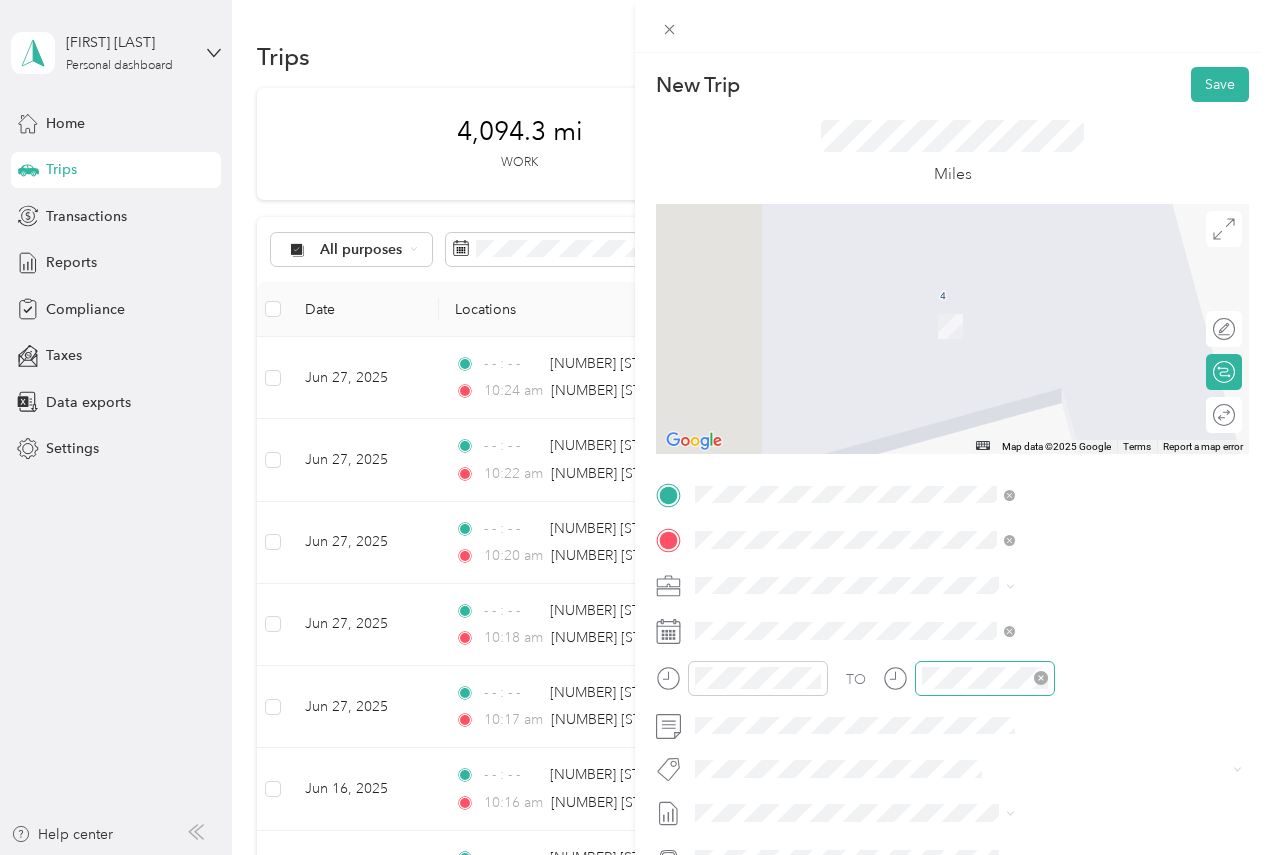 click on "[NUMBER] [STREET]
[CITY], [STATE] [POSTAL_CODE], [COUNTRY]" at bounding box center [1082, 629] 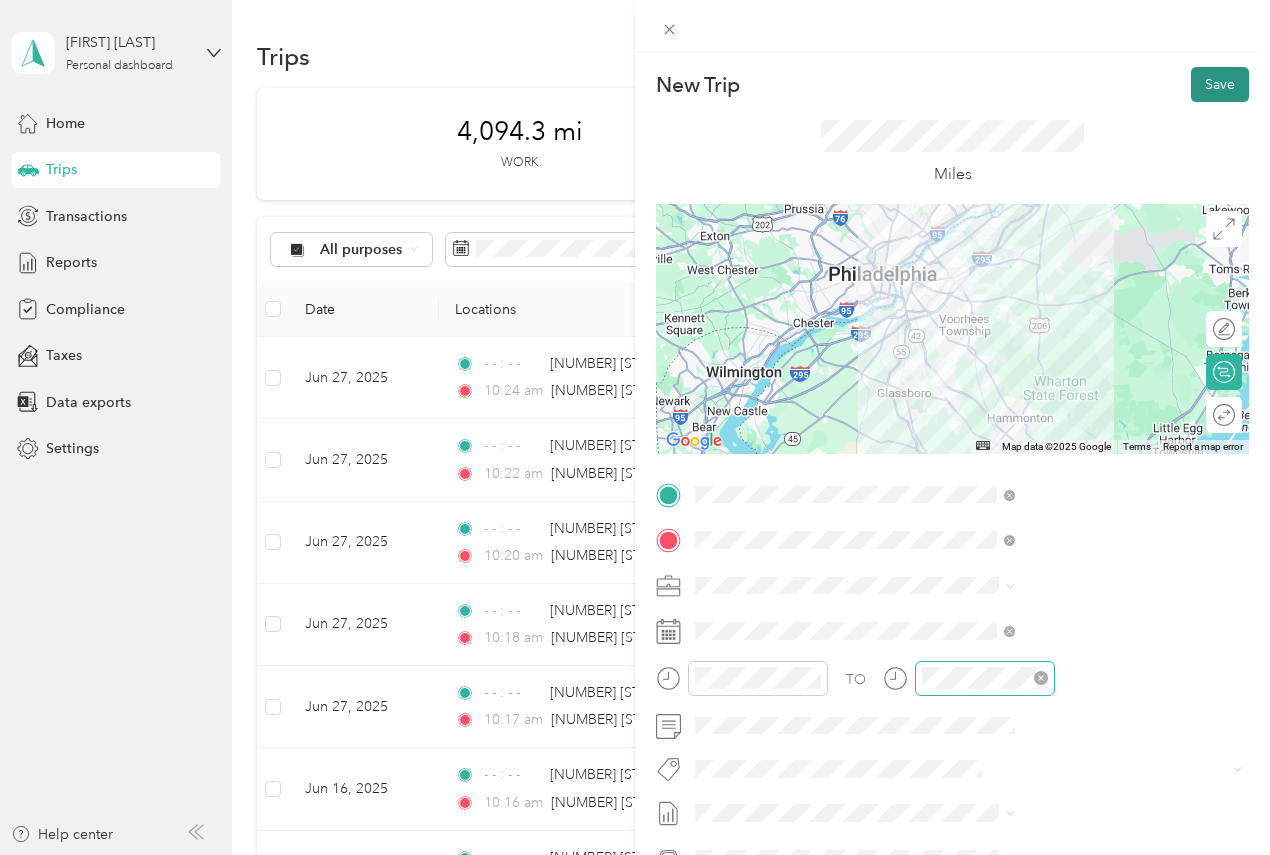 click on "Save" at bounding box center (1220, 84) 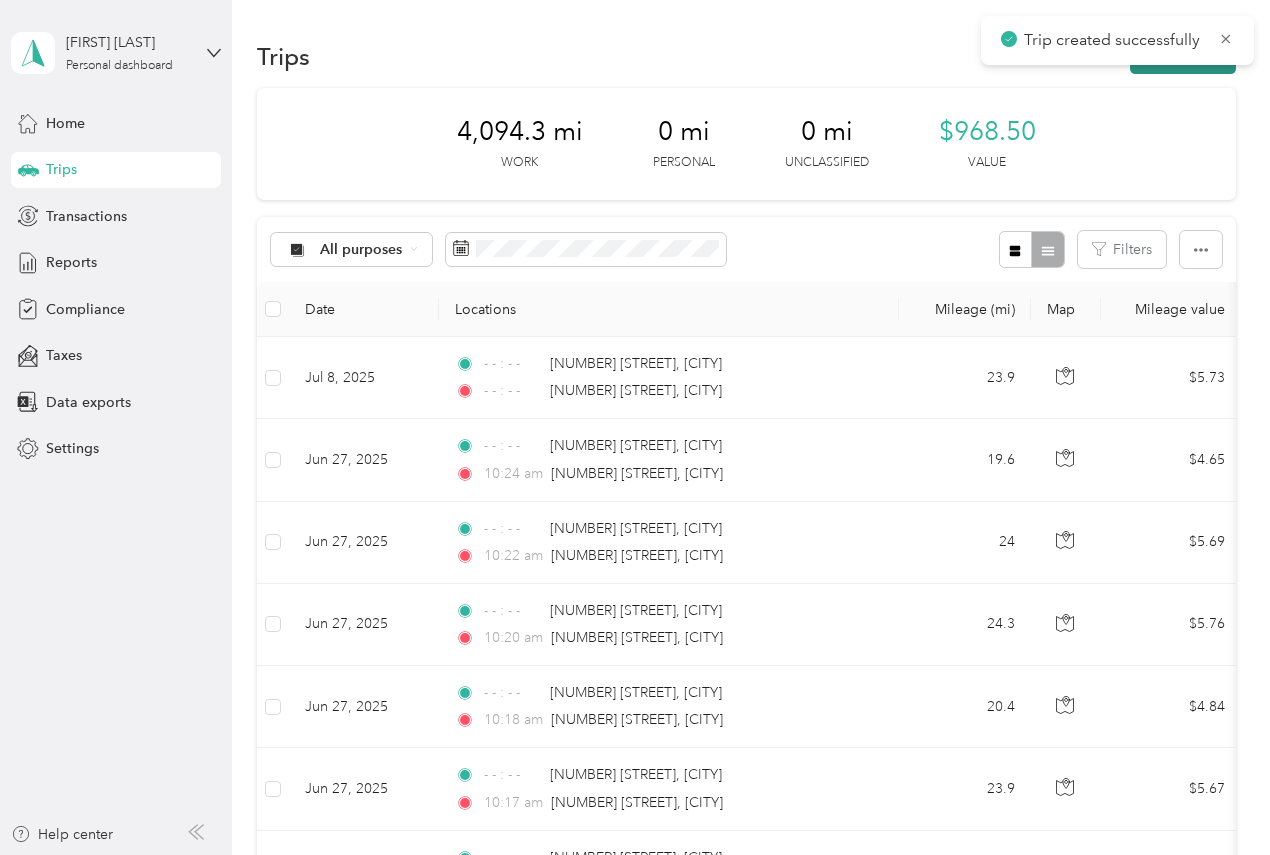 click on "New trip" at bounding box center [1183, 56] 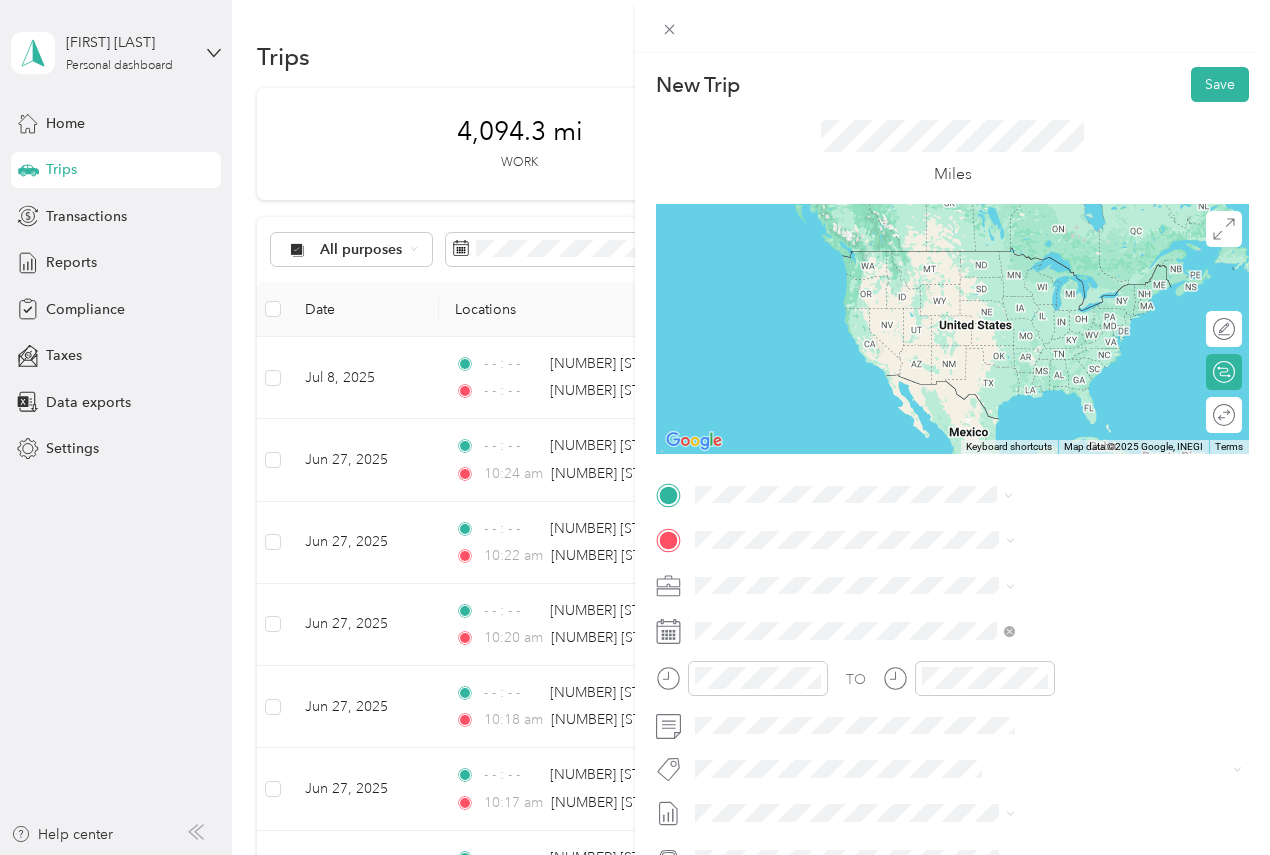 click on "[NUMBER] [STREET]
[CITY], [STATE] [POSTAL_CODE], [COUNTRY]" at bounding box center [1082, 584] 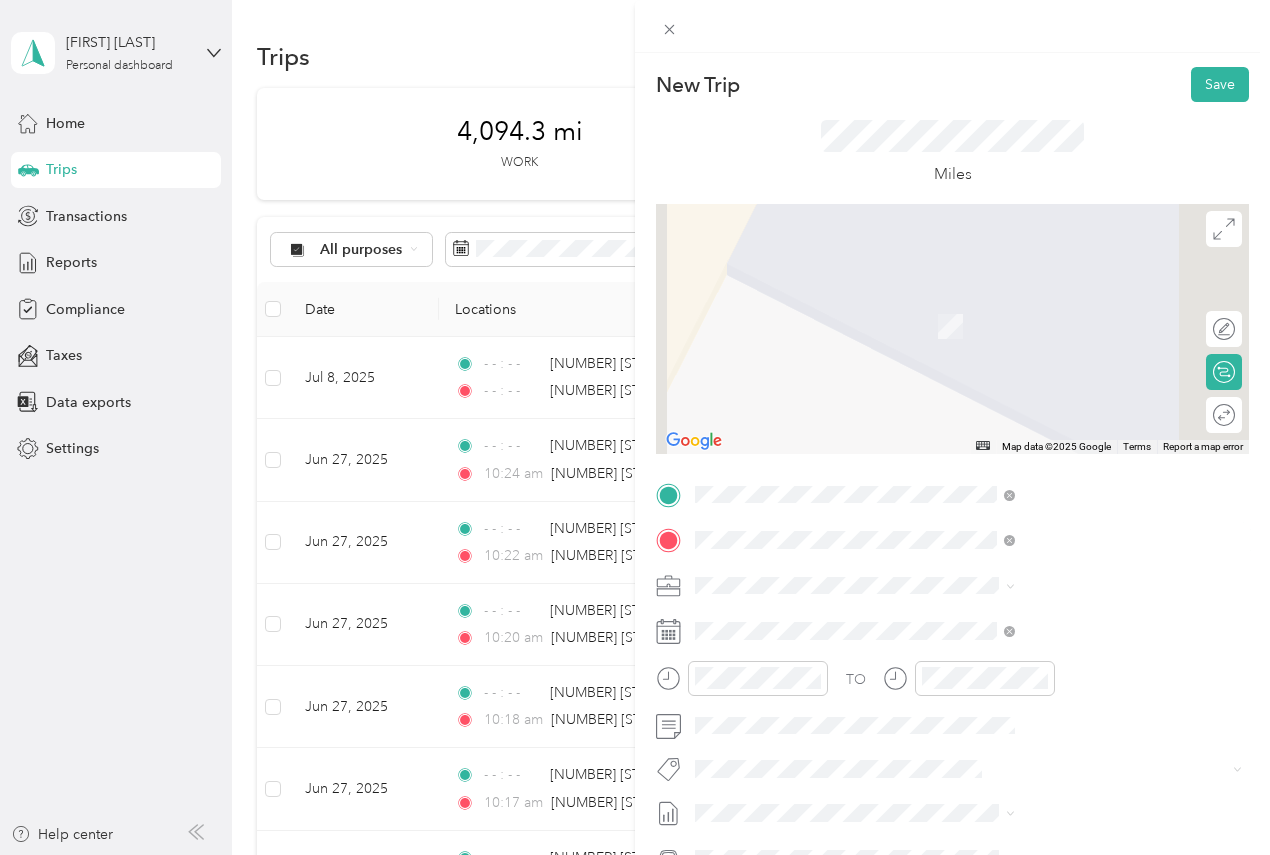 click on "[NUMBER] [STREET]
[CITY], [STATE] [POSTAL_CODE], [COUNTRY]" at bounding box center (1082, 629) 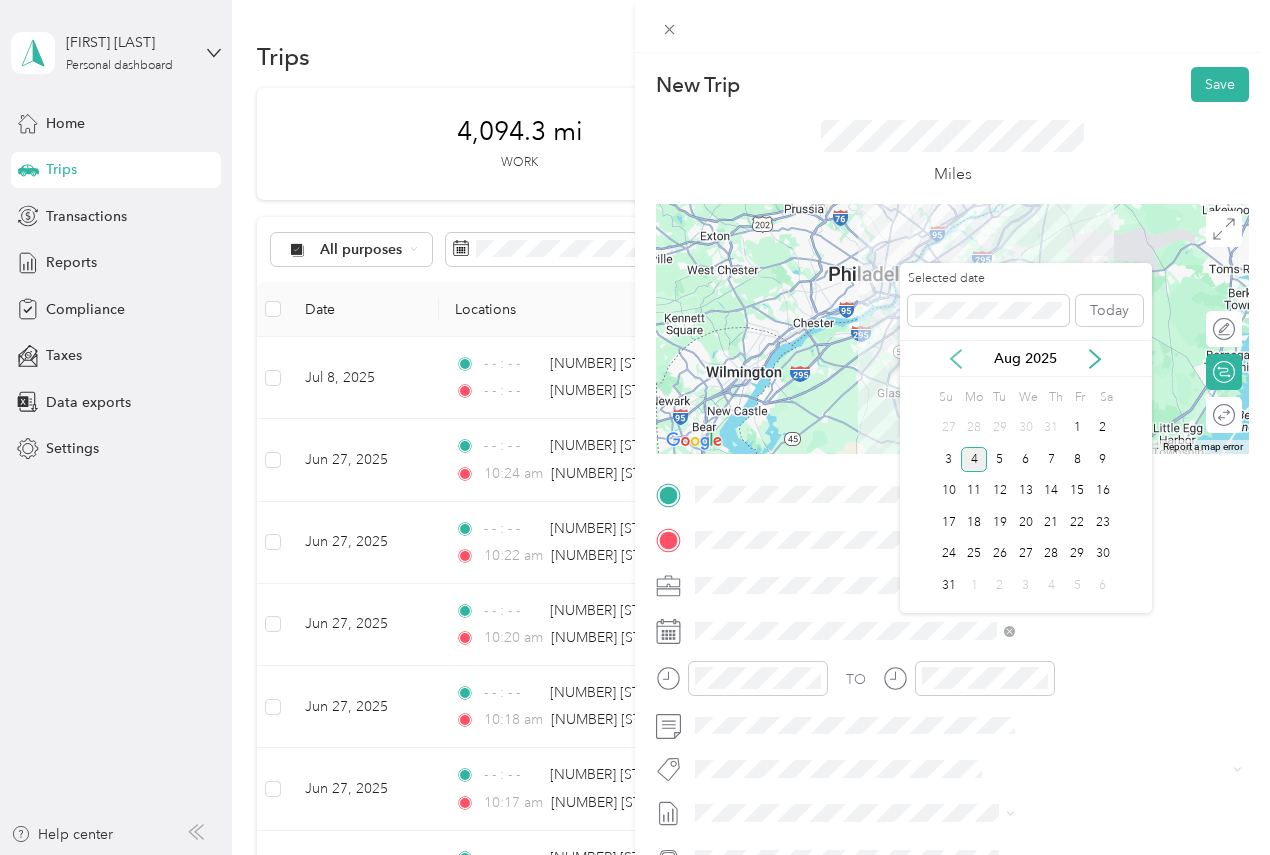 click 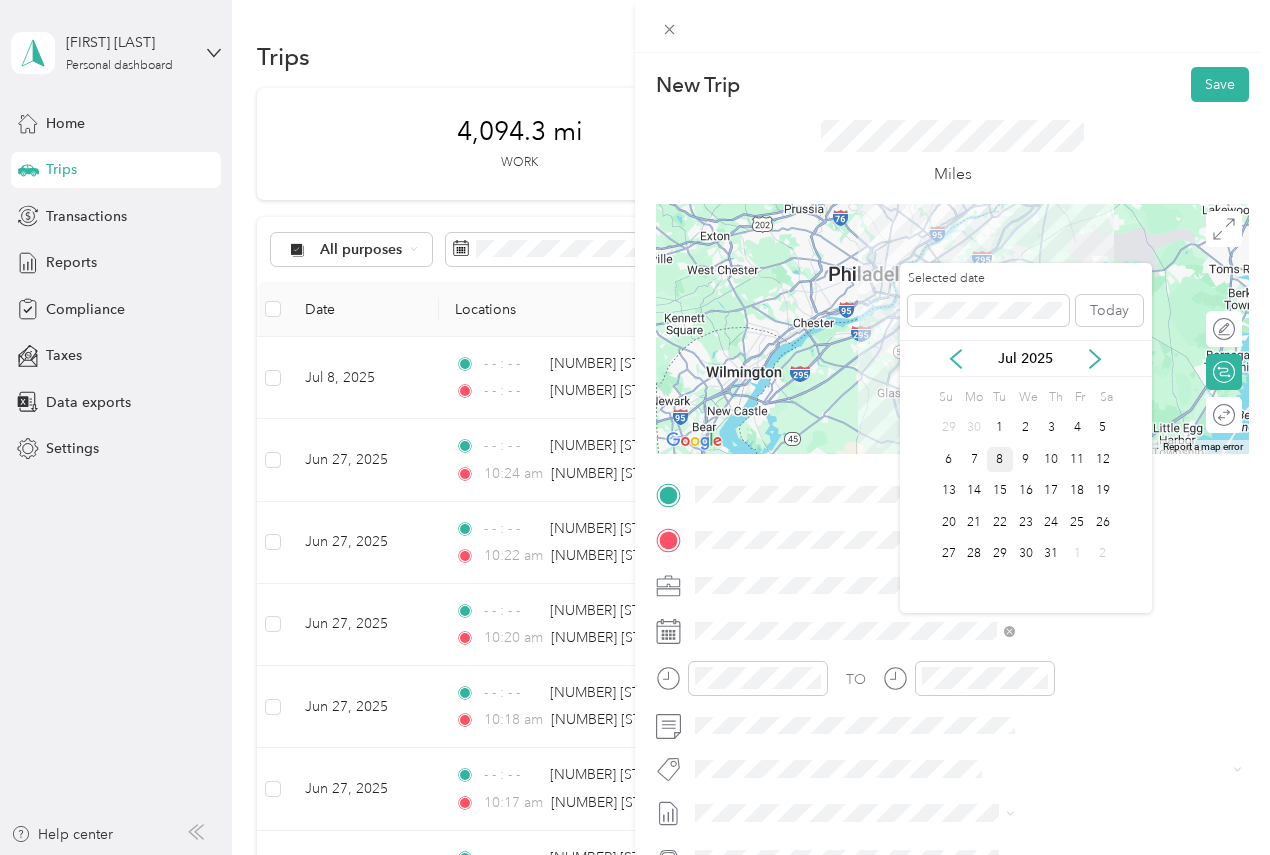 click on "8" at bounding box center [1000, 459] 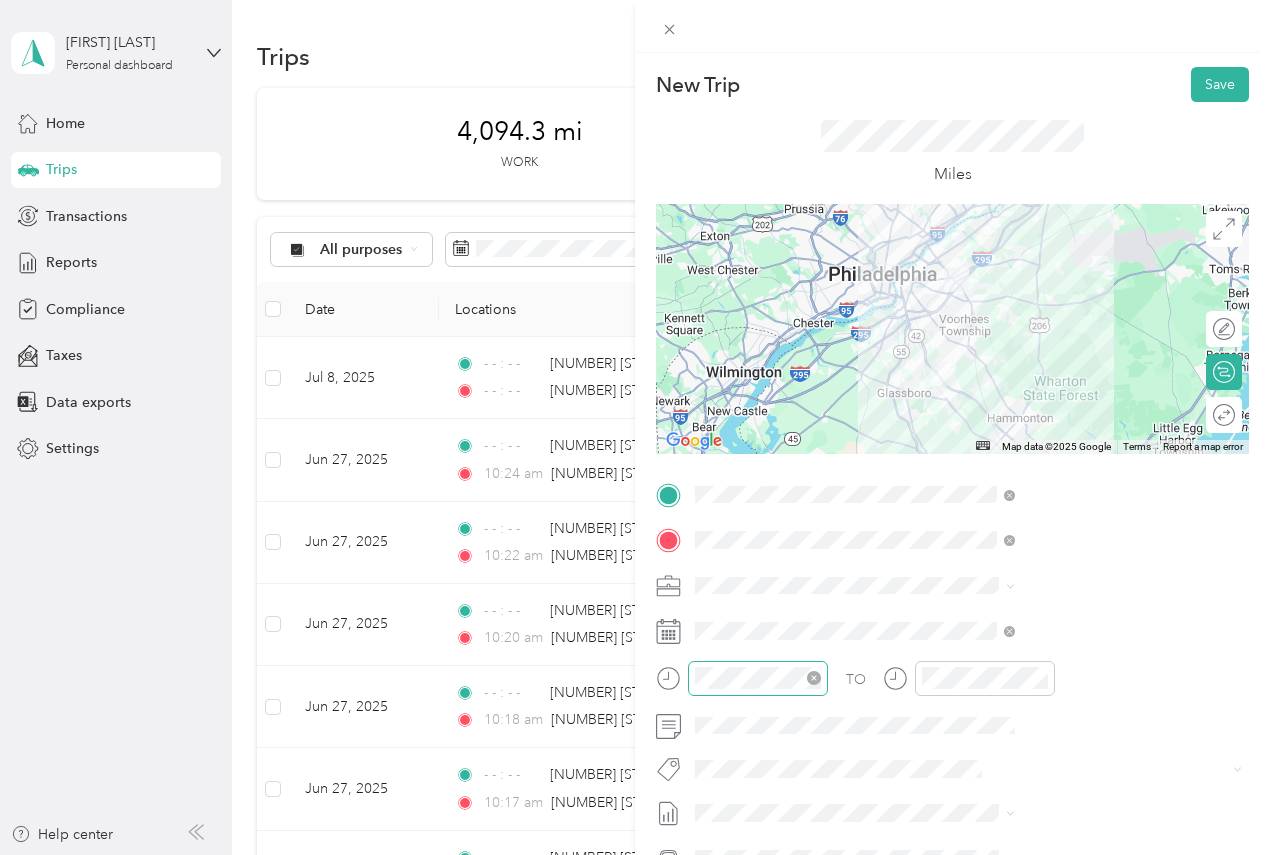 click 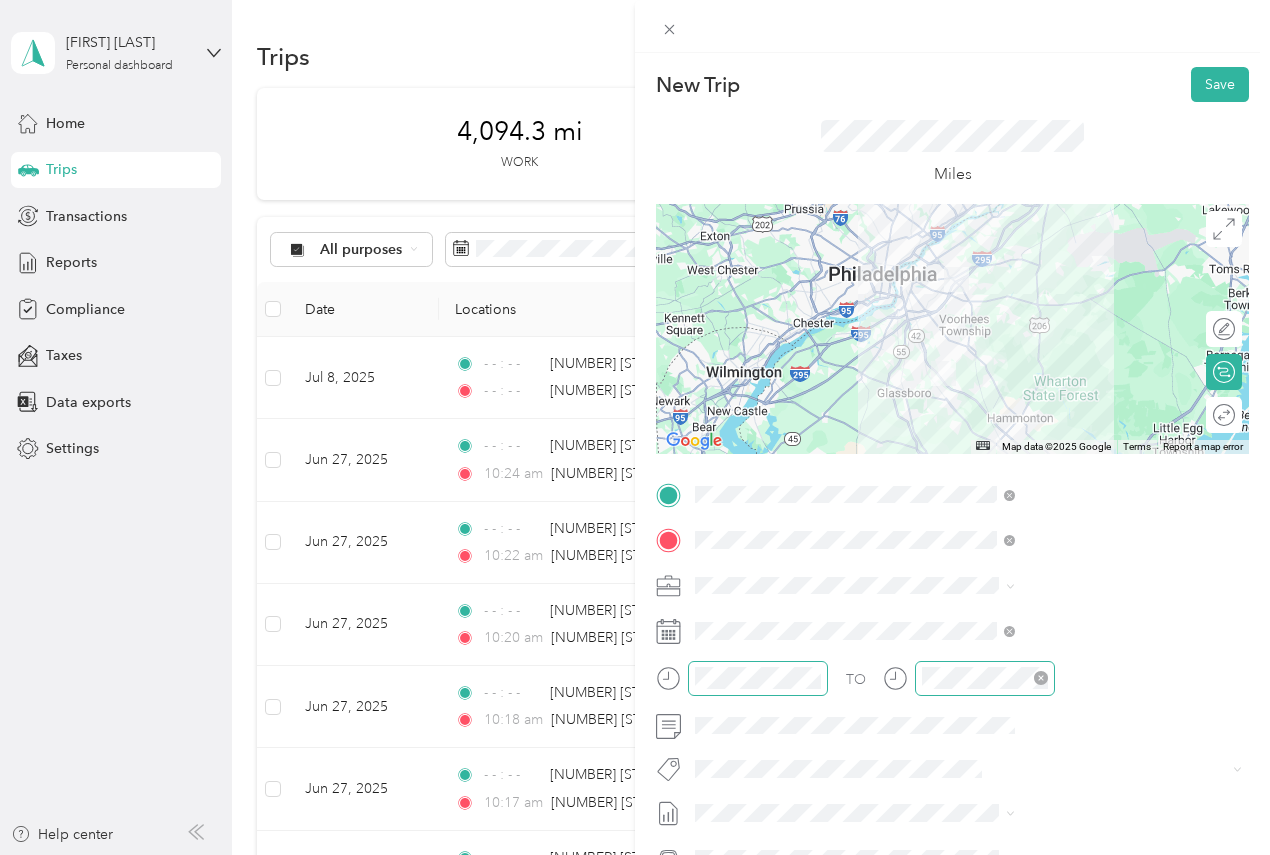 click 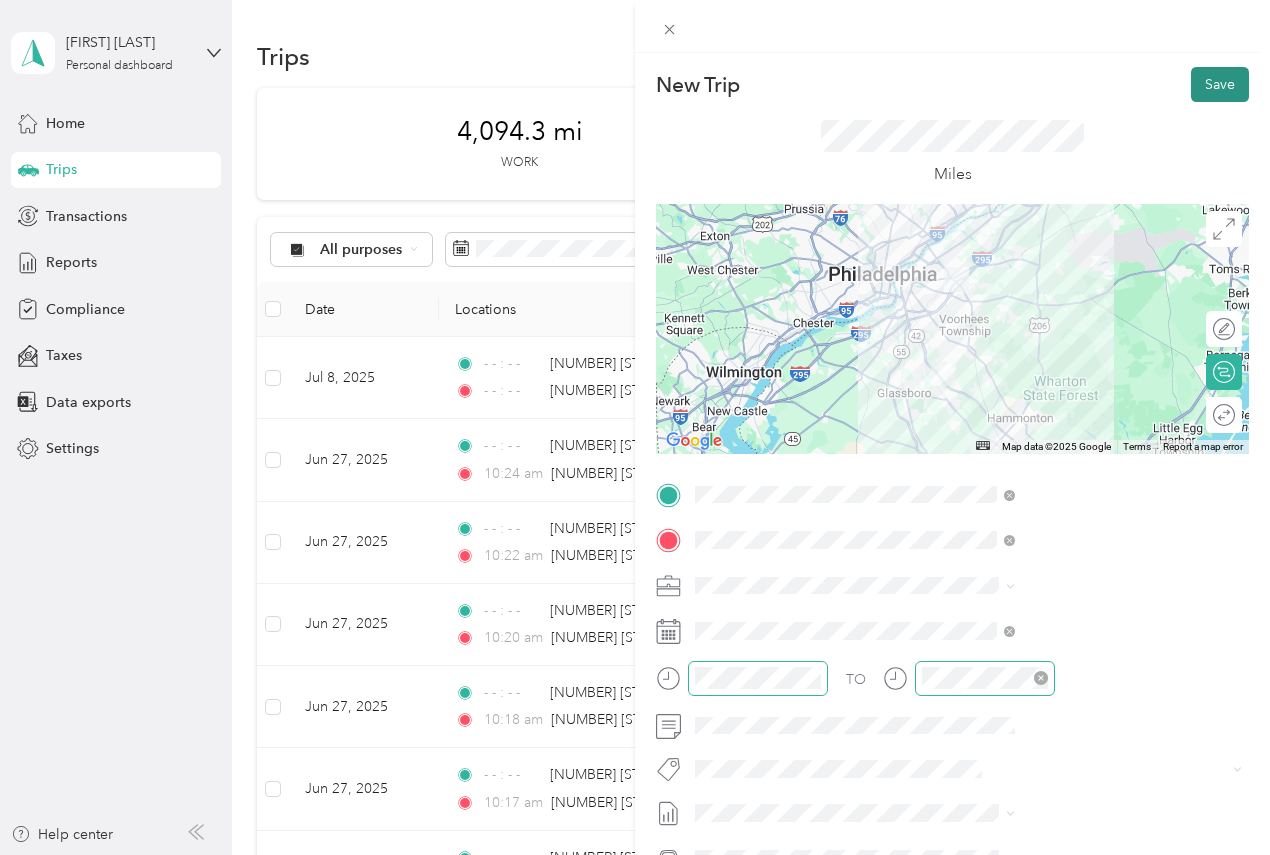 drag, startPoint x: 1202, startPoint y: 77, endPoint x: 1199, endPoint y: 108, distance: 31.144823 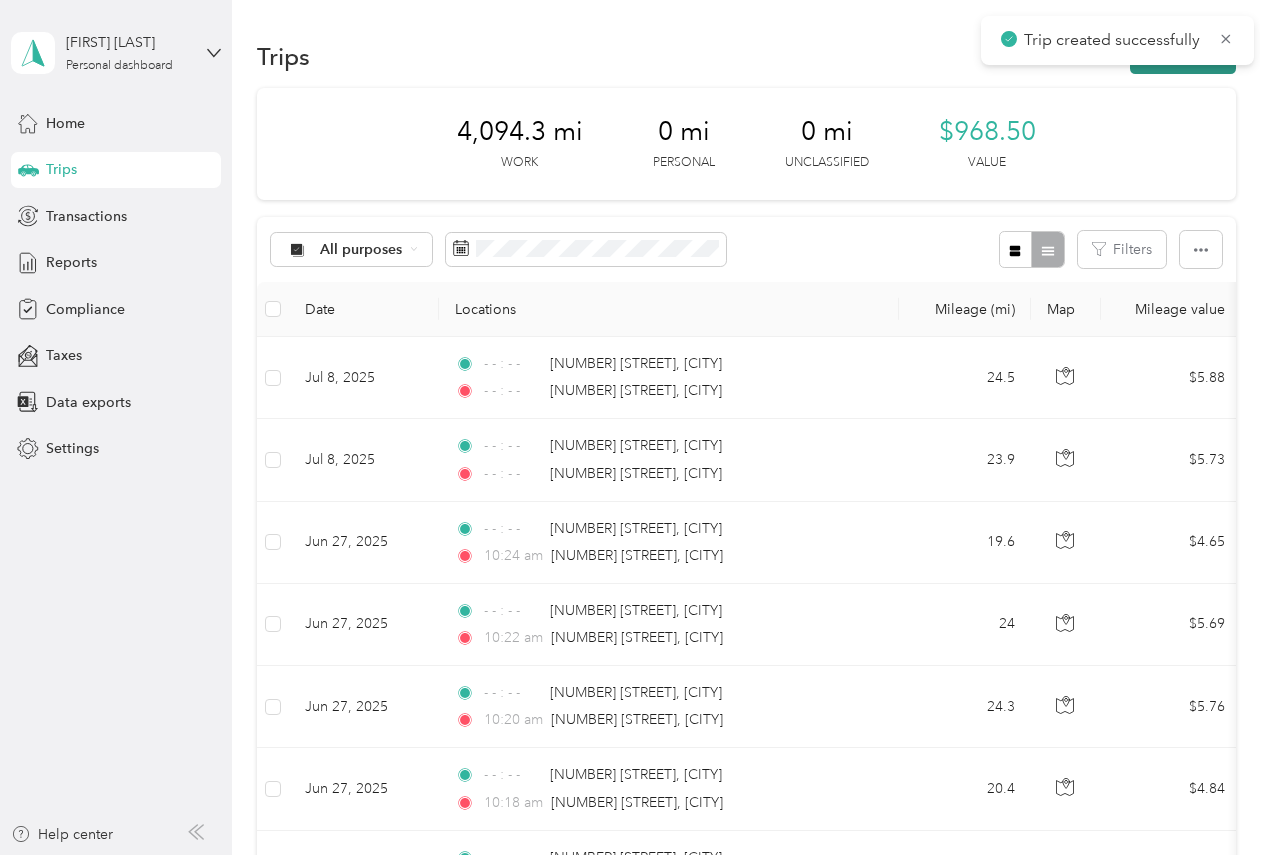 click on "New trip" at bounding box center (1183, 56) 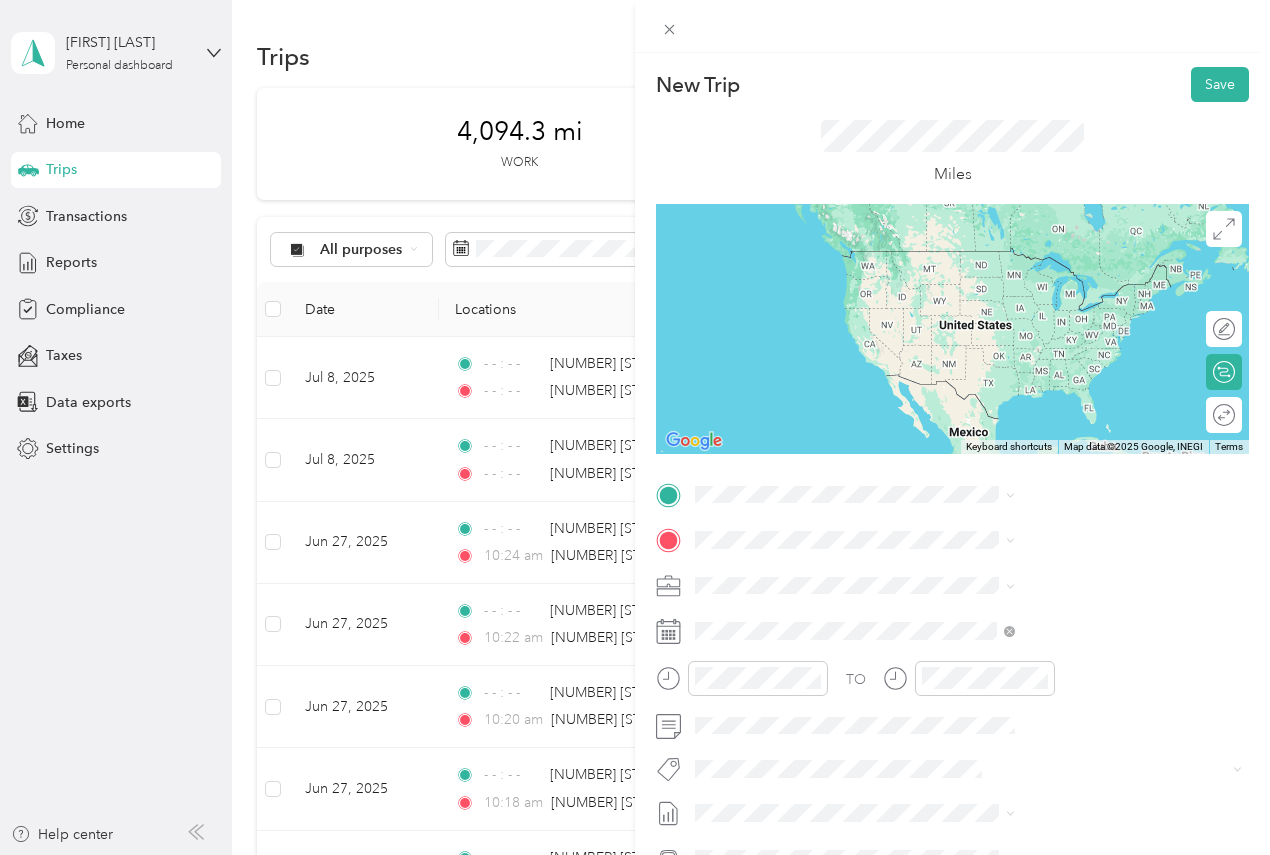 click on "[NUMBER] [STREET]
[CITY], [STATE] [POSTAL_CODE], [COUNTRY]" at bounding box center [1082, 583] 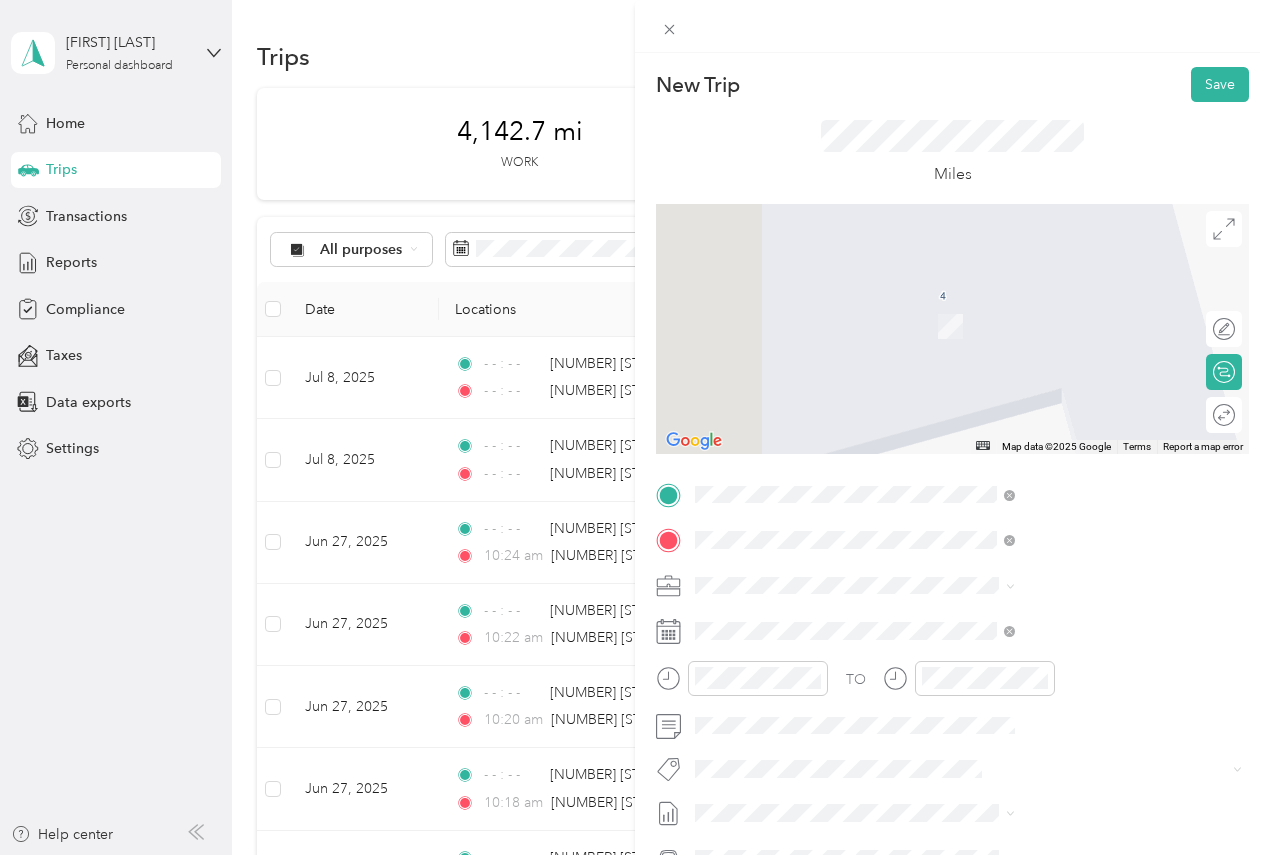 click 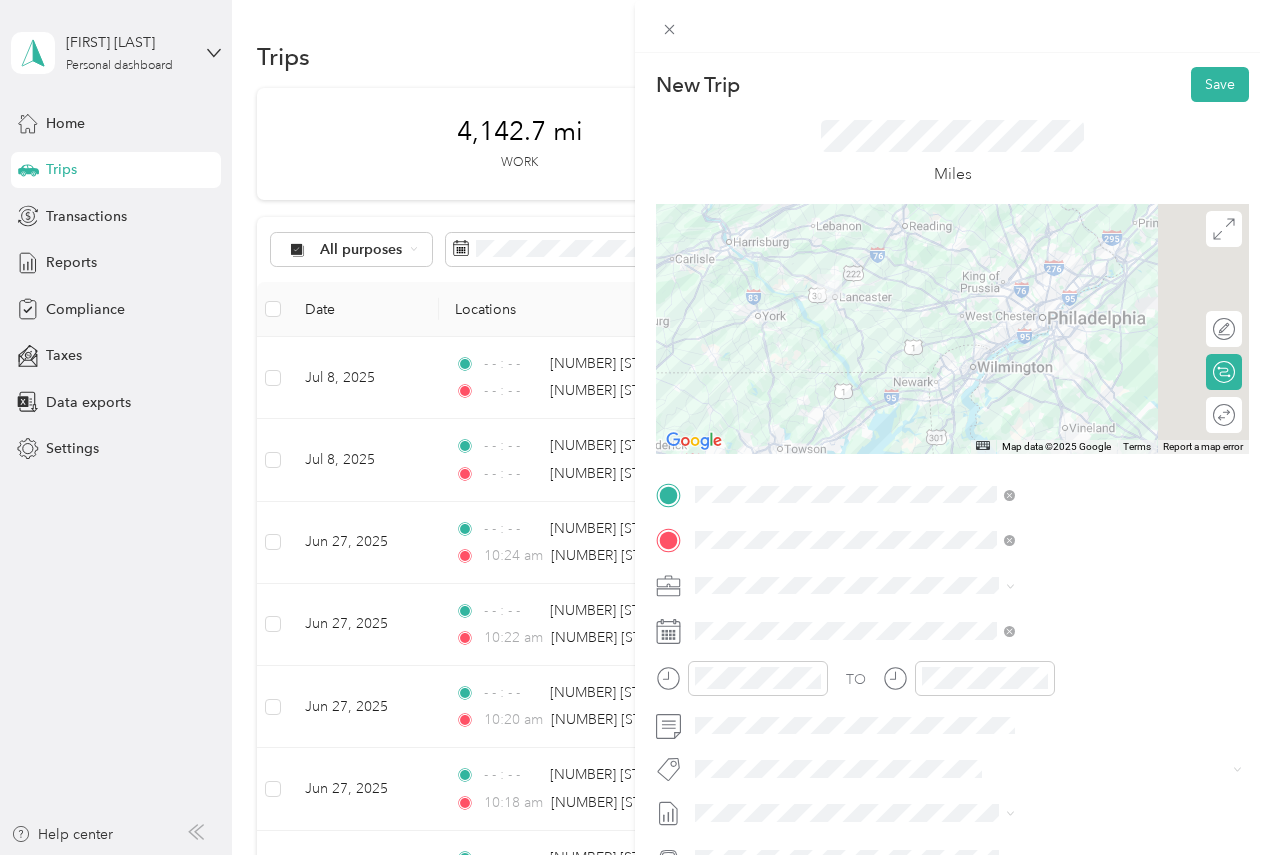 click at bounding box center (952, 329) 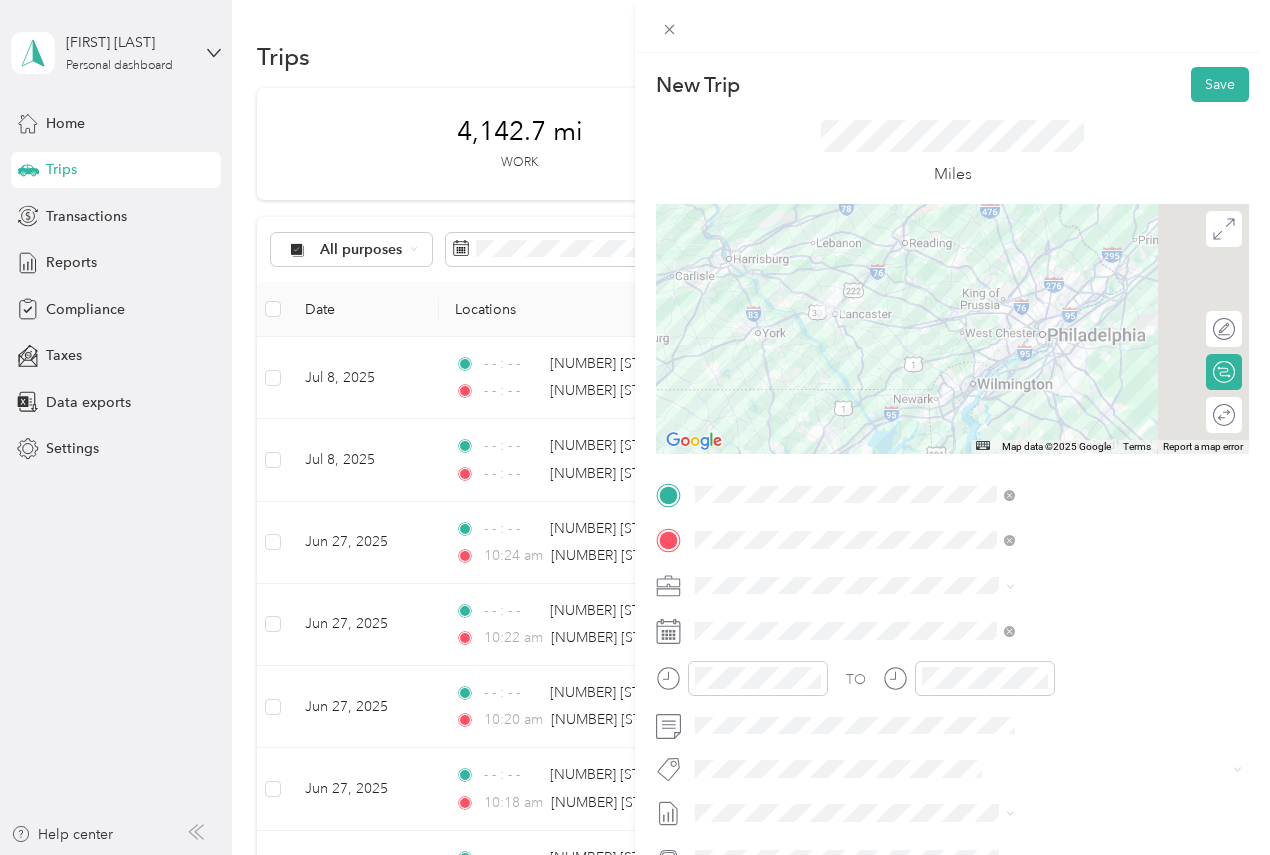 click 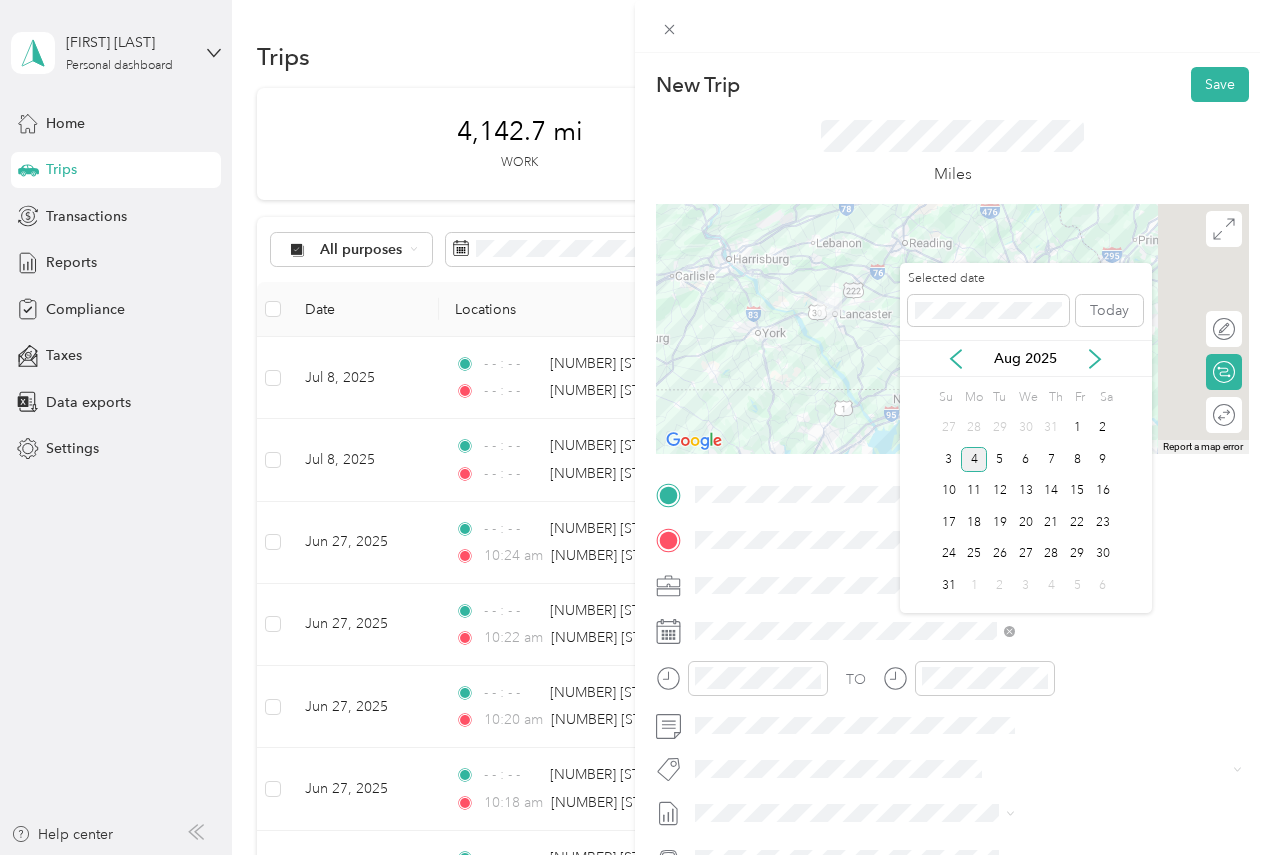 click on "Aug 2025" at bounding box center [1026, 358] 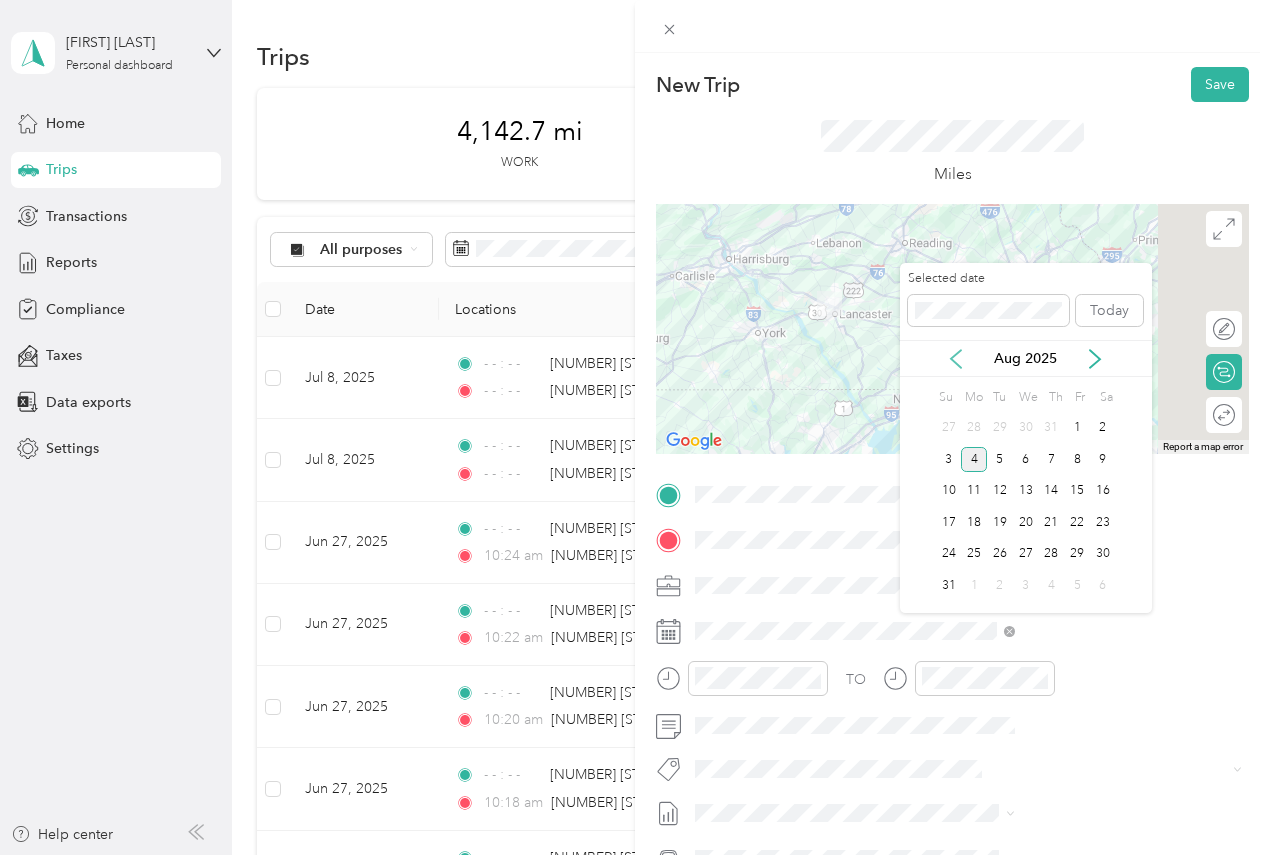 click 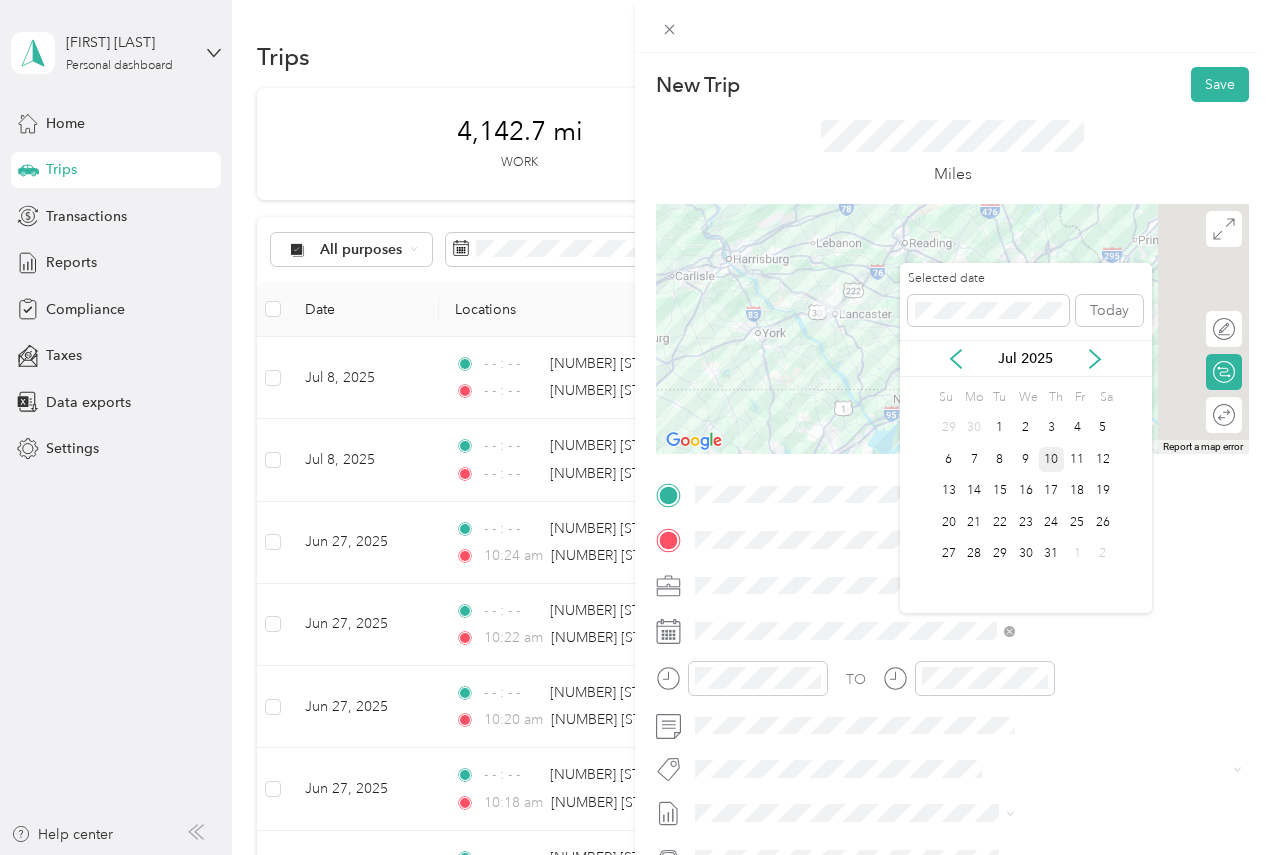 click on "10" at bounding box center (1052, 459) 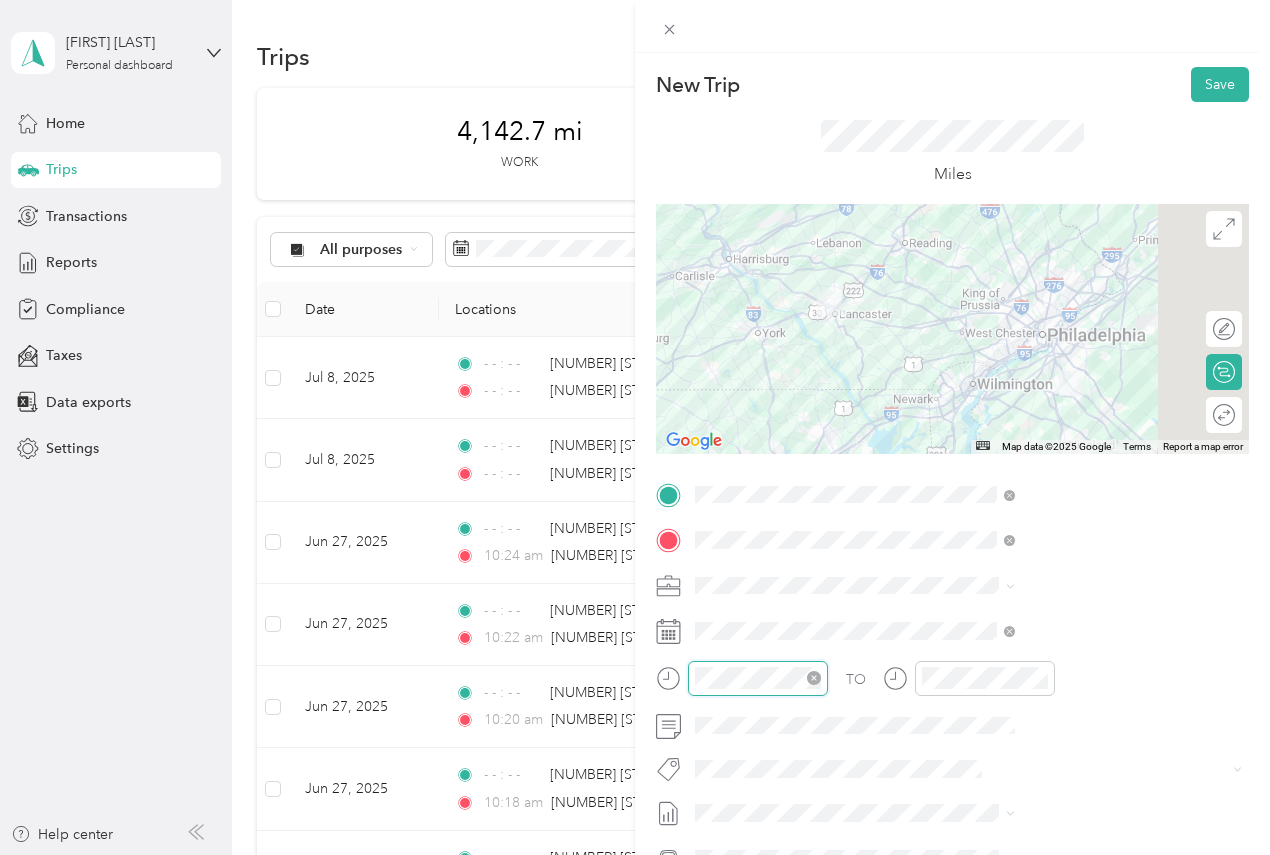 click at bounding box center (758, 678) 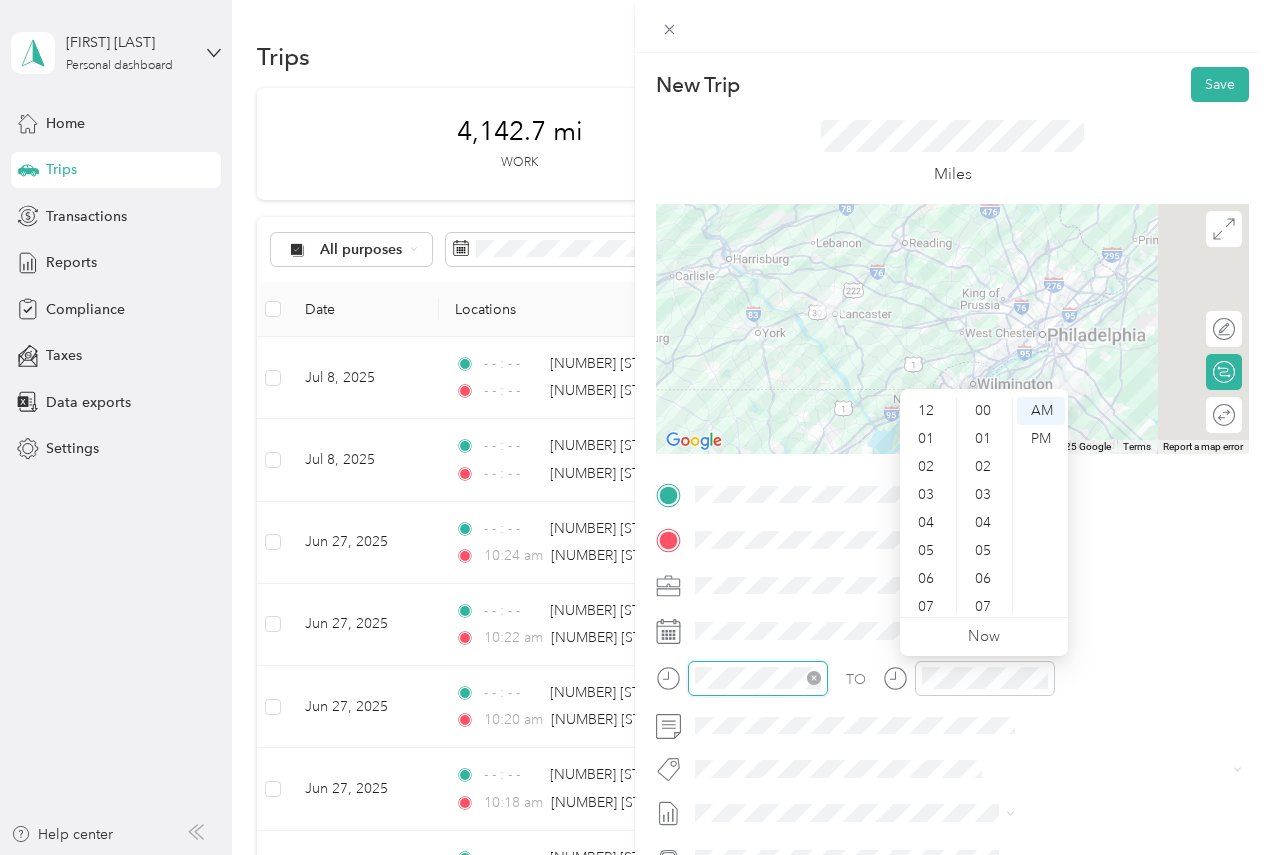 scroll, scrollTop: 812, scrollLeft: 0, axis: vertical 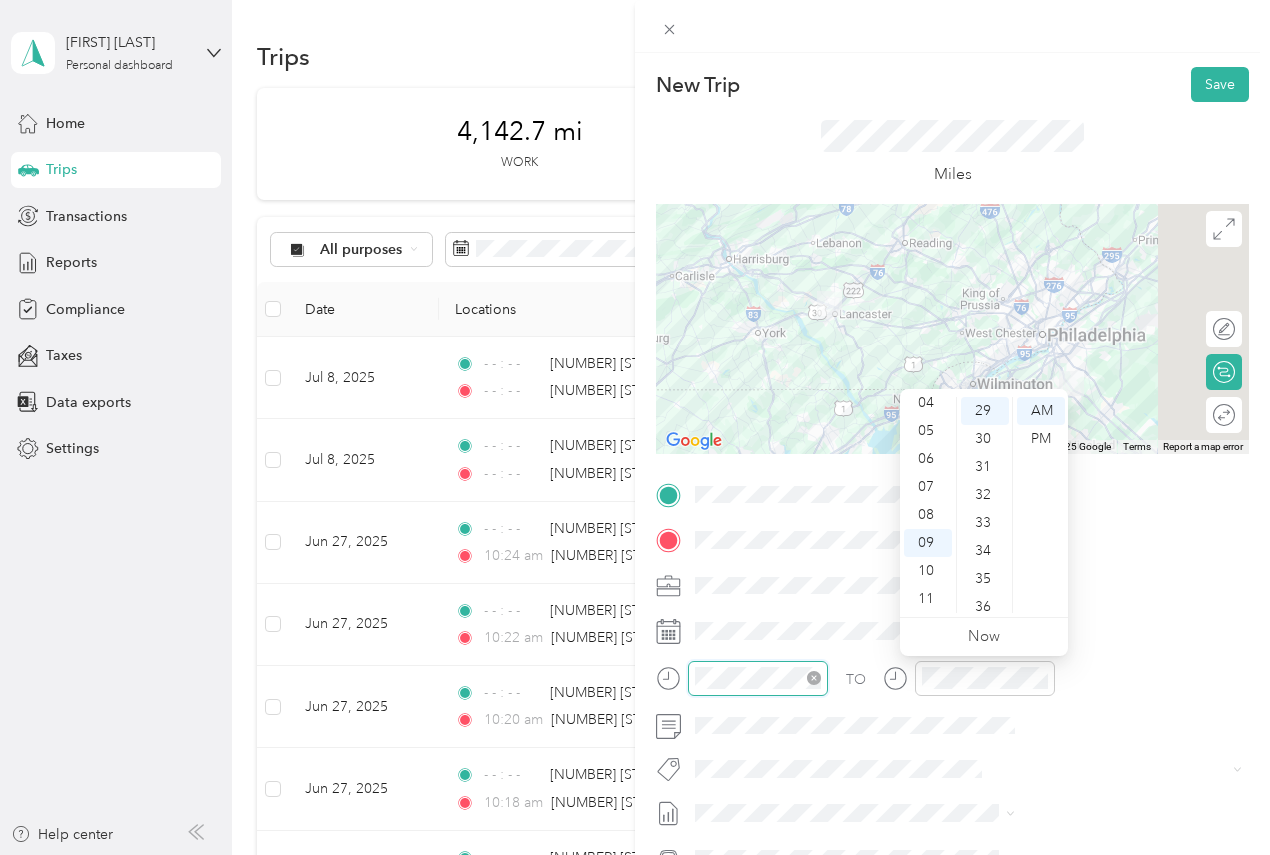 click 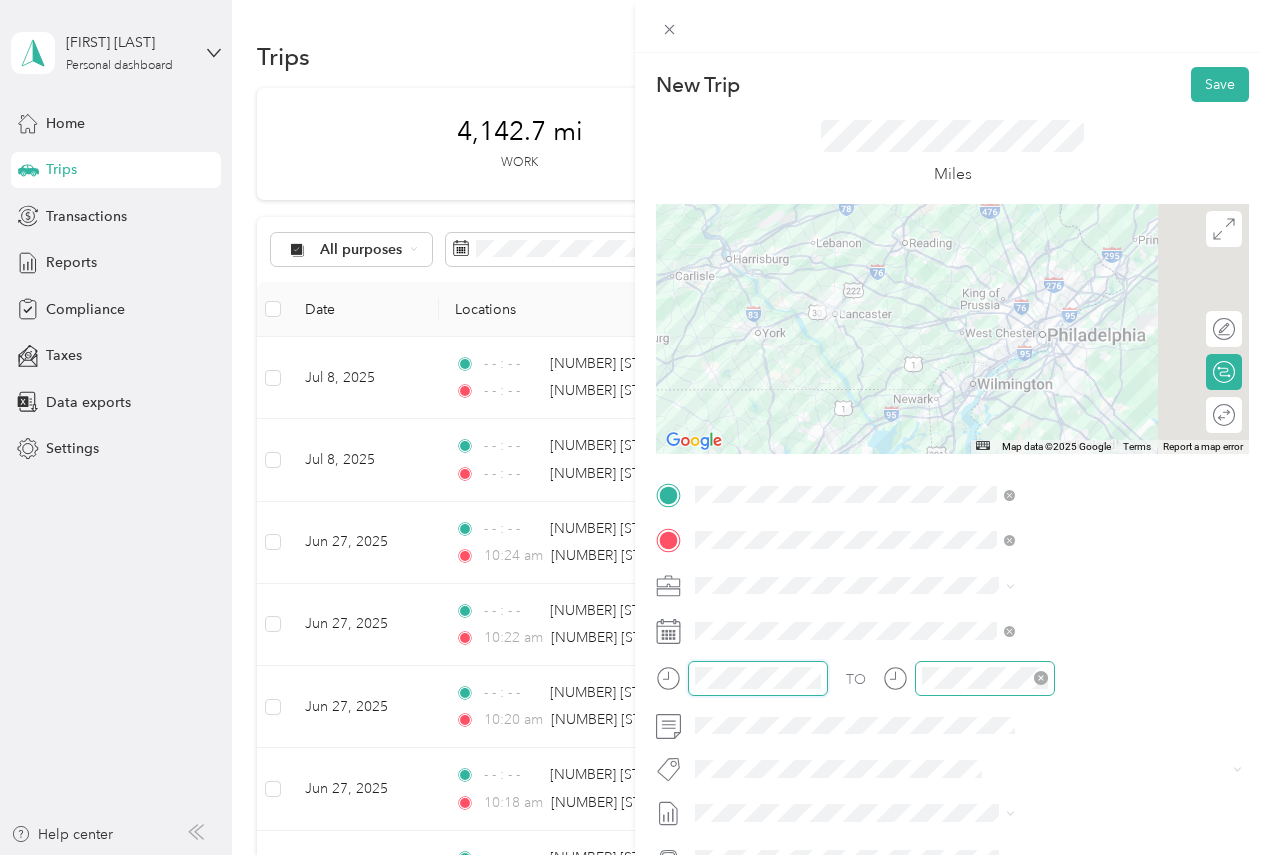click 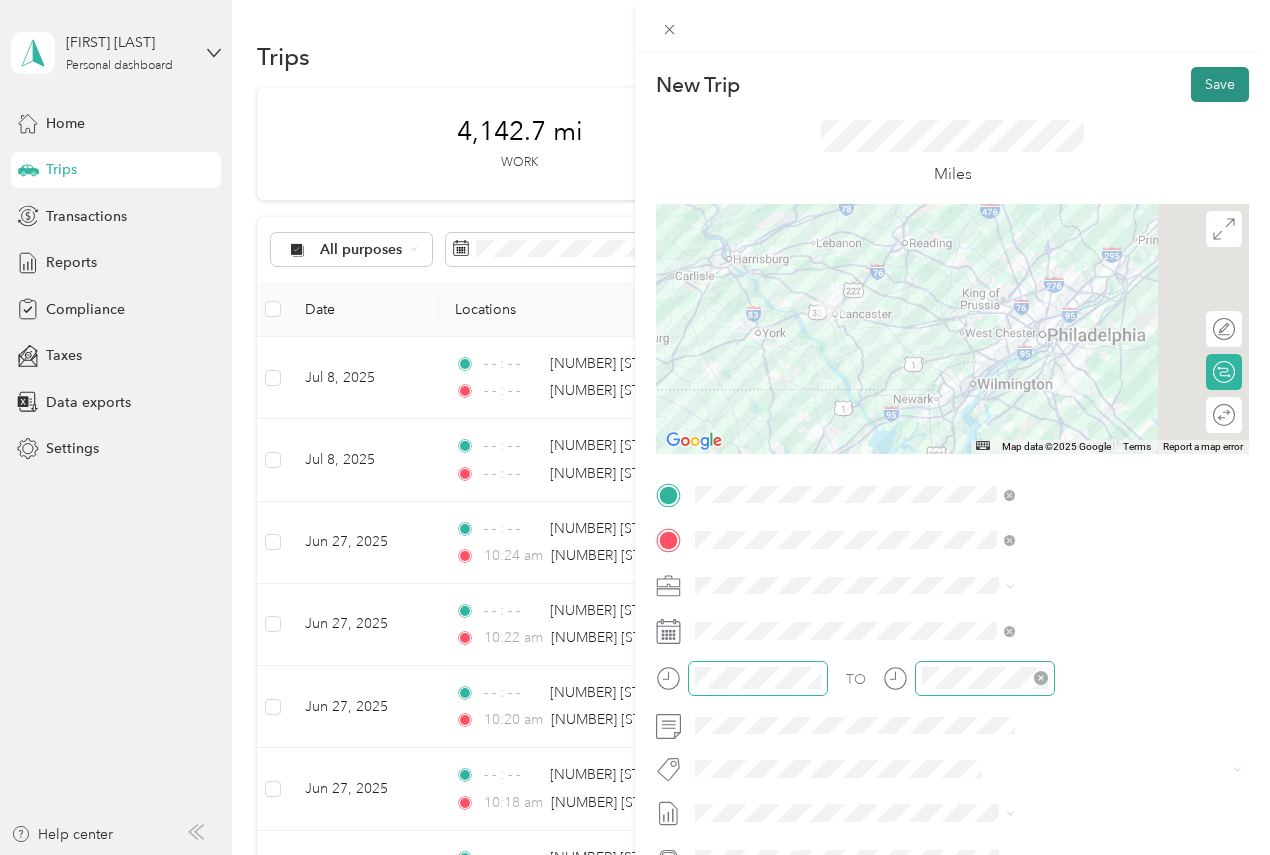 click on "Save" at bounding box center [1220, 84] 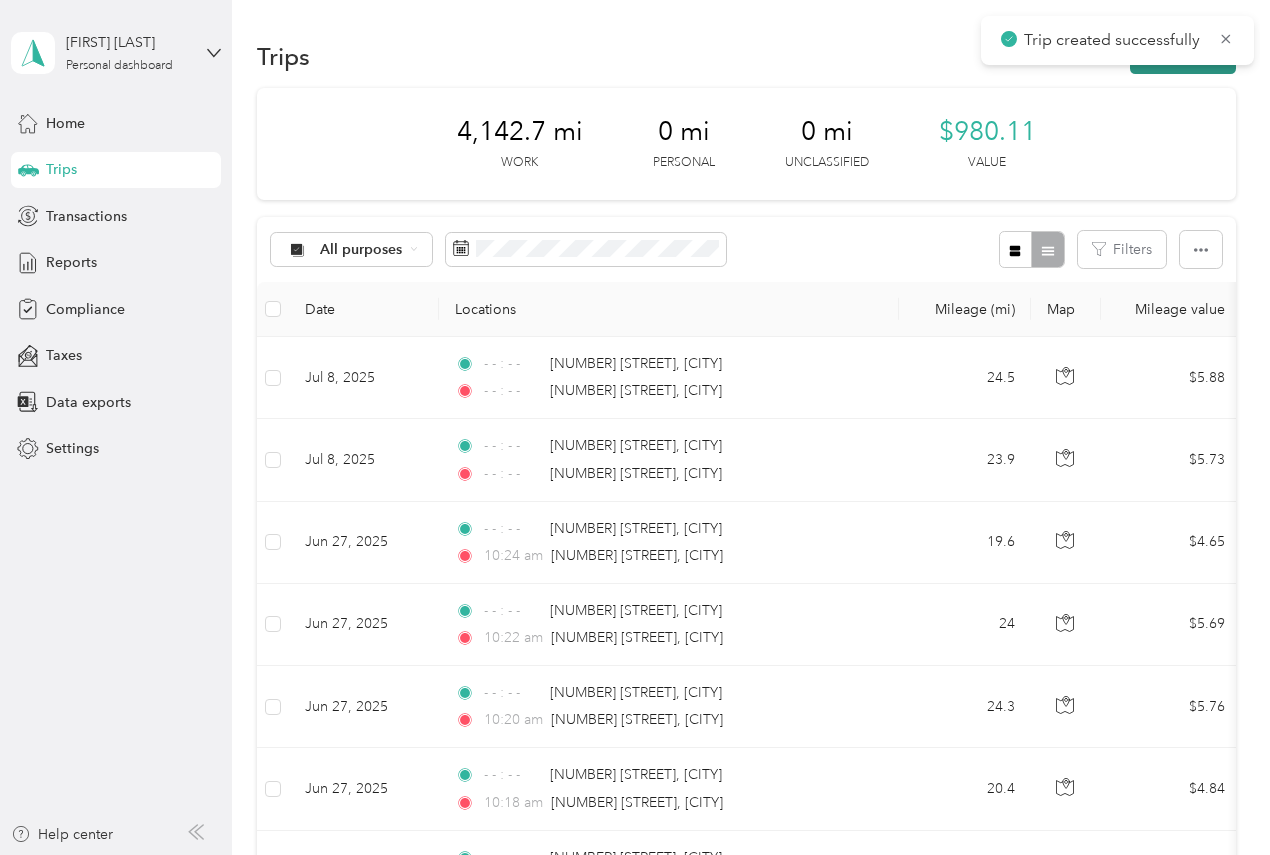 click on "New trip" at bounding box center (1183, 56) 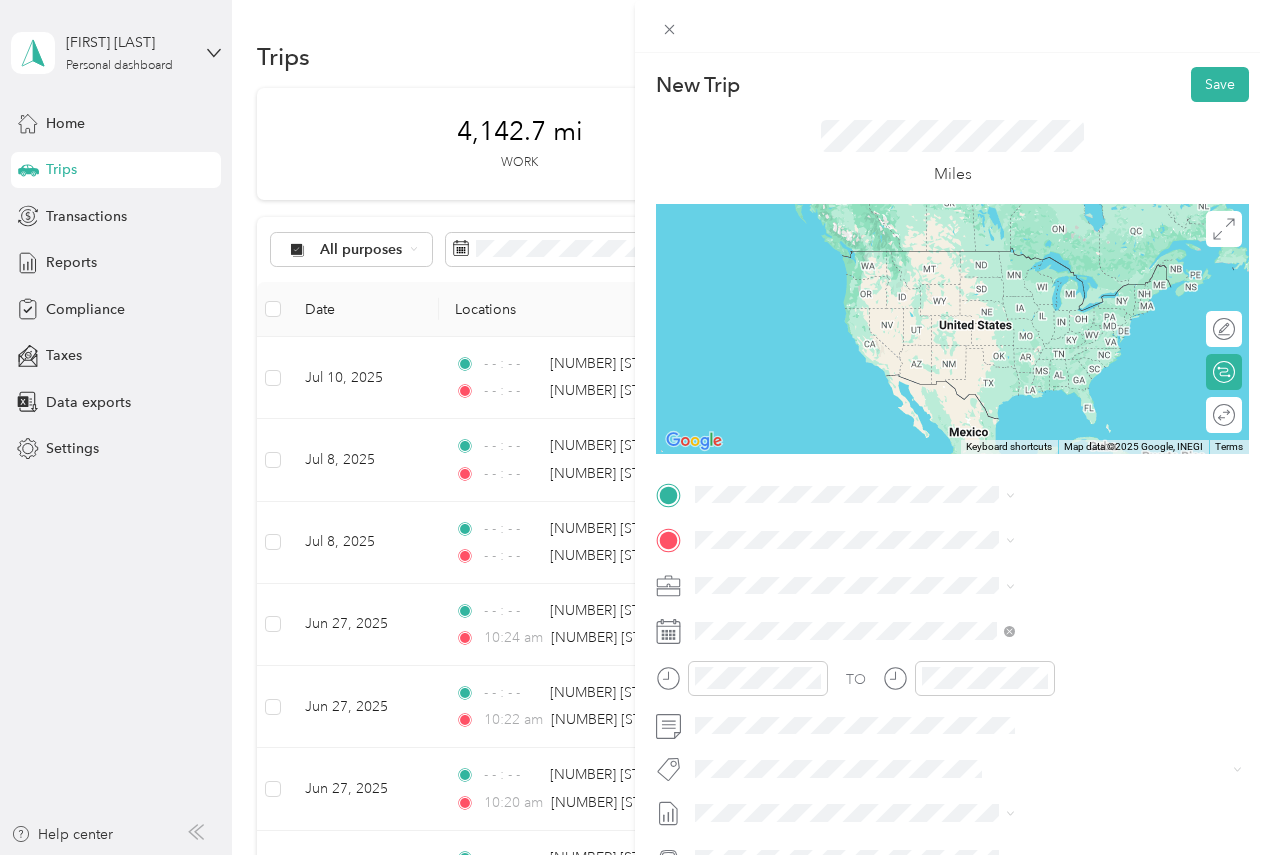 click on "[NUMBER] [STREET]
[CITY], [STATE] [POSTAL_CODE], [COUNTRY]" at bounding box center [1082, 580] 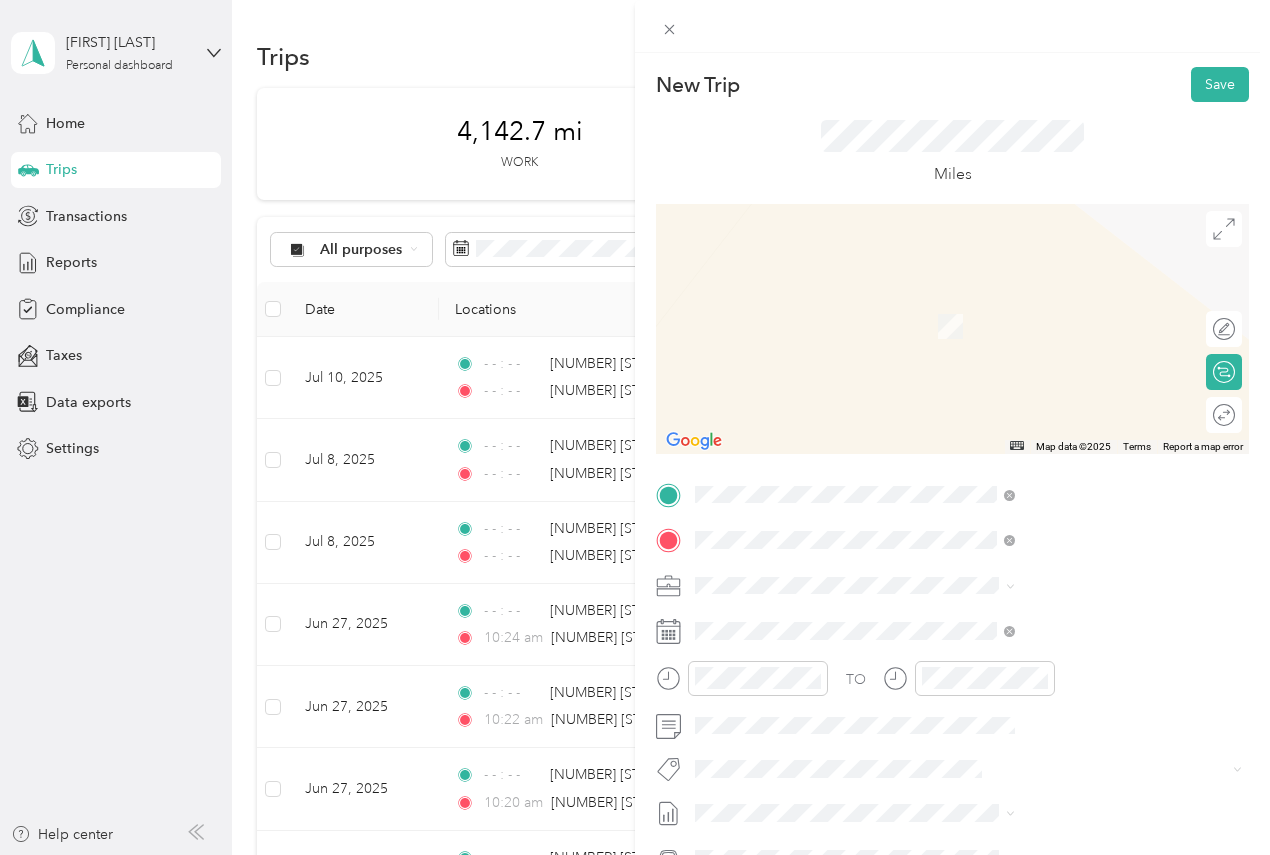 click on "[NUMBER] [STREET]
[CITY], [STATE] [POSTAL_CODE], [COUNTRY]" at bounding box center [1082, 629] 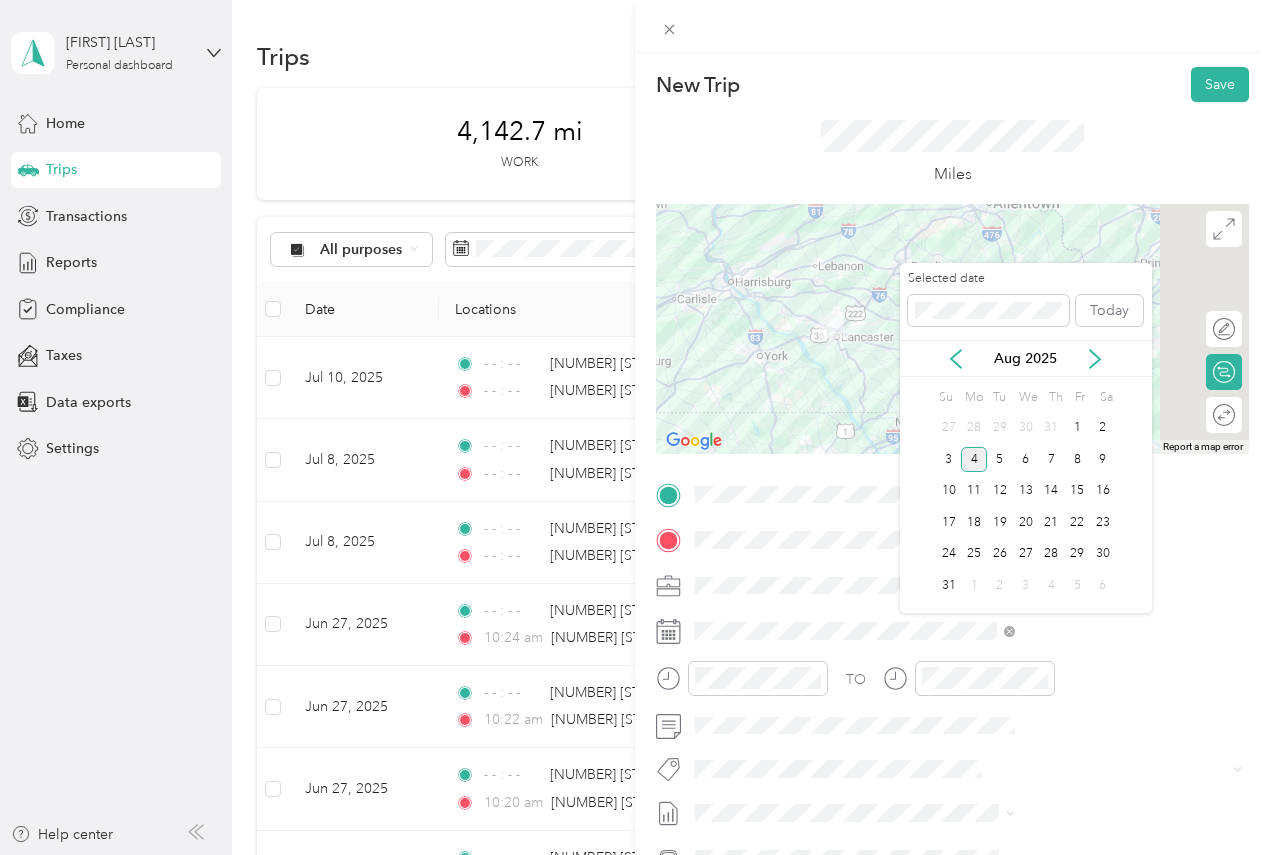 click on "Aug 2025" at bounding box center [1026, 358] 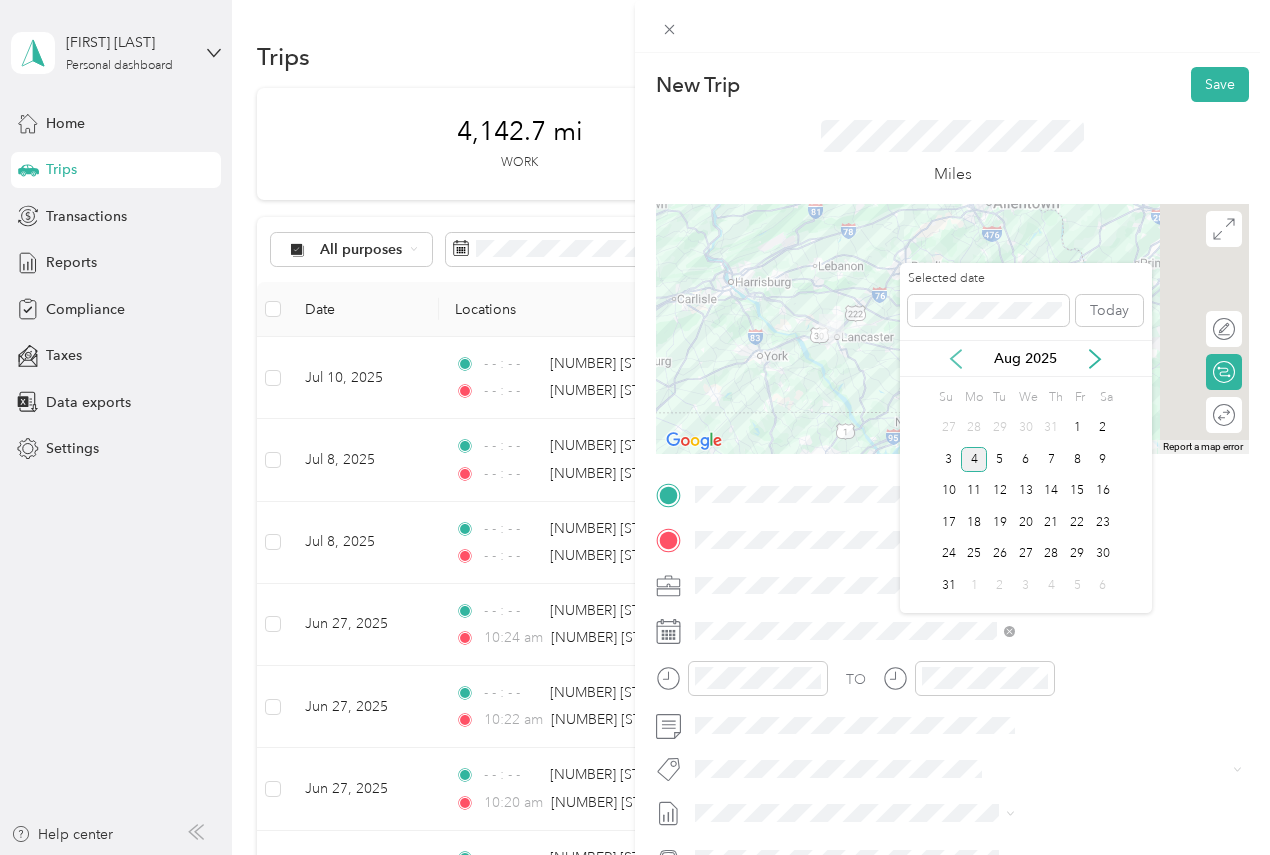 click 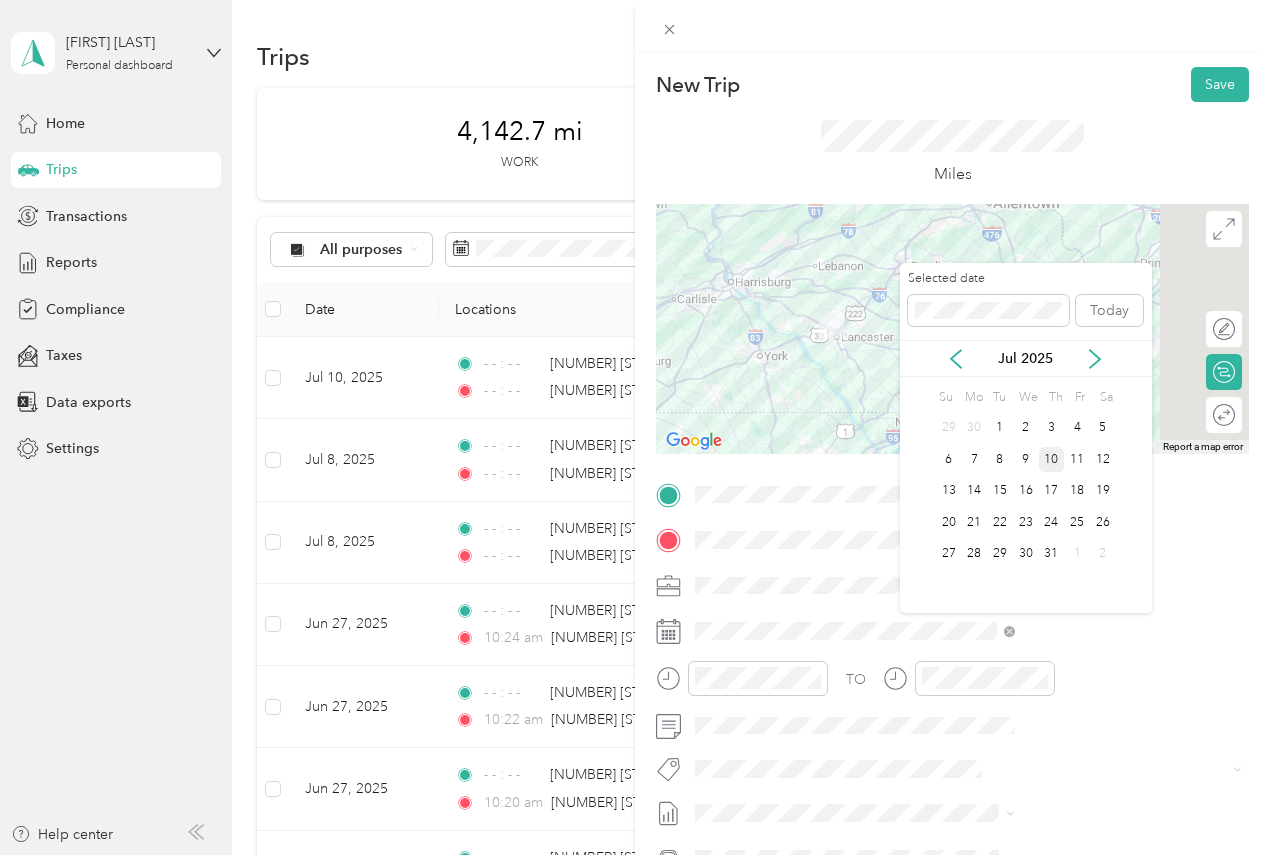 click on "10" at bounding box center (1052, 459) 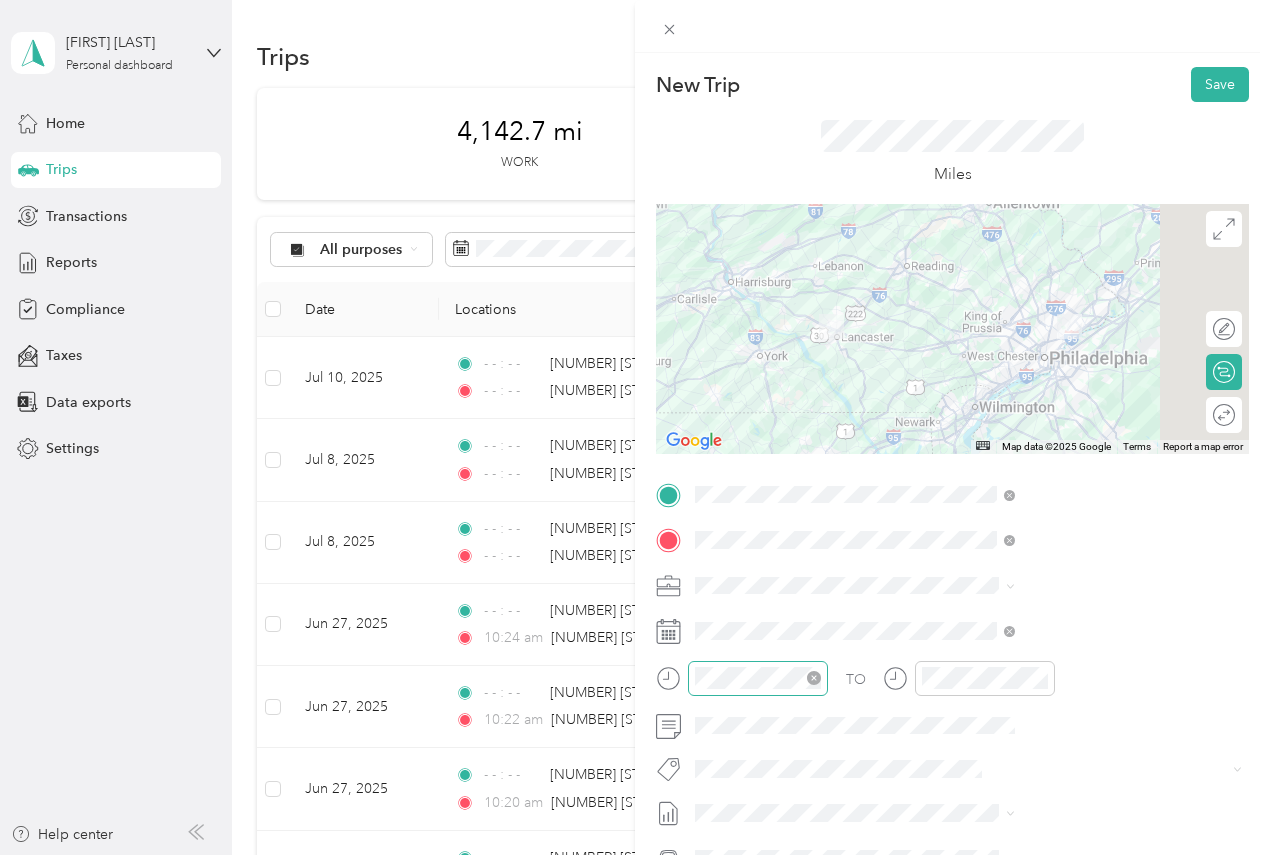 click 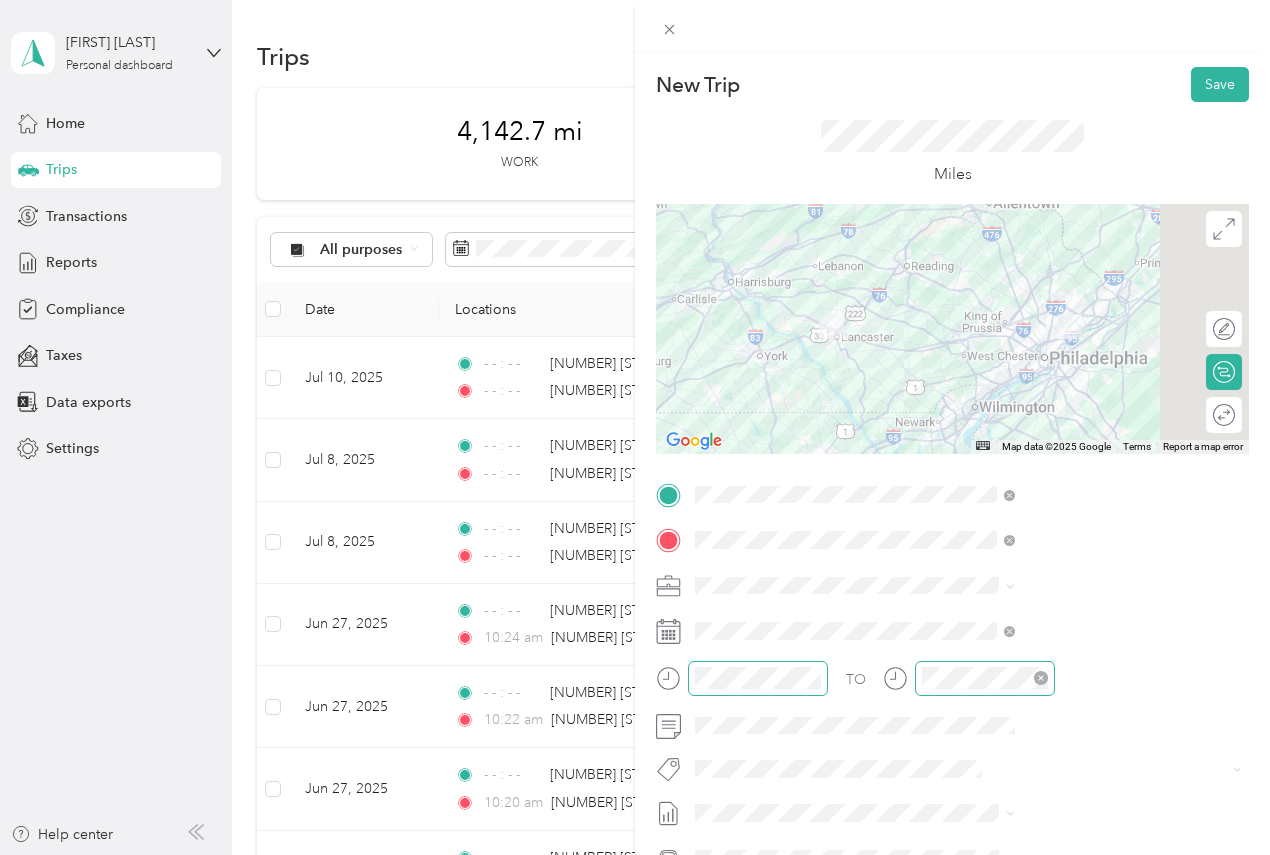 click 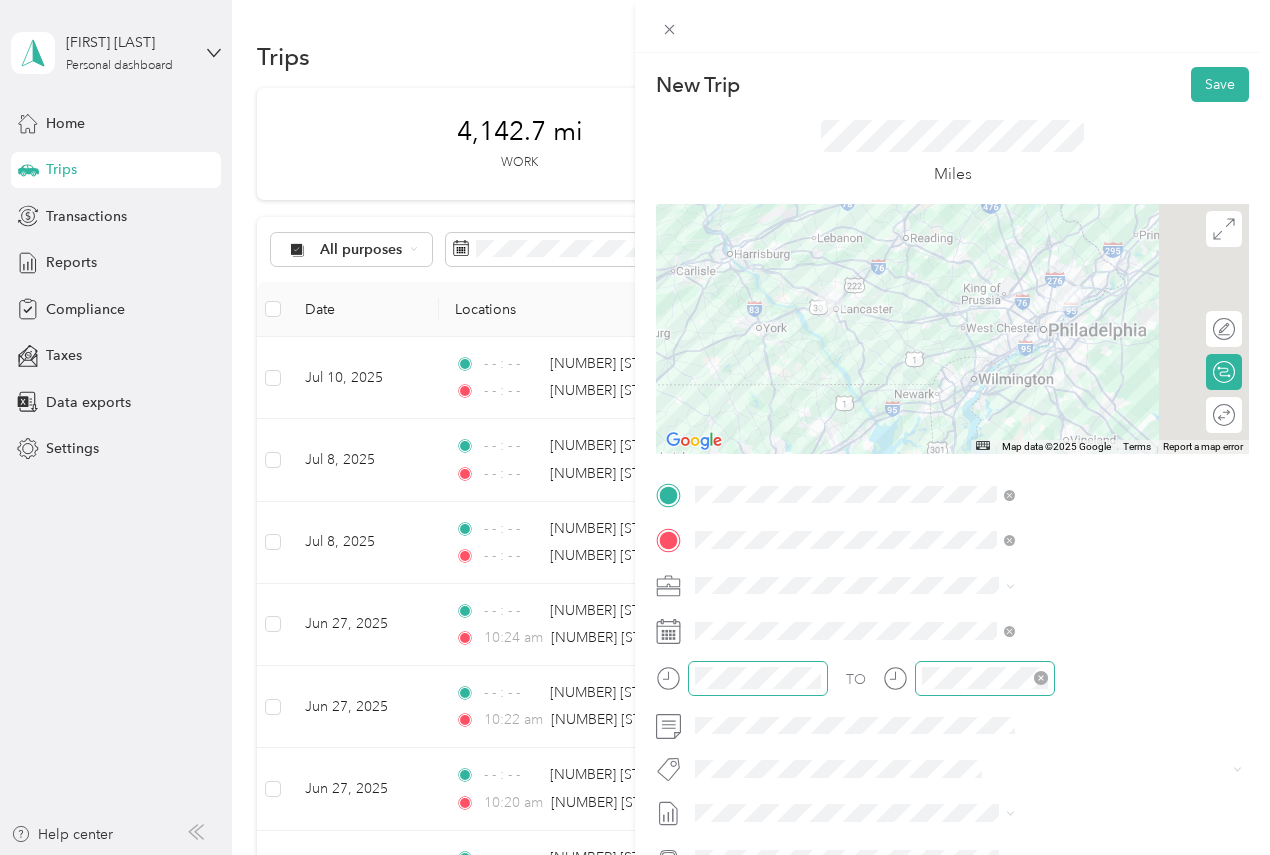 click at bounding box center [952, 329] 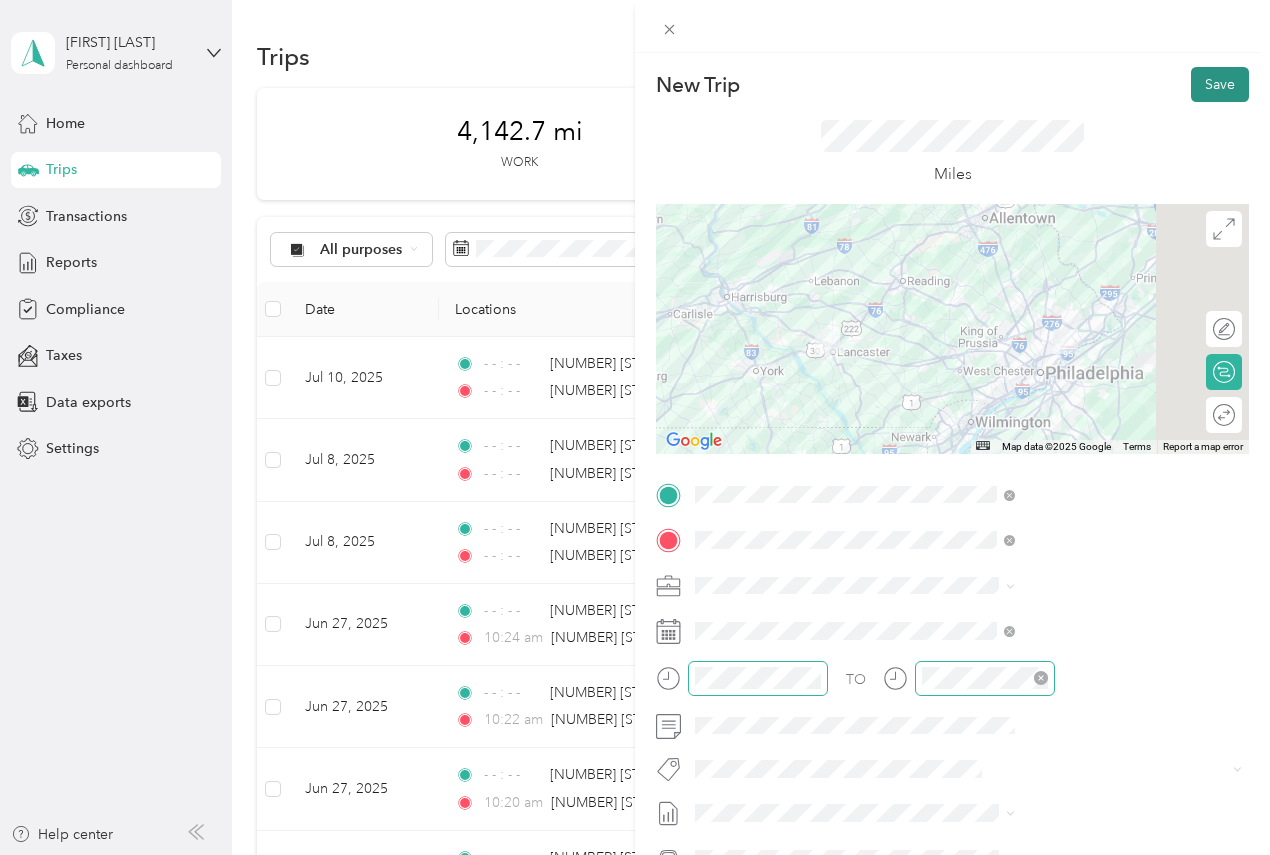 click on "Save" at bounding box center [1220, 84] 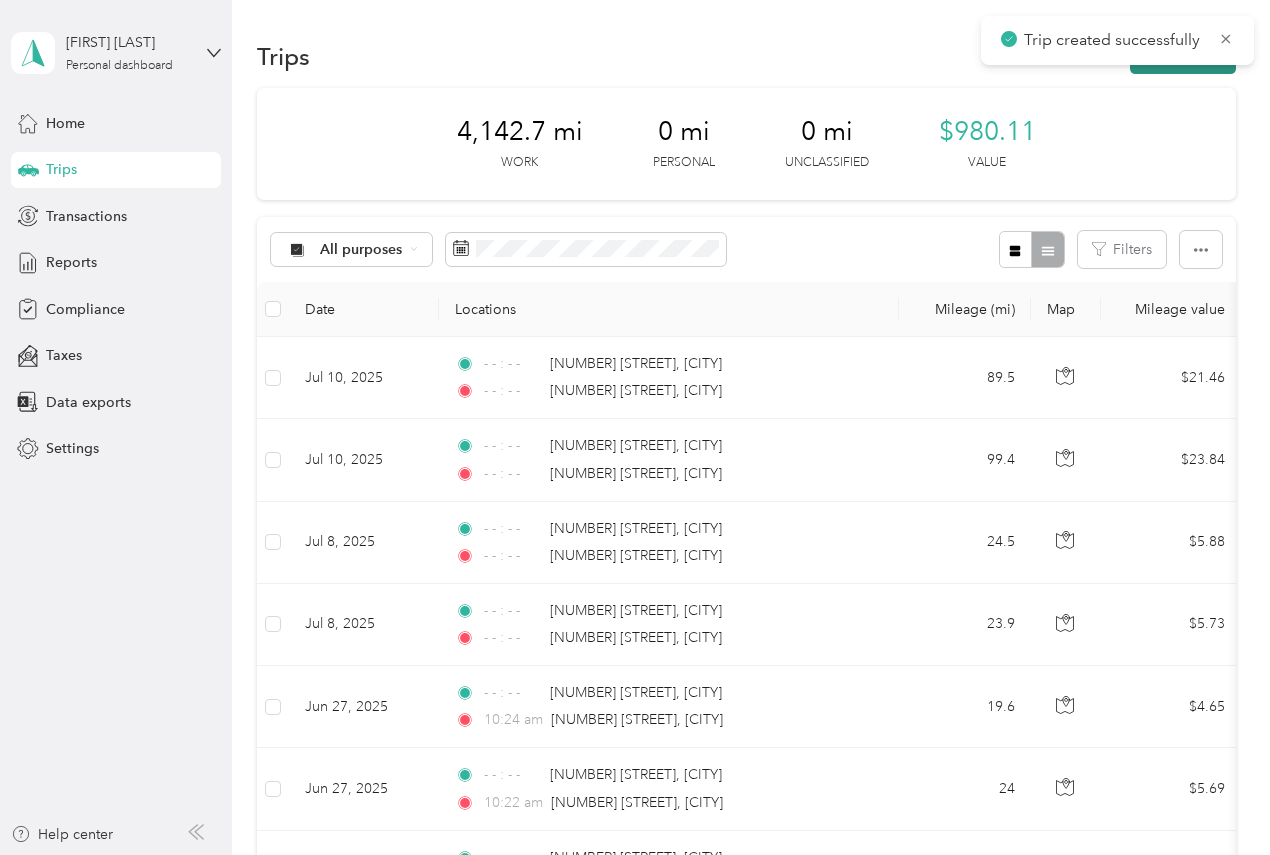 click on "New trip" at bounding box center [1183, 56] 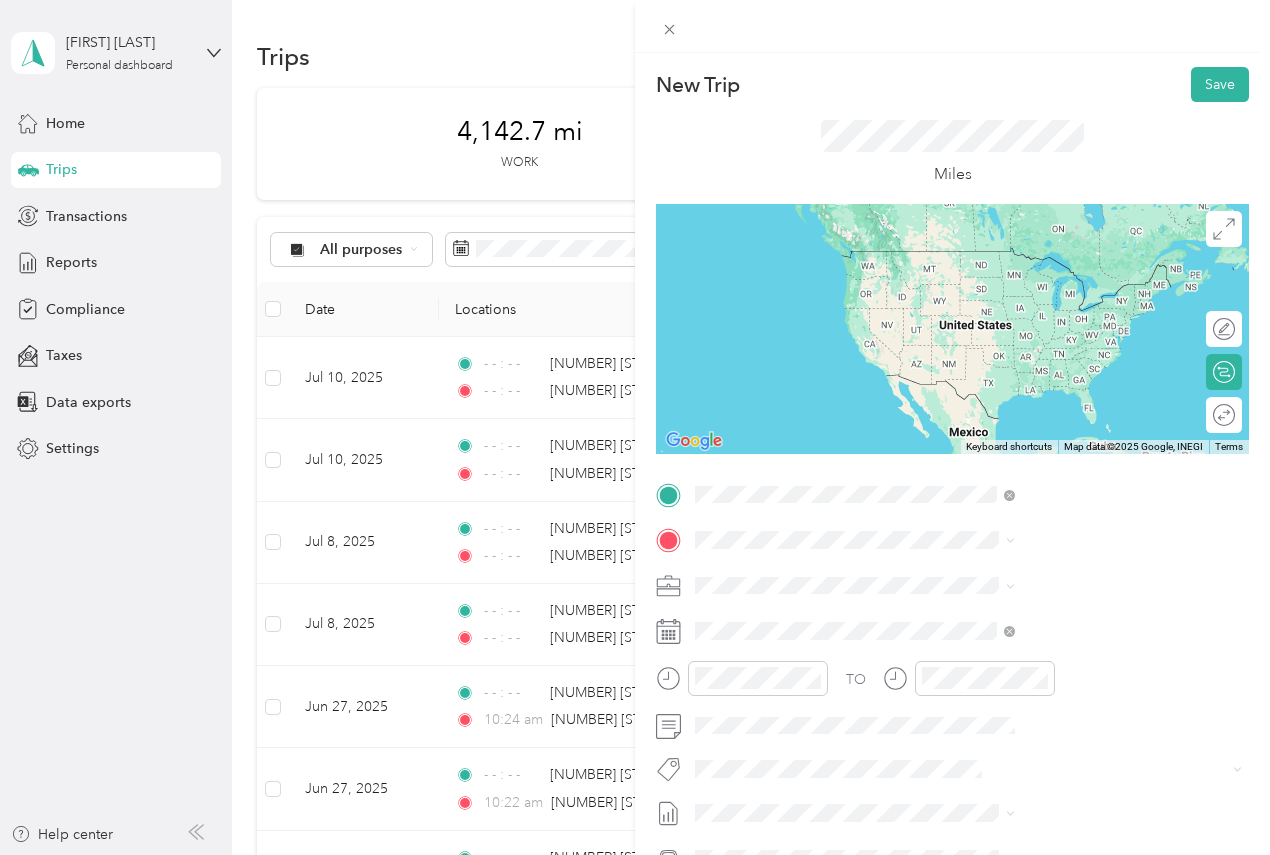 click on "[NUMBER] [STREET]
[CITY], [STATE] [POSTAL_CODE], [COUNTRY]" at bounding box center [1082, 584] 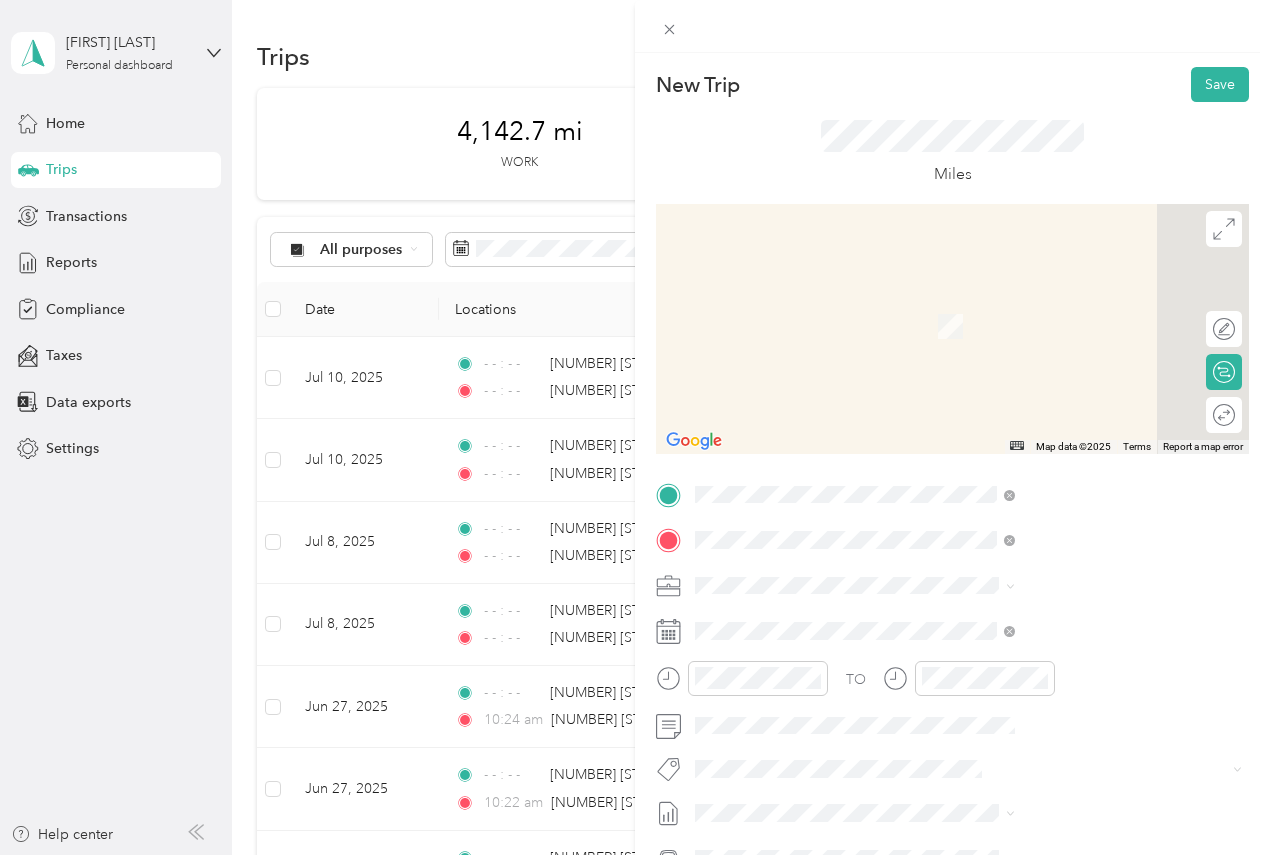 click on "[NUMBER] [STREET]
[CITY], [STATE] [POSTAL_CODE], [COUNTRY]" at bounding box center (1082, 629) 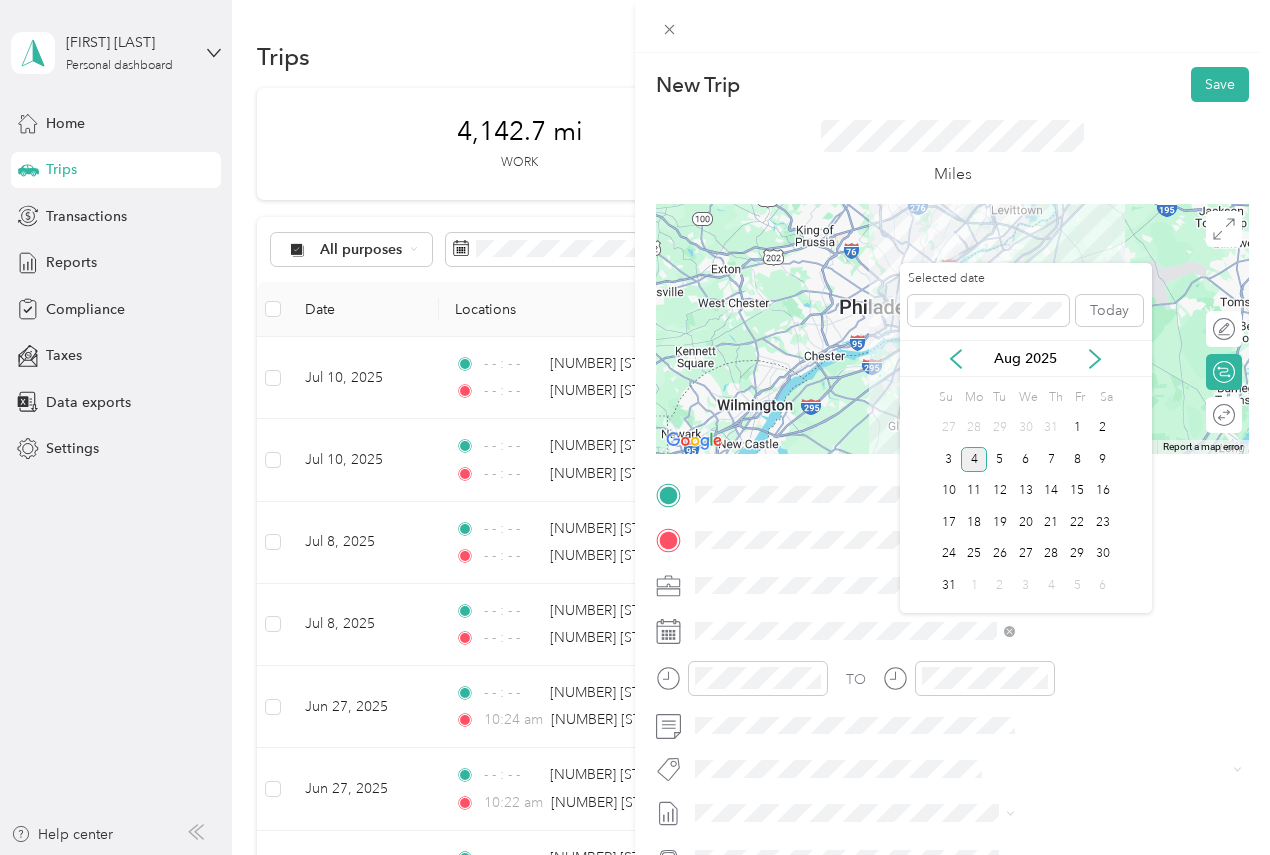 click on "Aug 2025" at bounding box center [1026, 358] 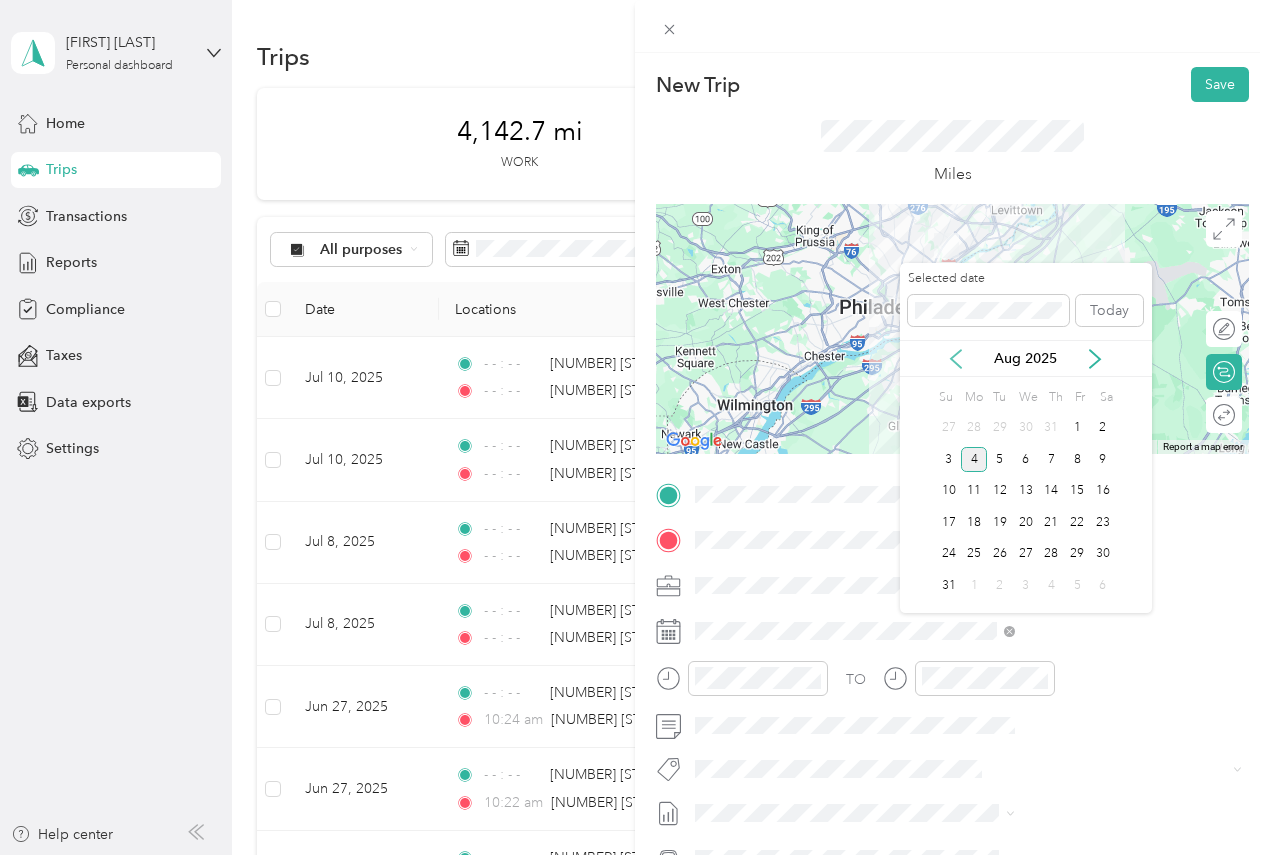 click 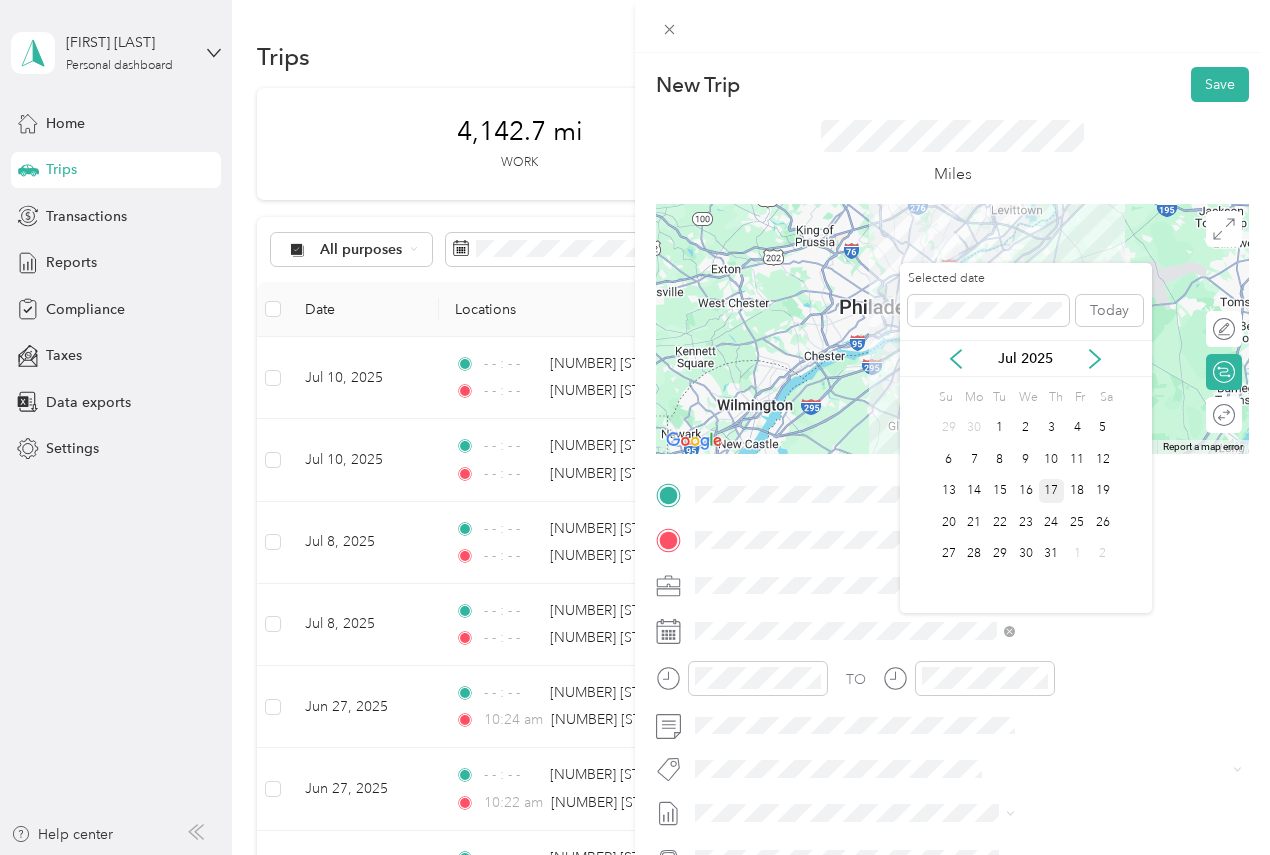 drag, startPoint x: 1049, startPoint y: 450, endPoint x: 1061, endPoint y: 485, distance: 37 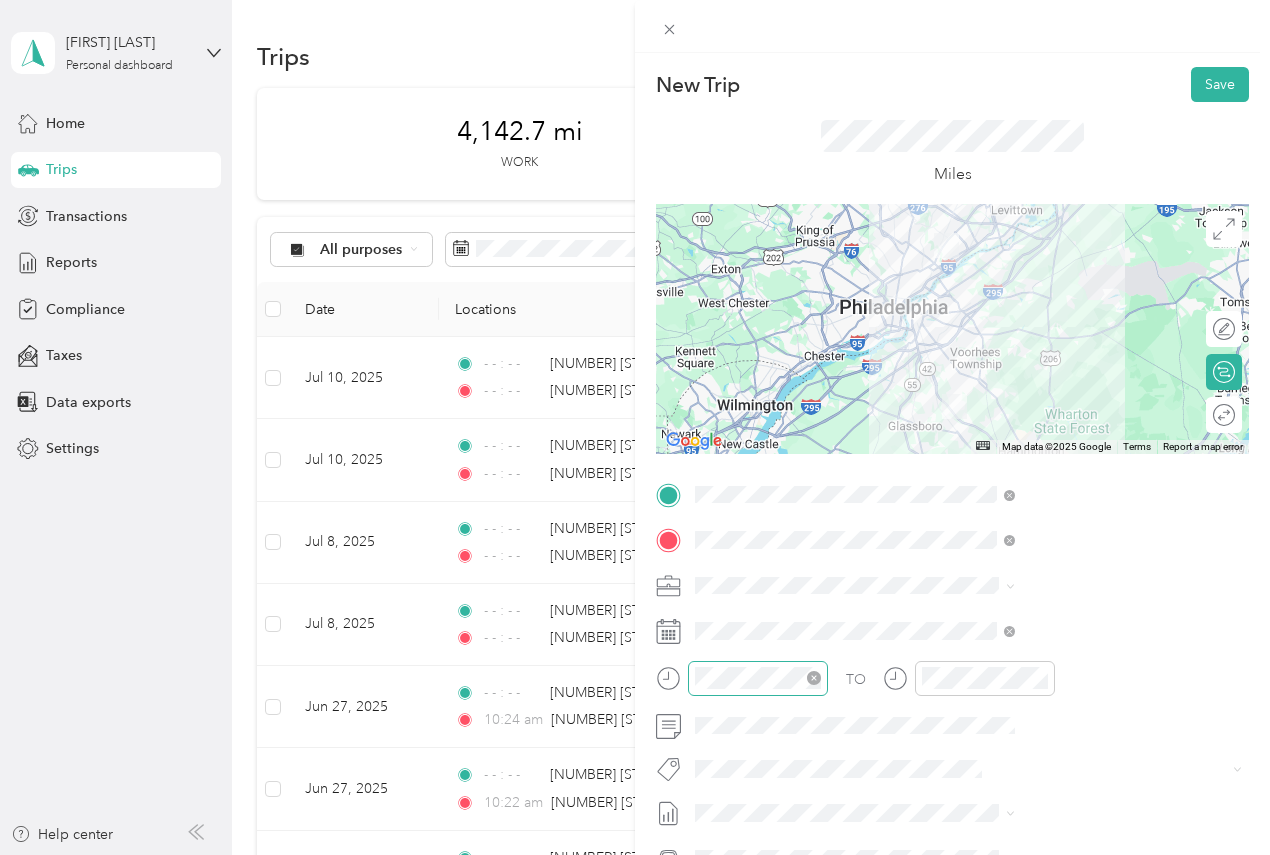 click 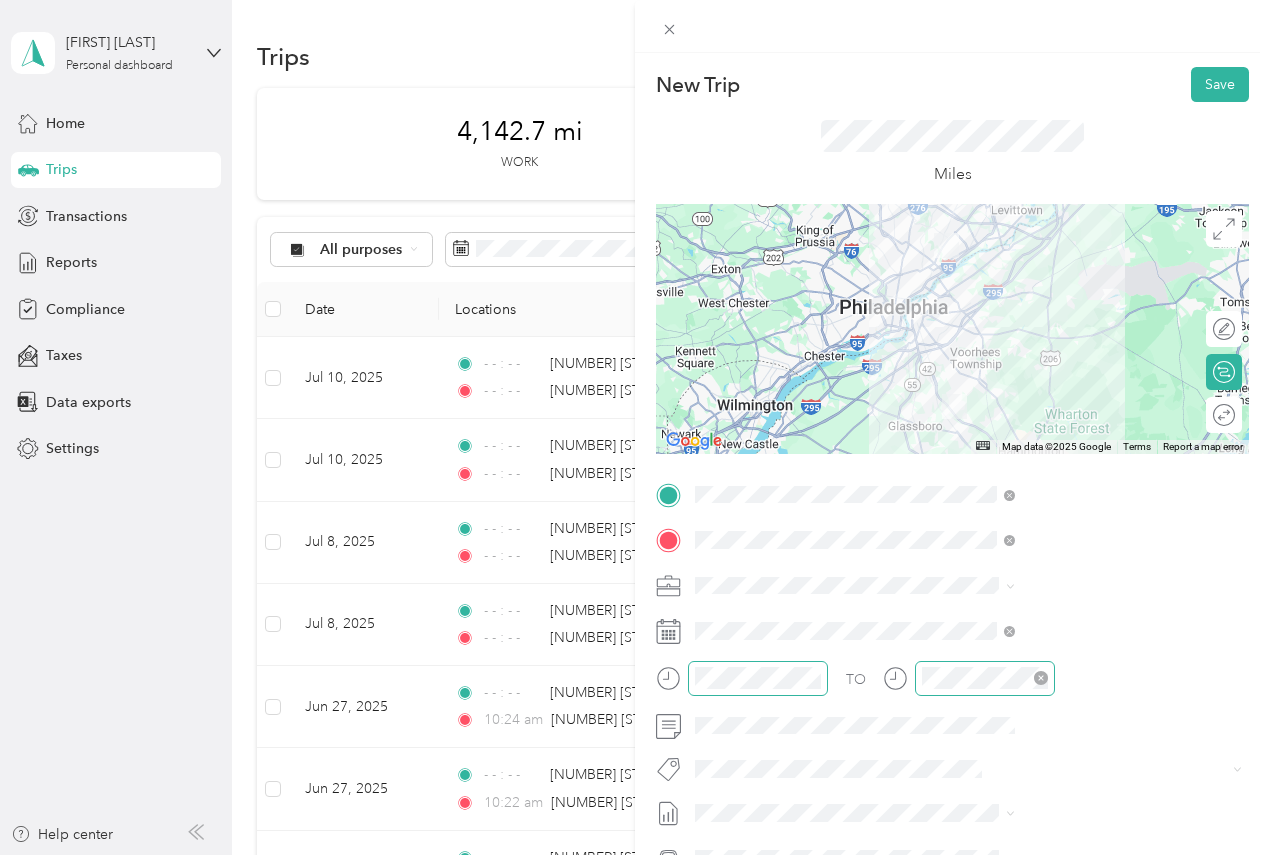 click 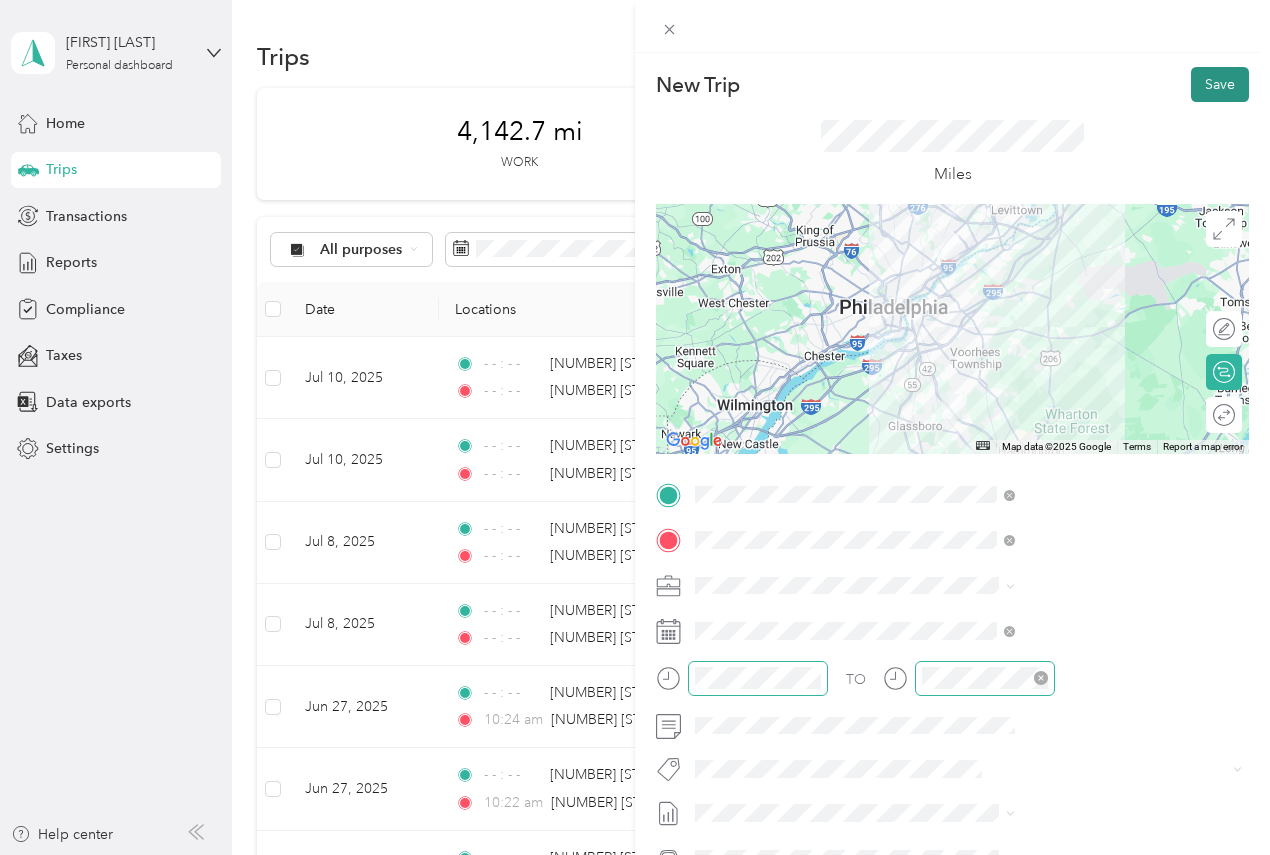 click on "Save" at bounding box center (1220, 84) 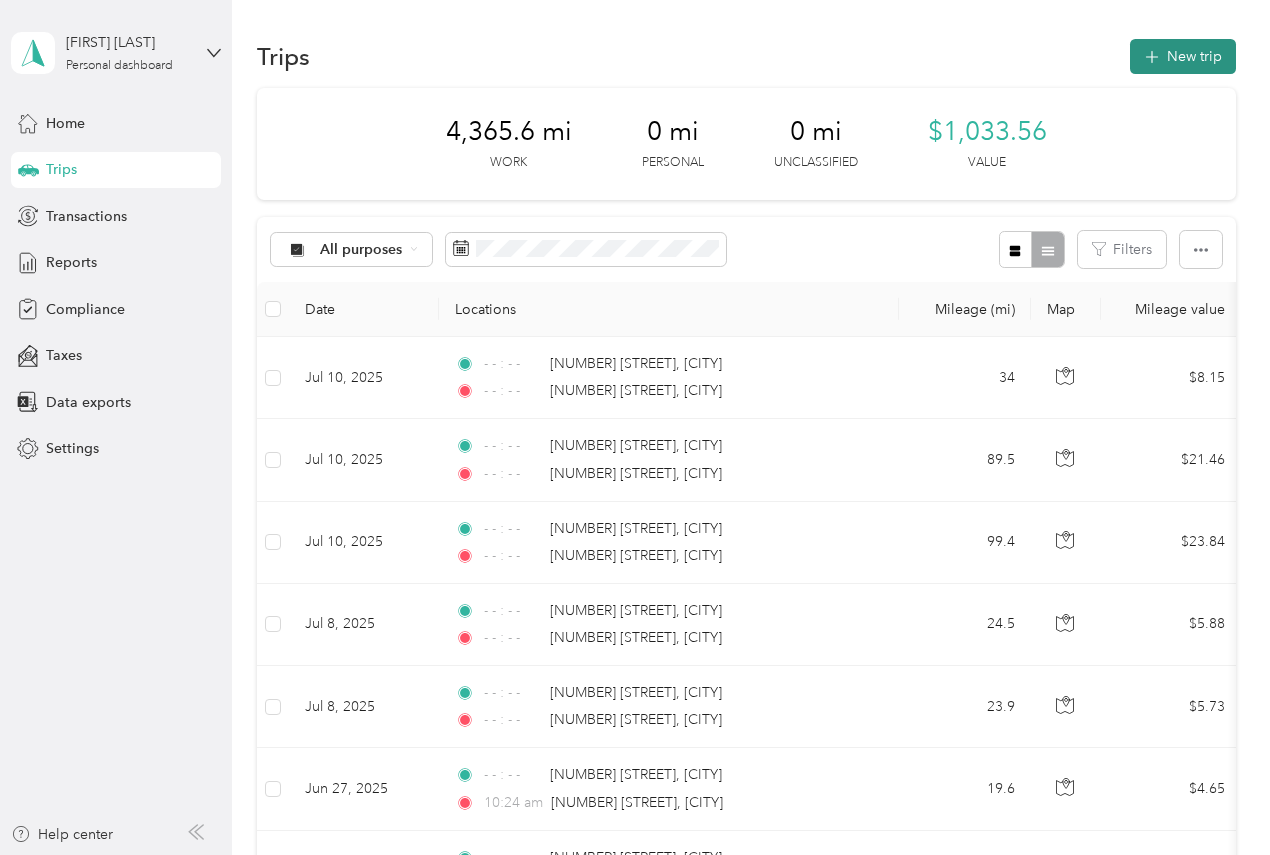 click 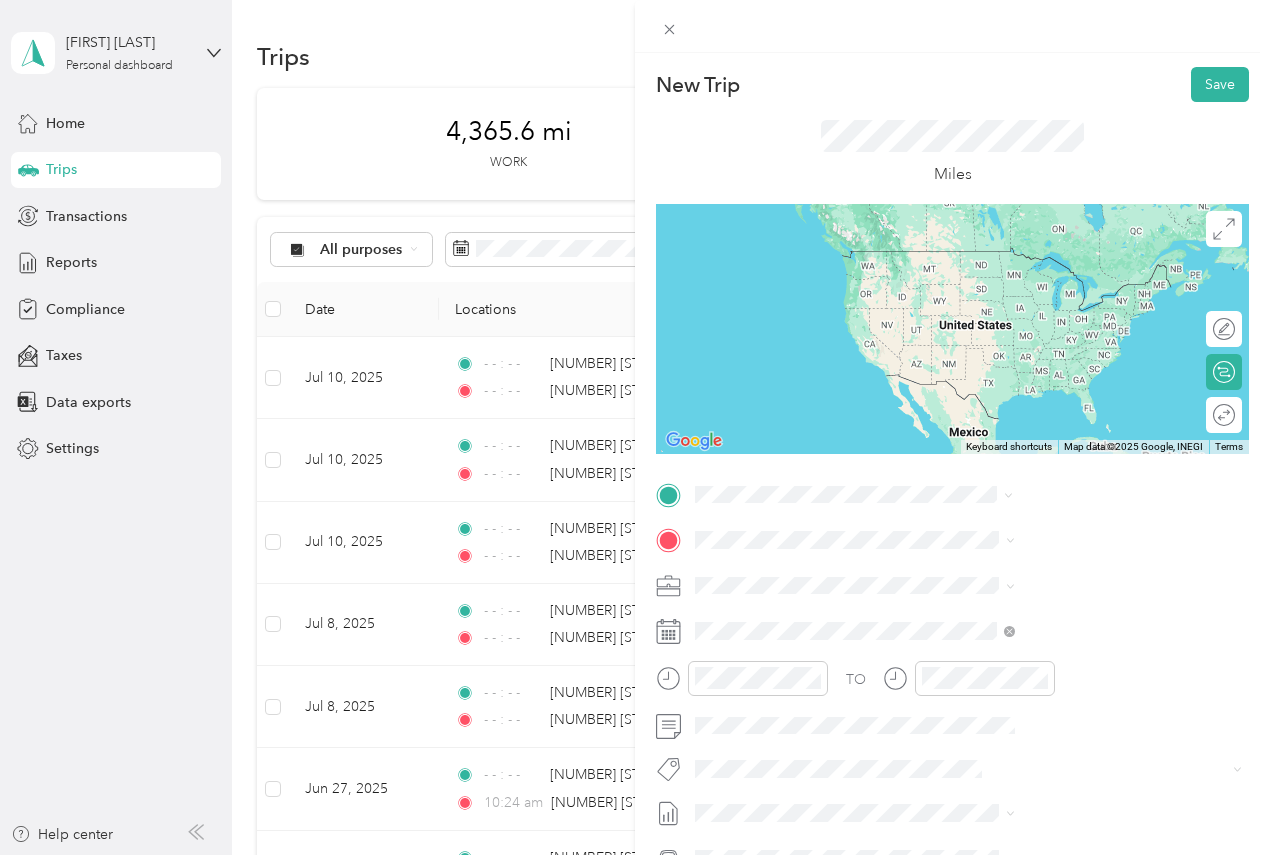 click on "[NUMBER] [STREET]
[CITY], [STATE] [POSTAL_CODE], [COUNTRY]" at bounding box center (1082, 583) 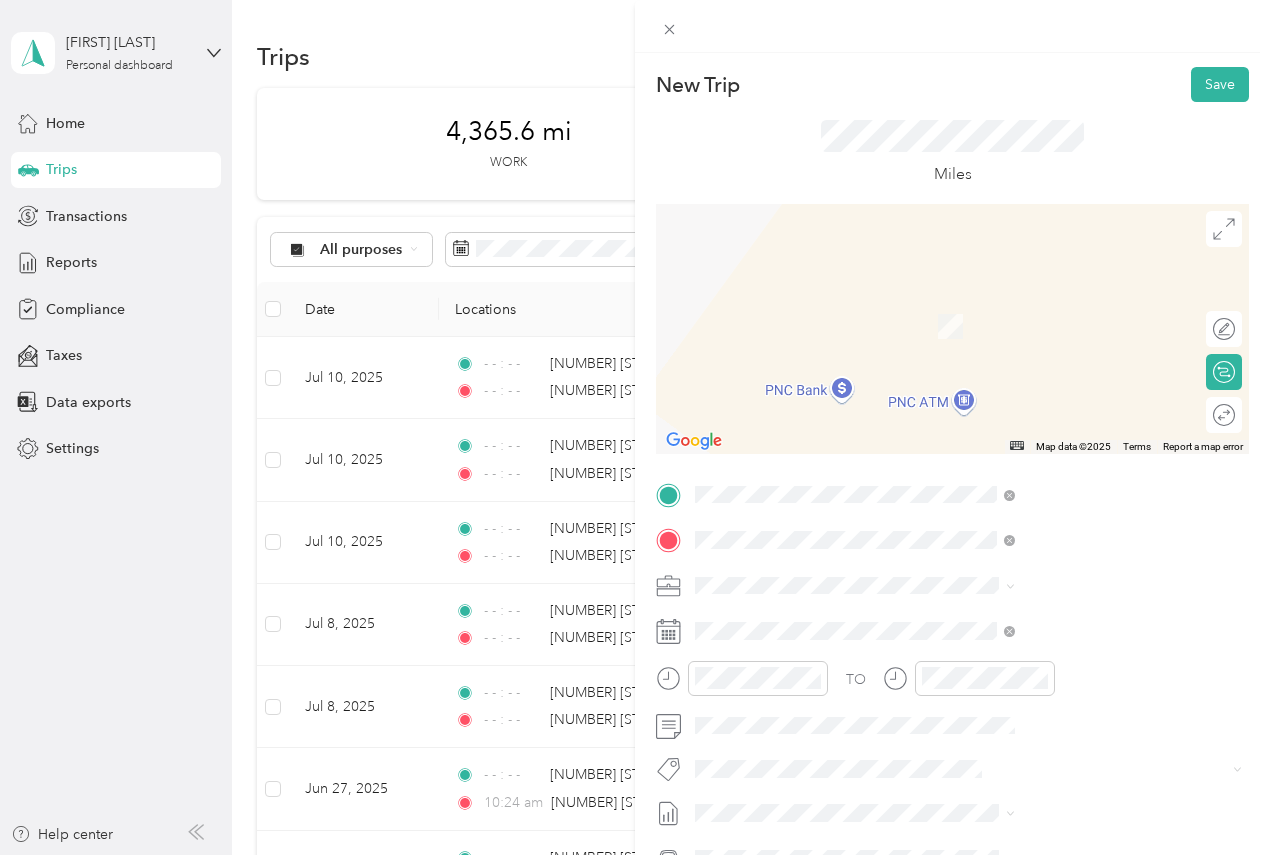 click on "[NUMBER] [STREET]
[CITY], [STATE] [POSTAL_CODE], [COUNTRY]" at bounding box center (1082, 629) 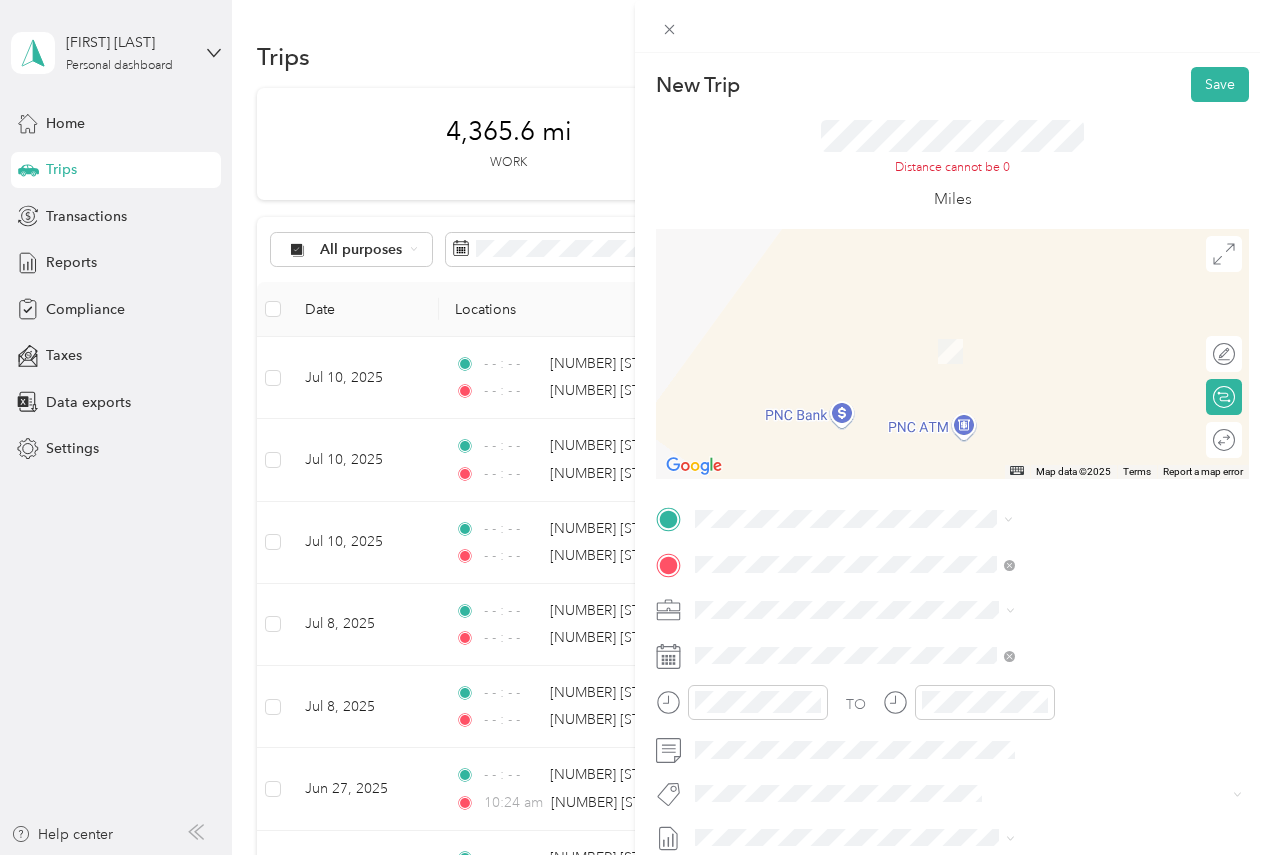 click on "[NUMBER] [STREET]
[CITY], [STATE] [POSTAL_CODE], [COUNTRY]" at bounding box center [1082, 608] 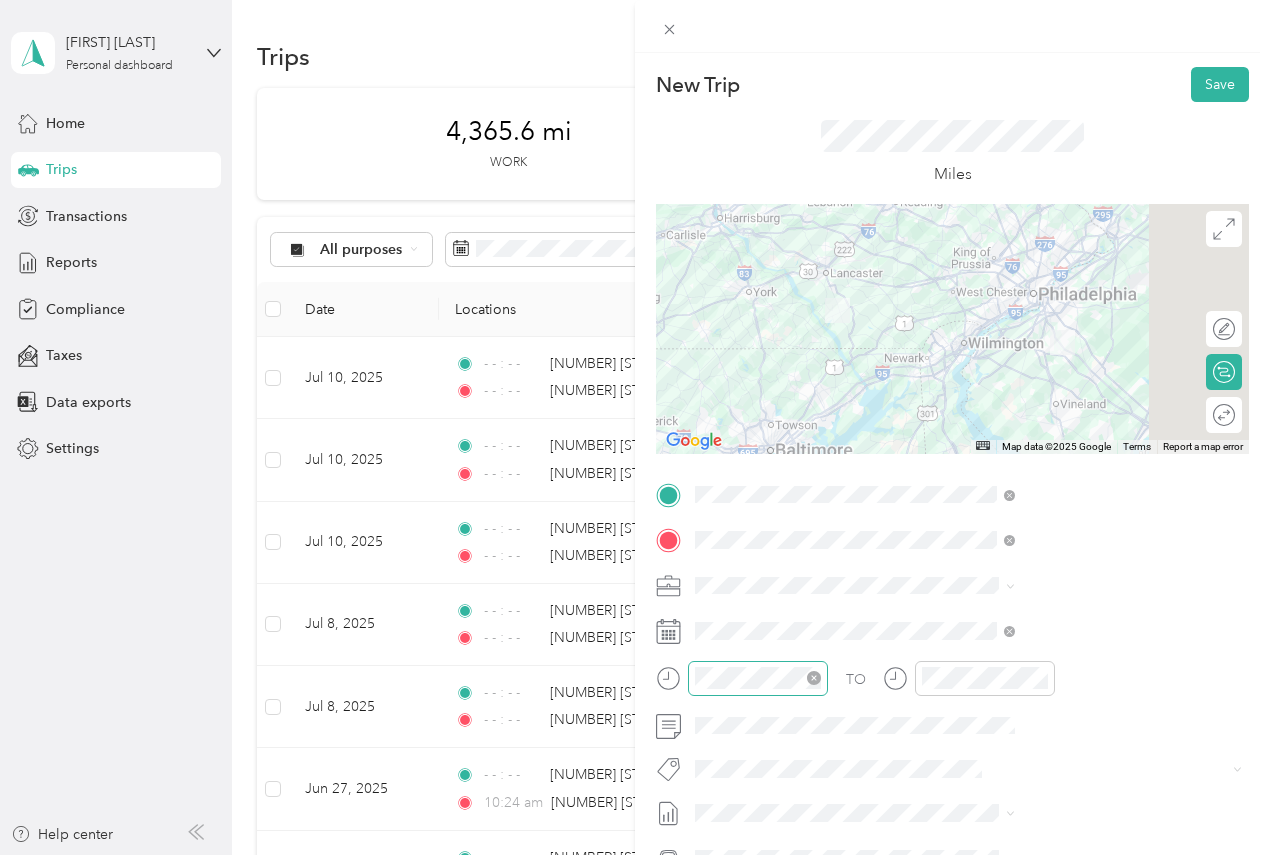 click 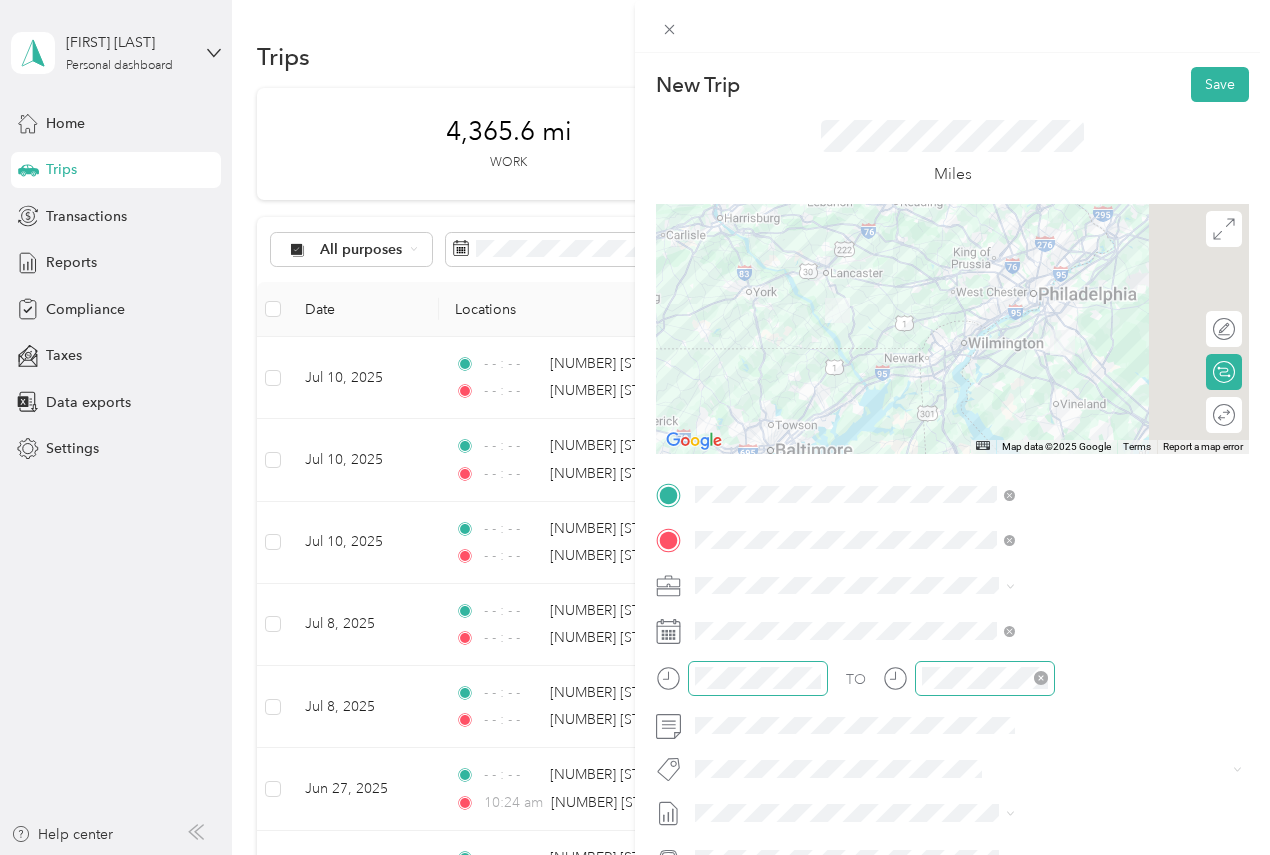 click 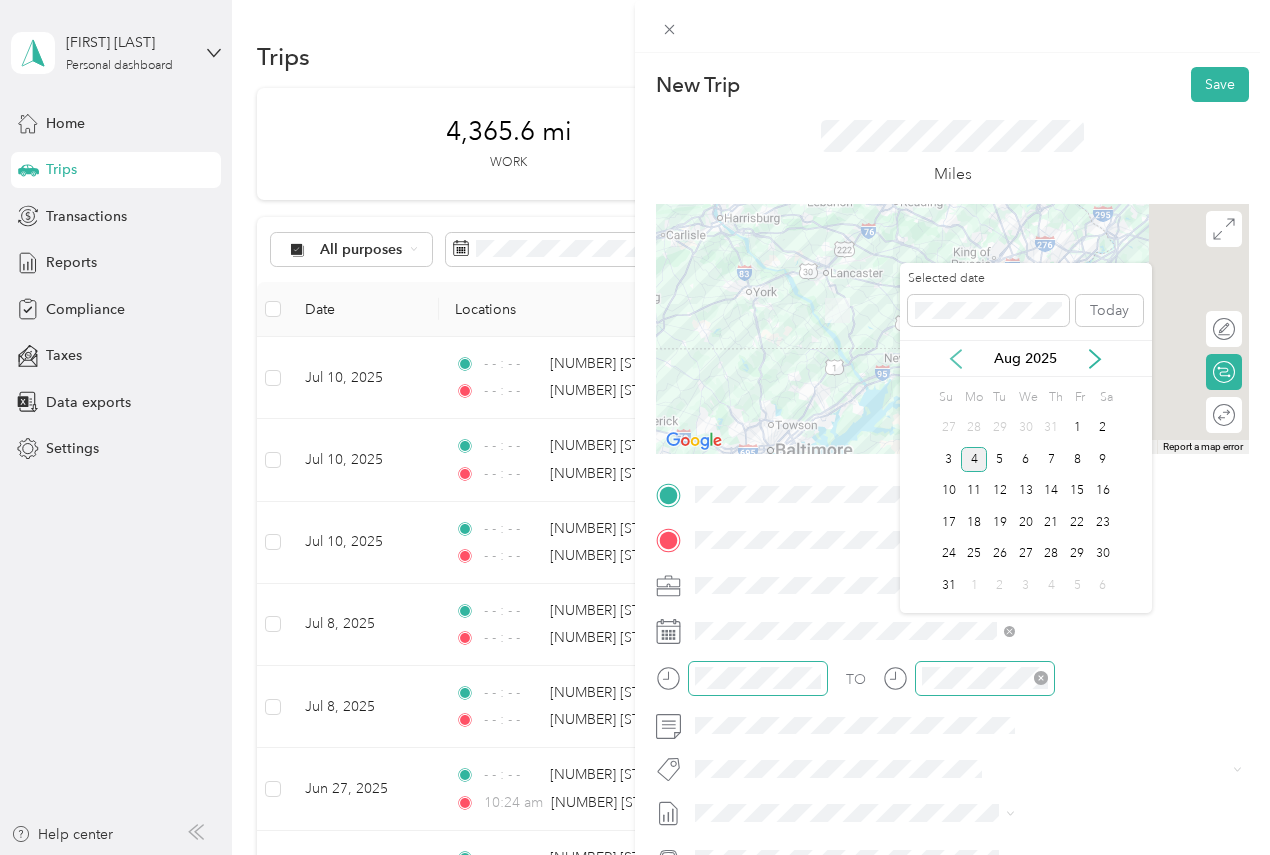 click 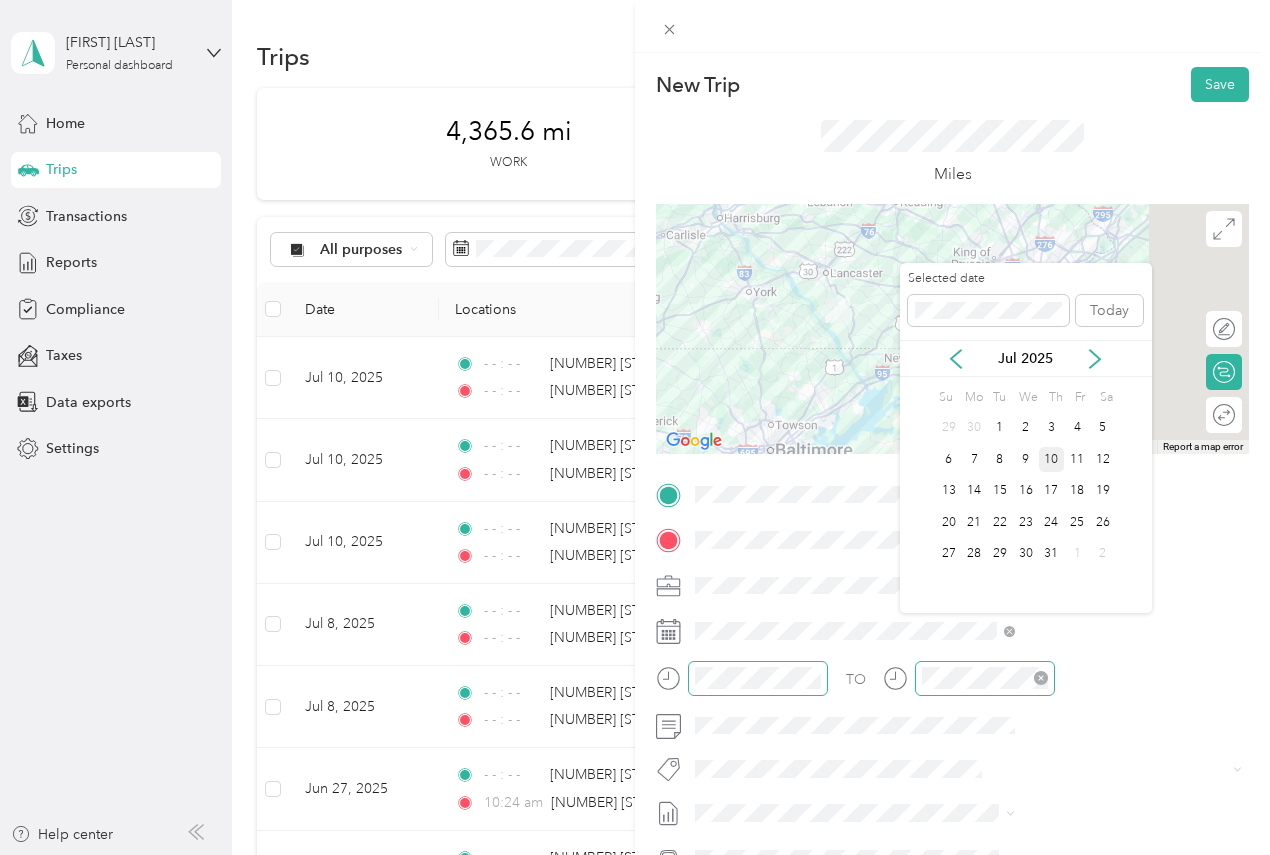 click on "10" at bounding box center [1052, 459] 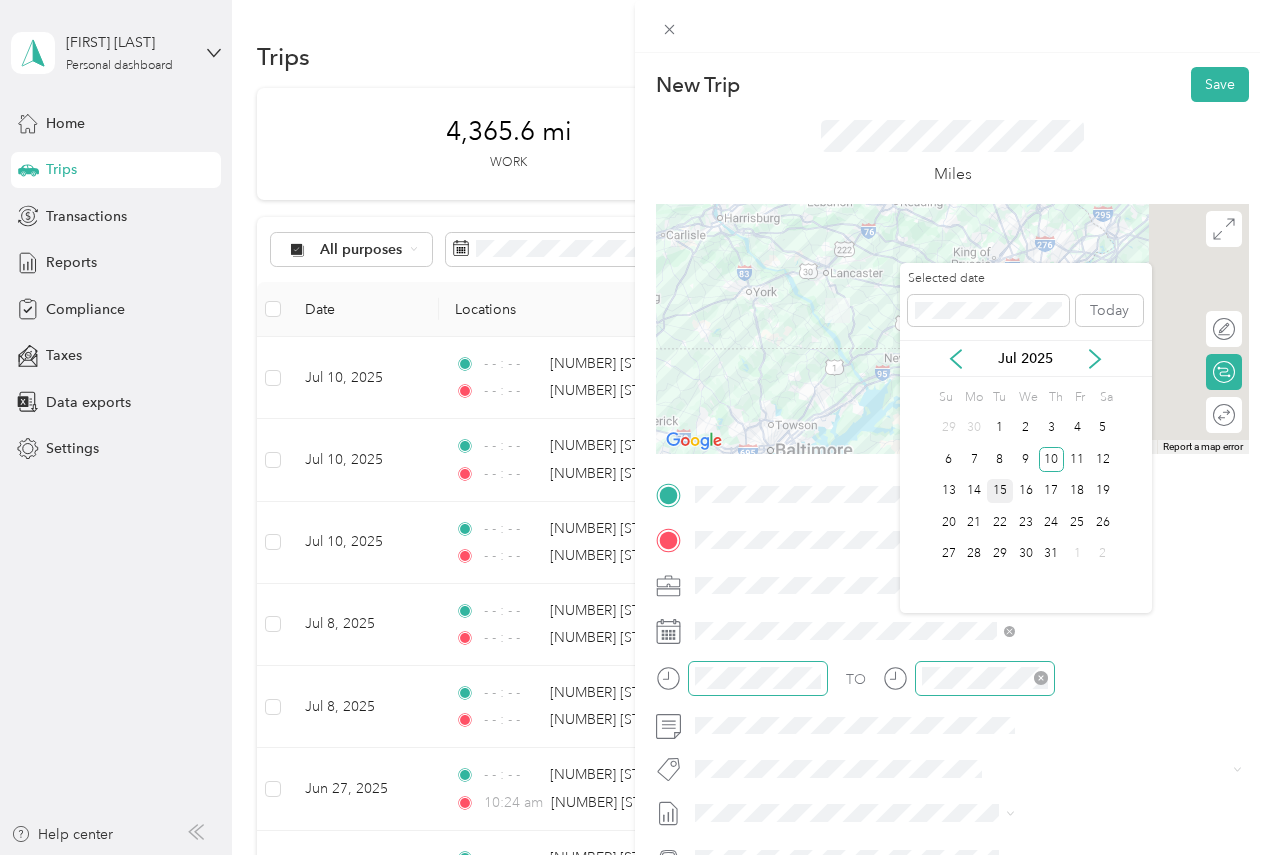 click on "15" at bounding box center (1000, 491) 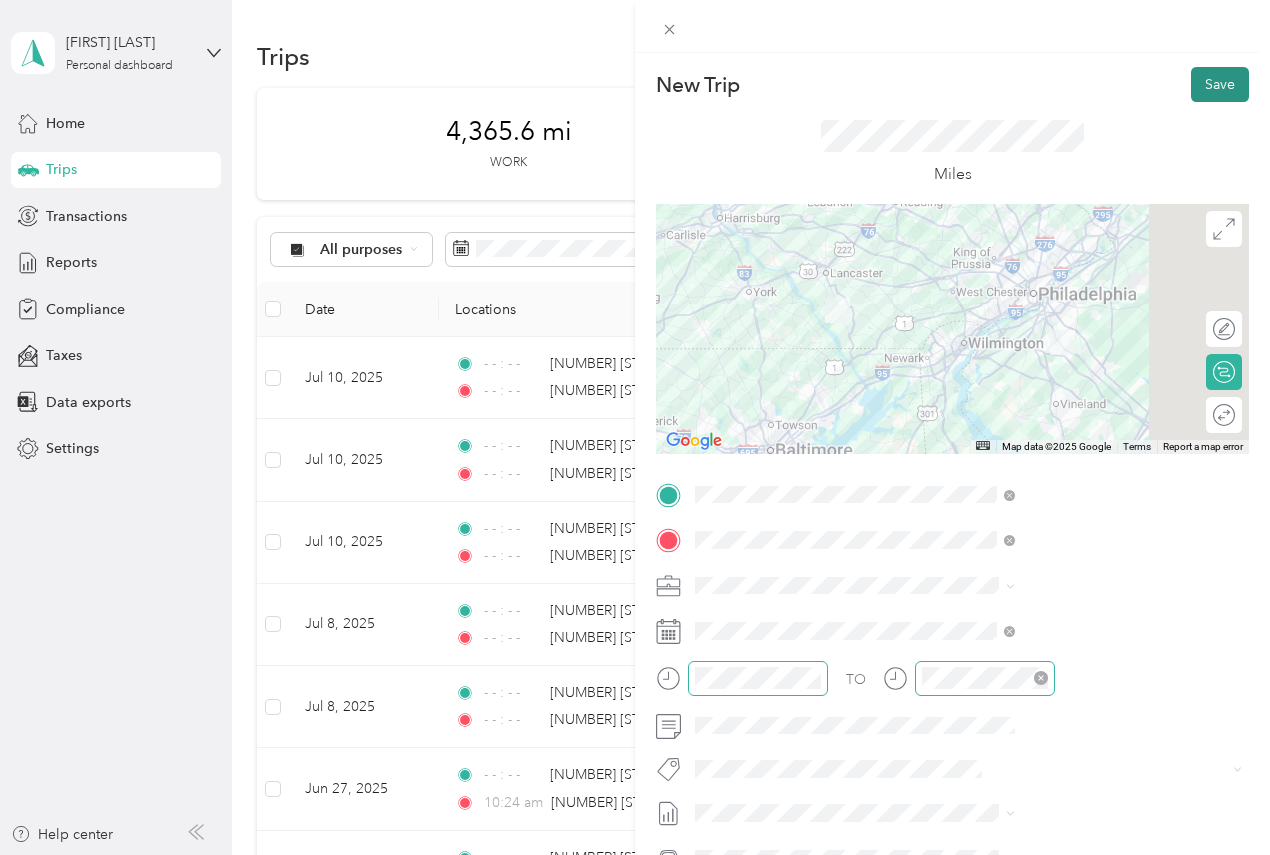 click on "Save" at bounding box center (1220, 84) 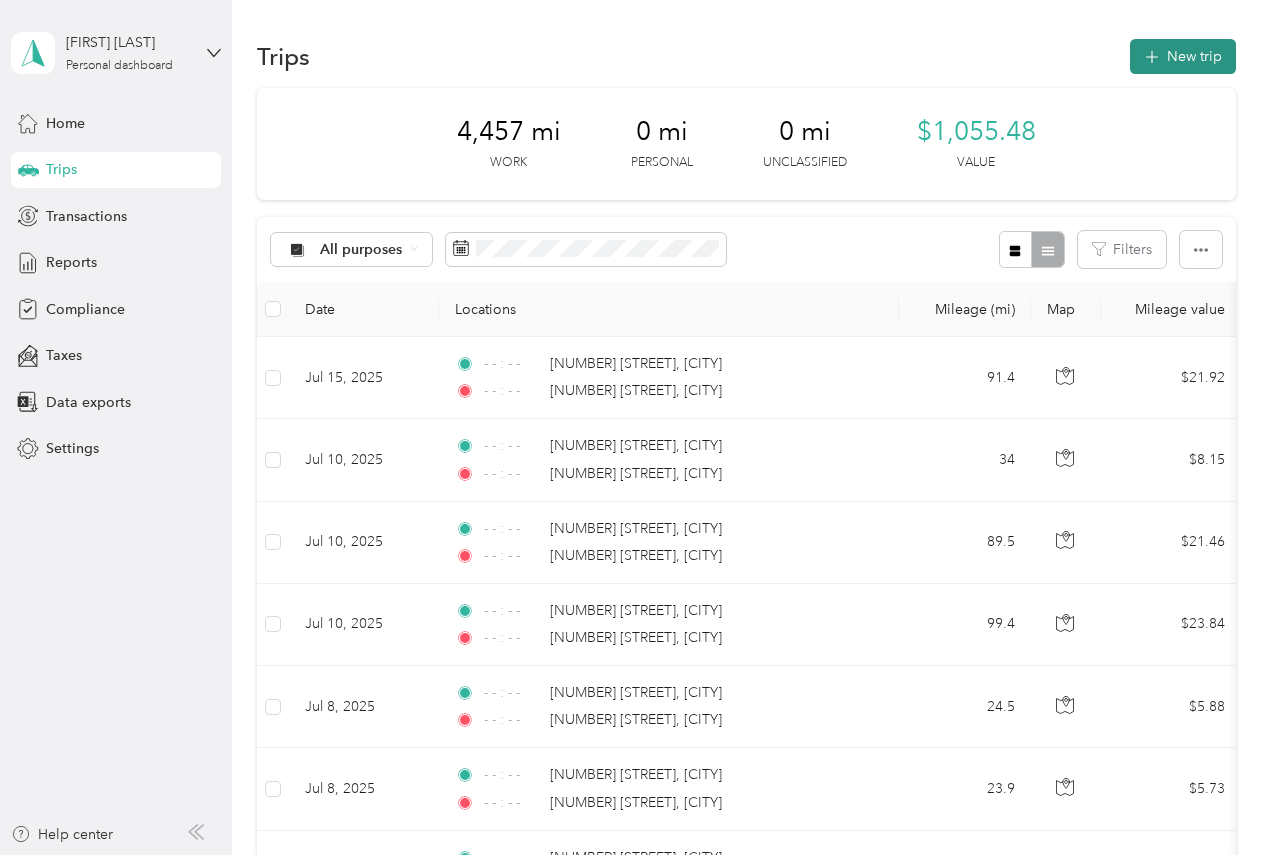 click 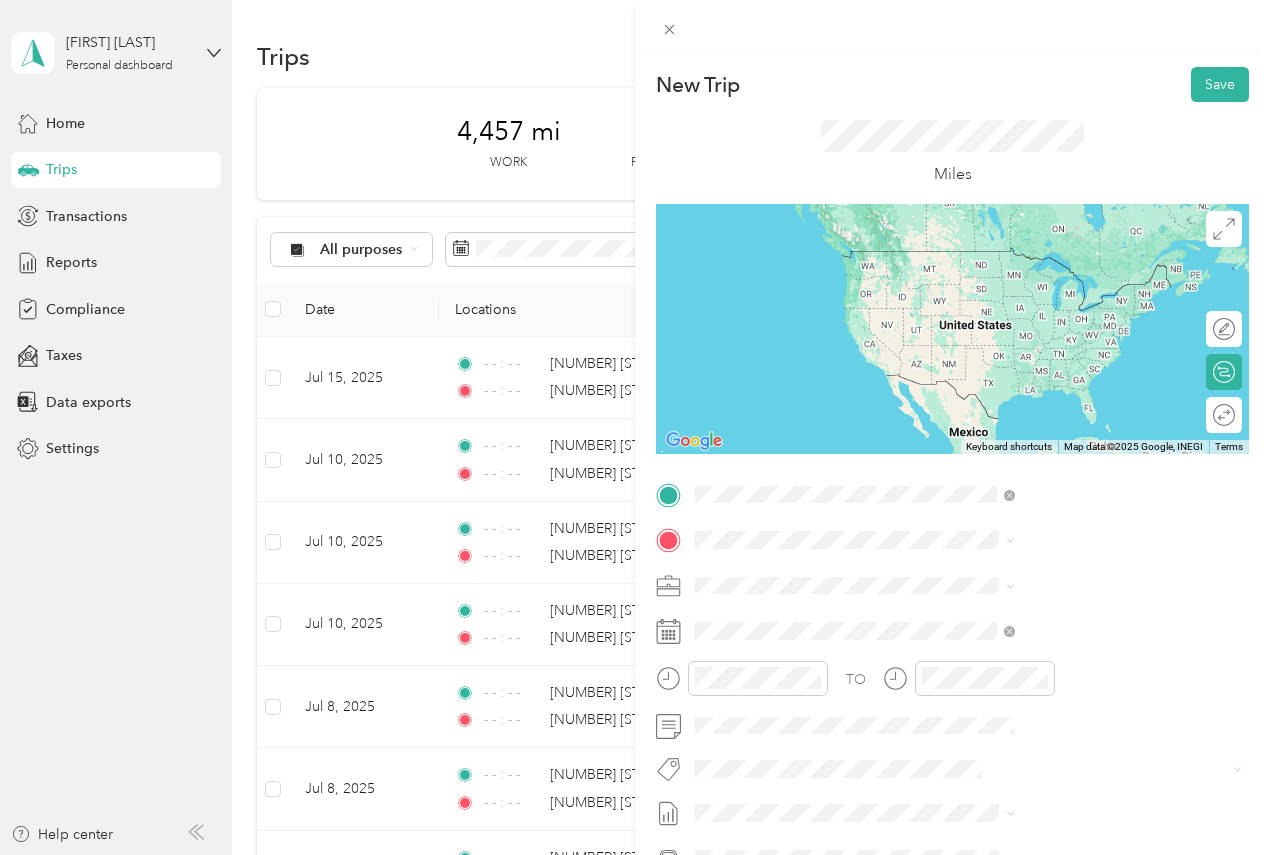 click on "[NUMBER] [STREET]
[CITY], [STATE] [POSTAL_CODE], [COUNTRY]" at bounding box center (1082, 584) 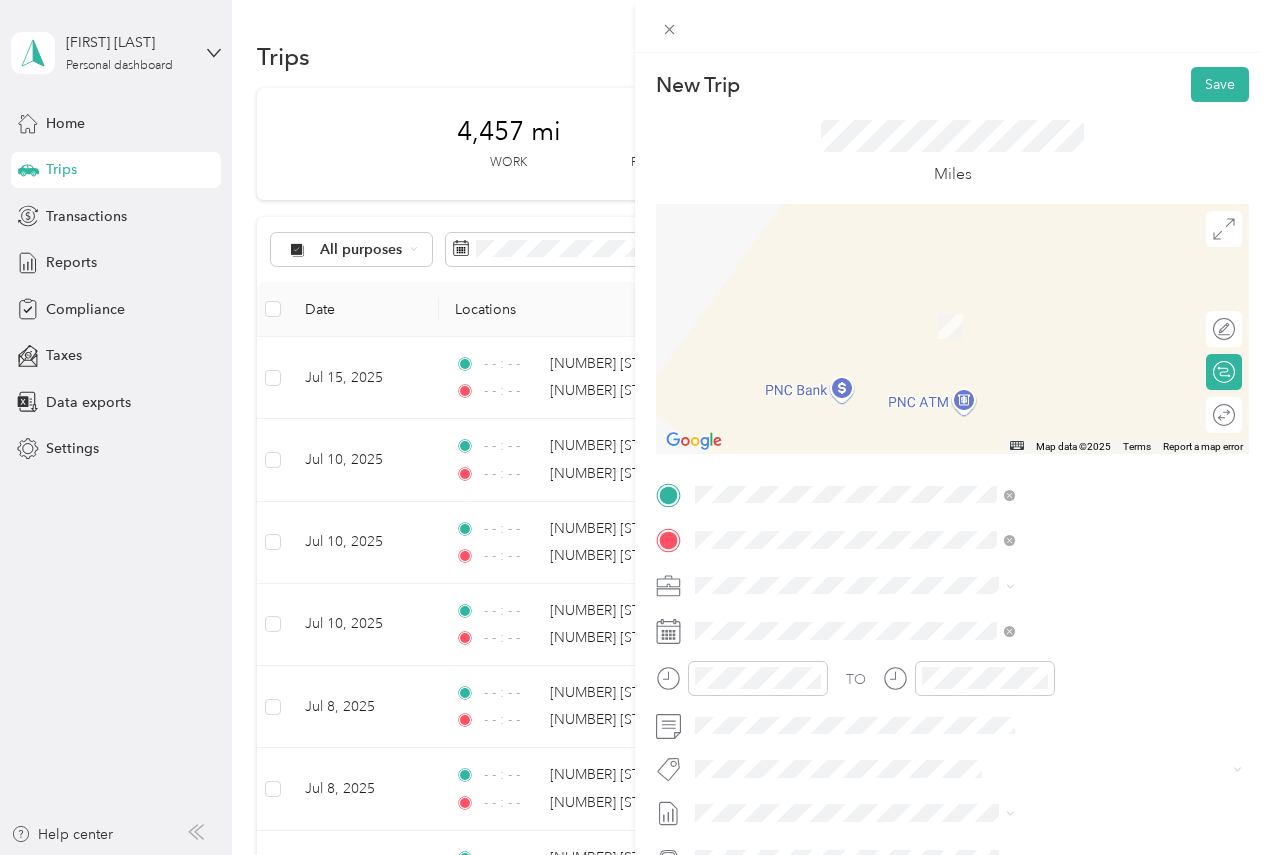 click on "[NUMBER] [STREET]
[CITY], [STATE] [POSTAL_CODE], [COUNTRY]" at bounding box center [1082, 629] 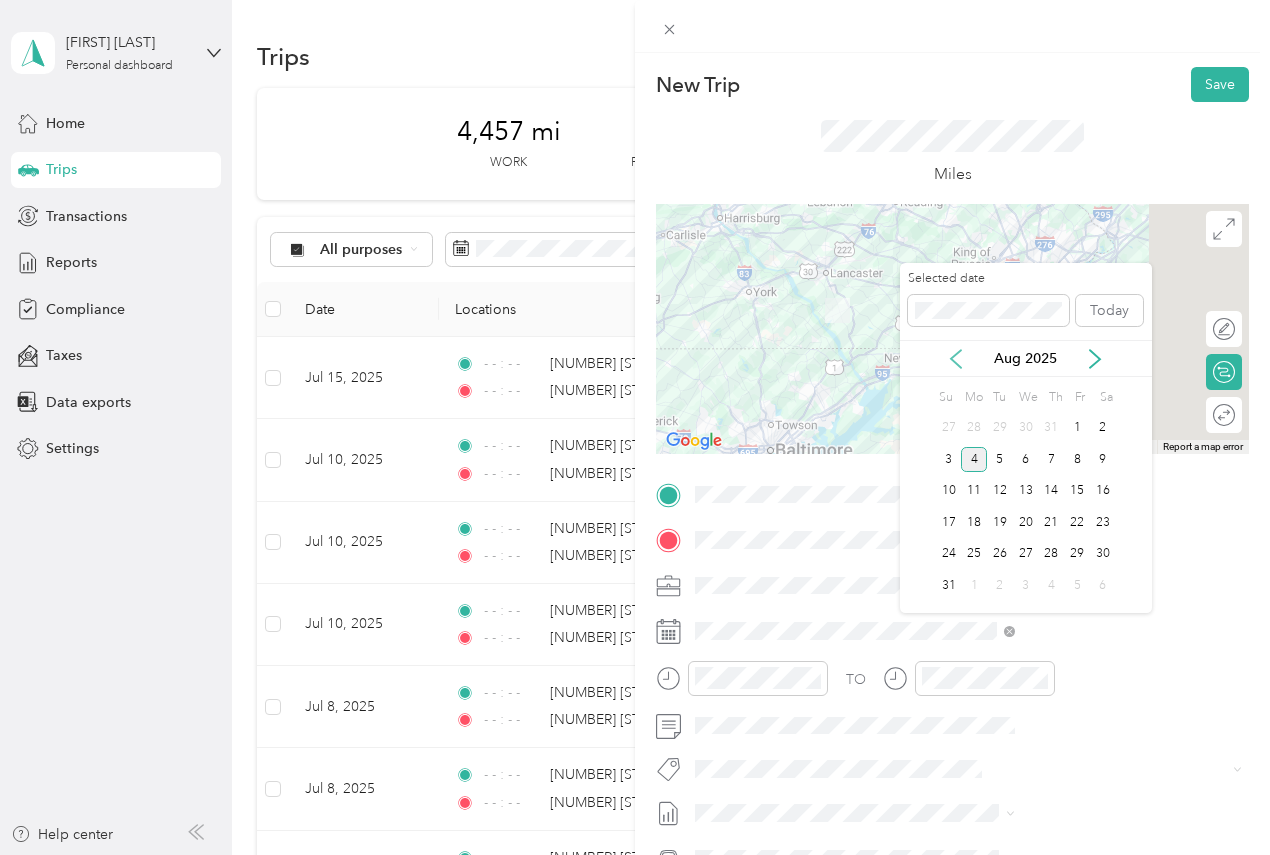click 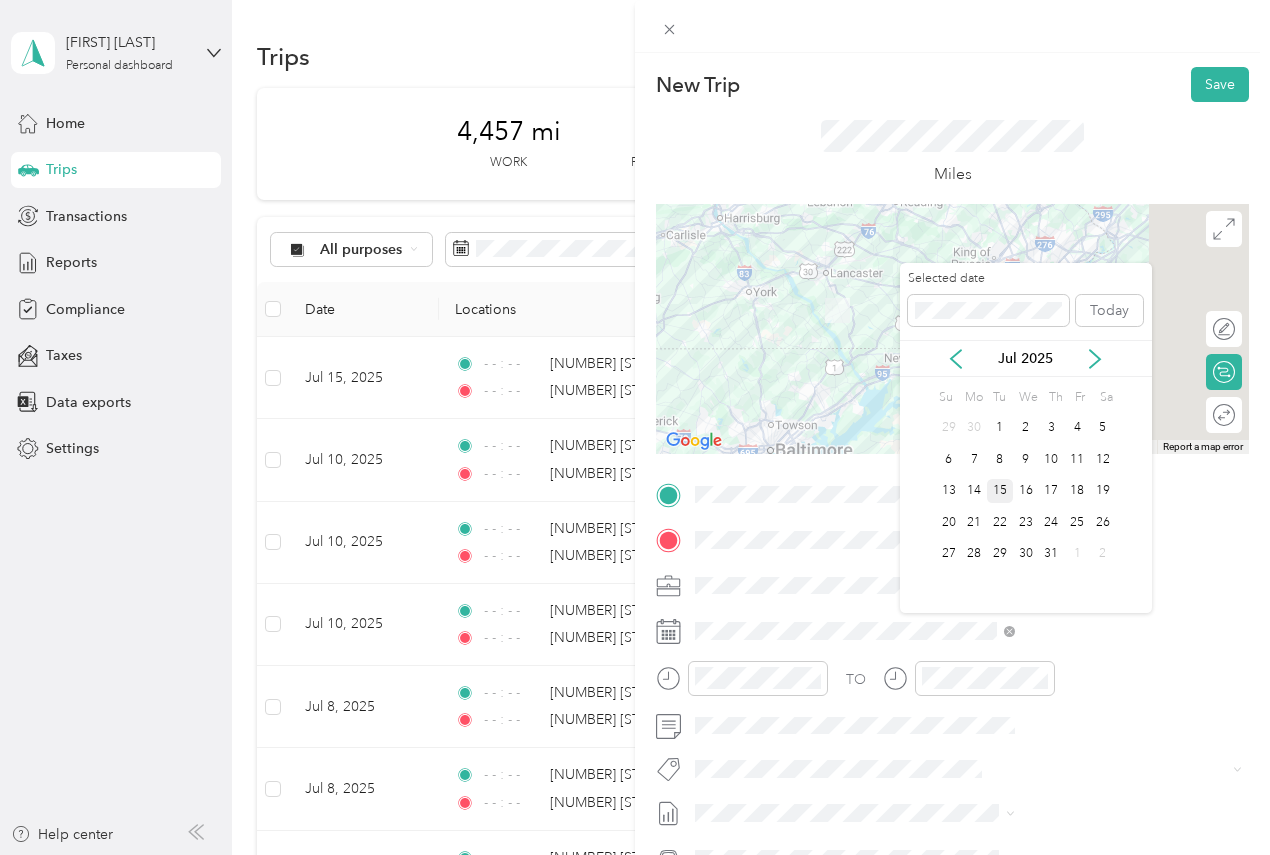 click on "15" at bounding box center (1000, 491) 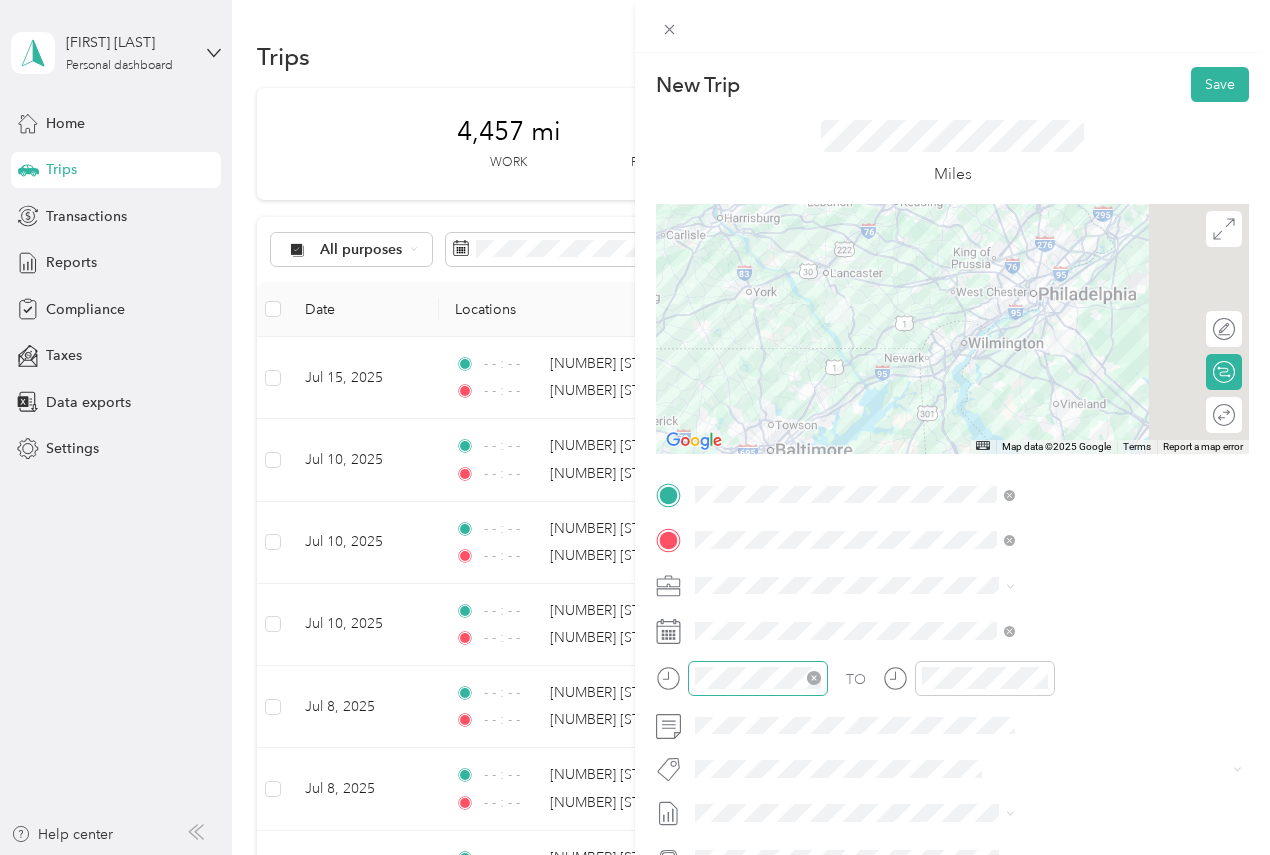 click 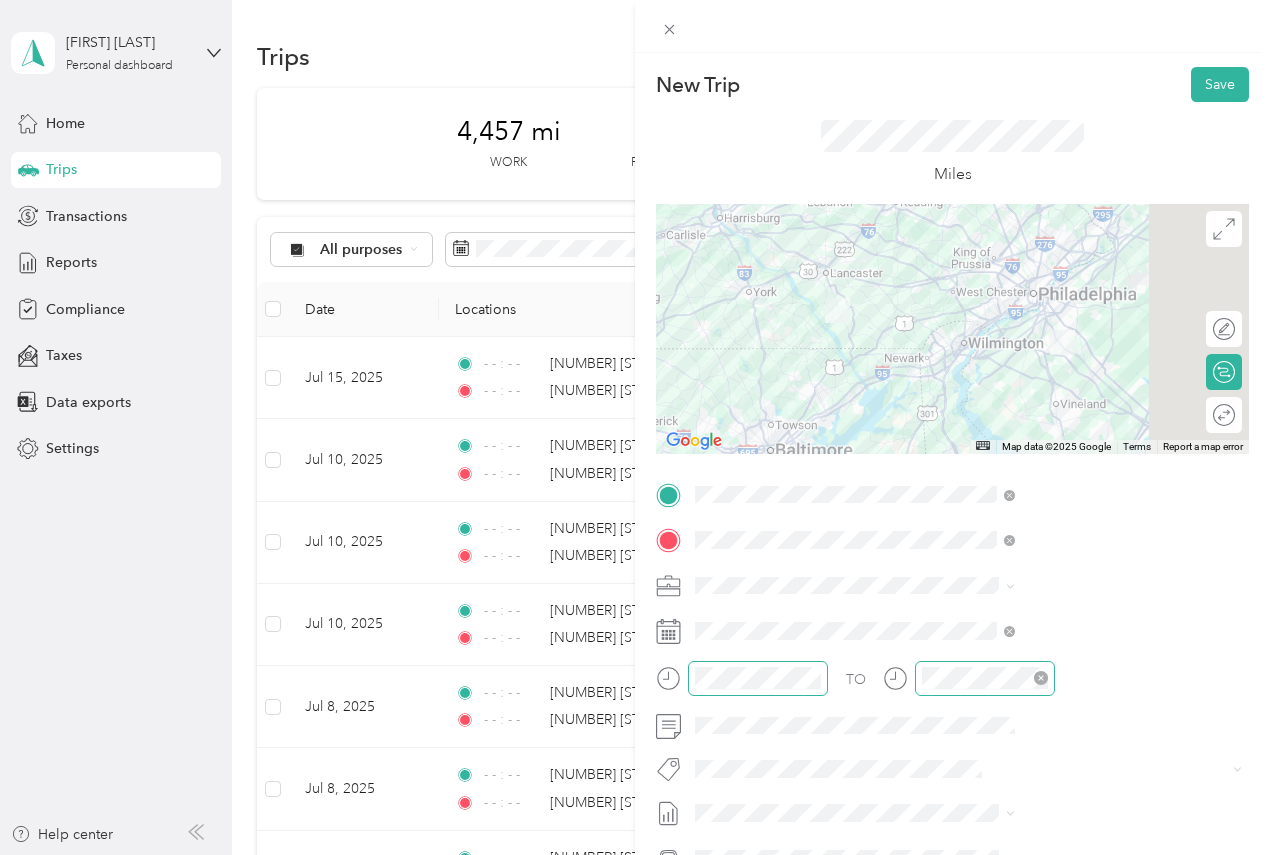 click 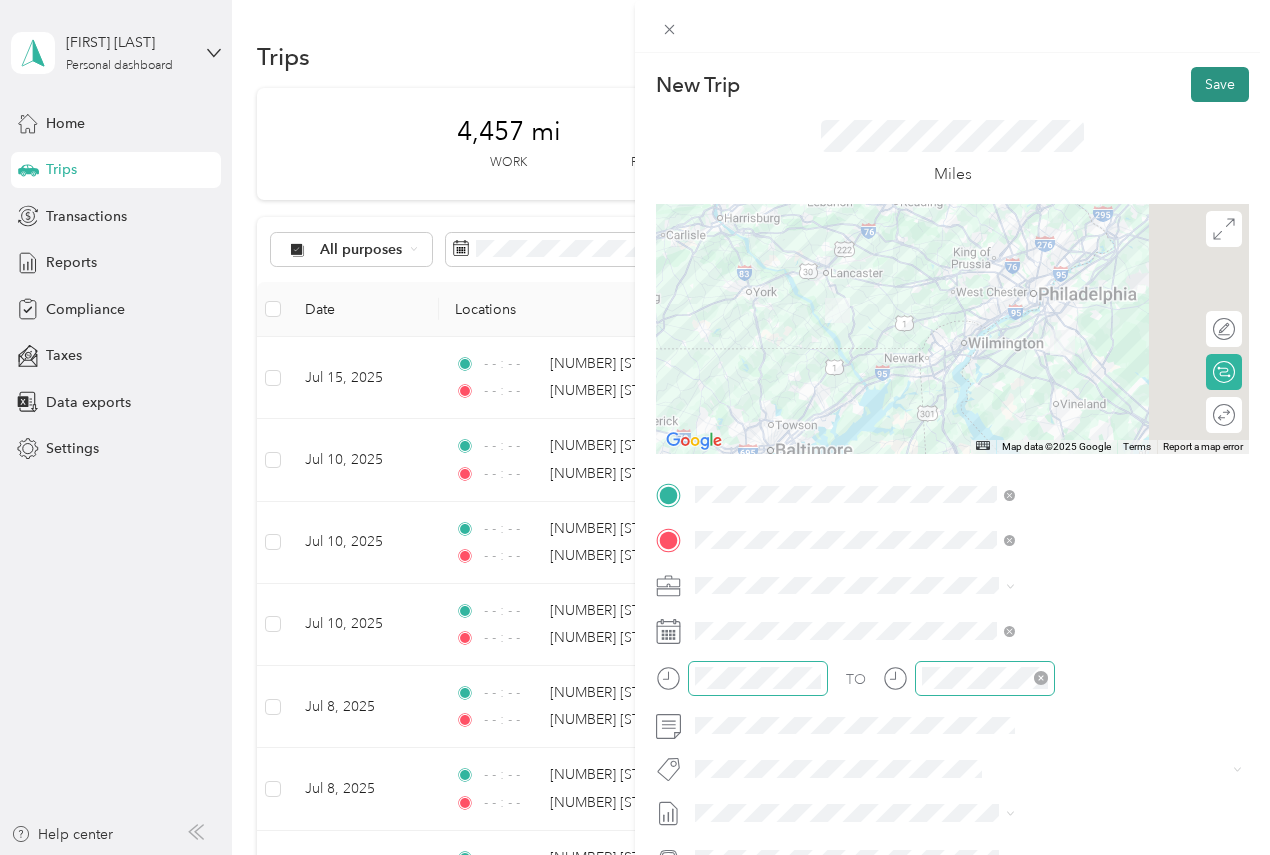 click on "Save" at bounding box center (1220, 84) 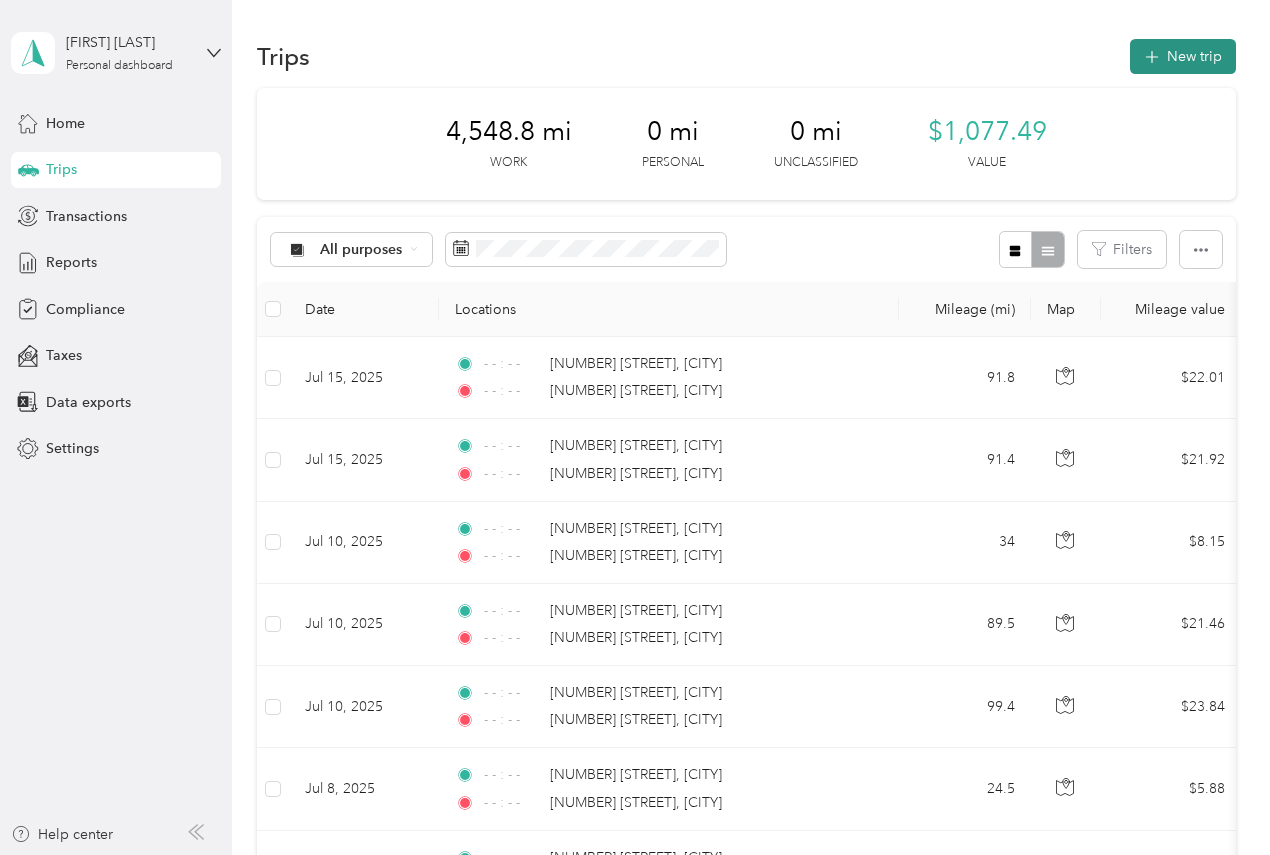 click on "New trip" at bounding box center (1183, 56) 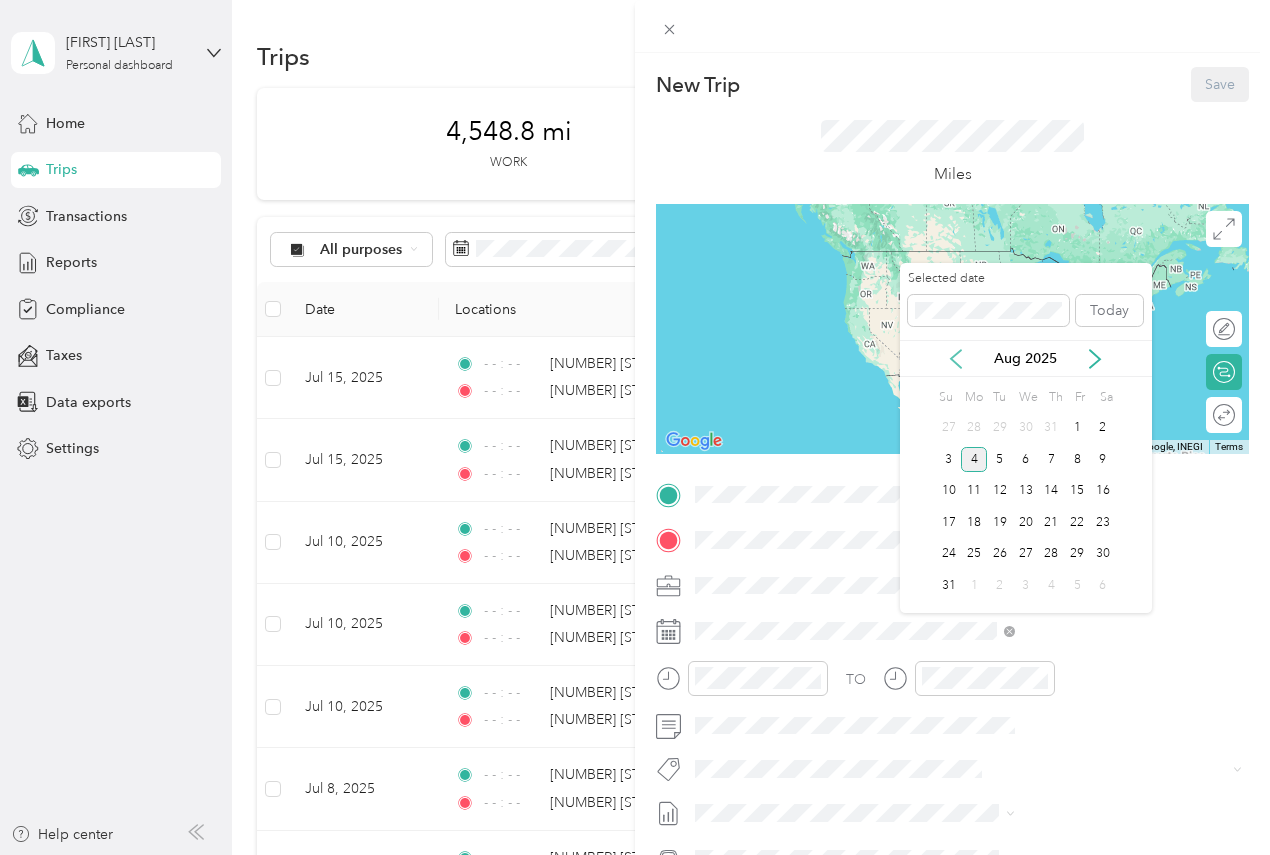 click 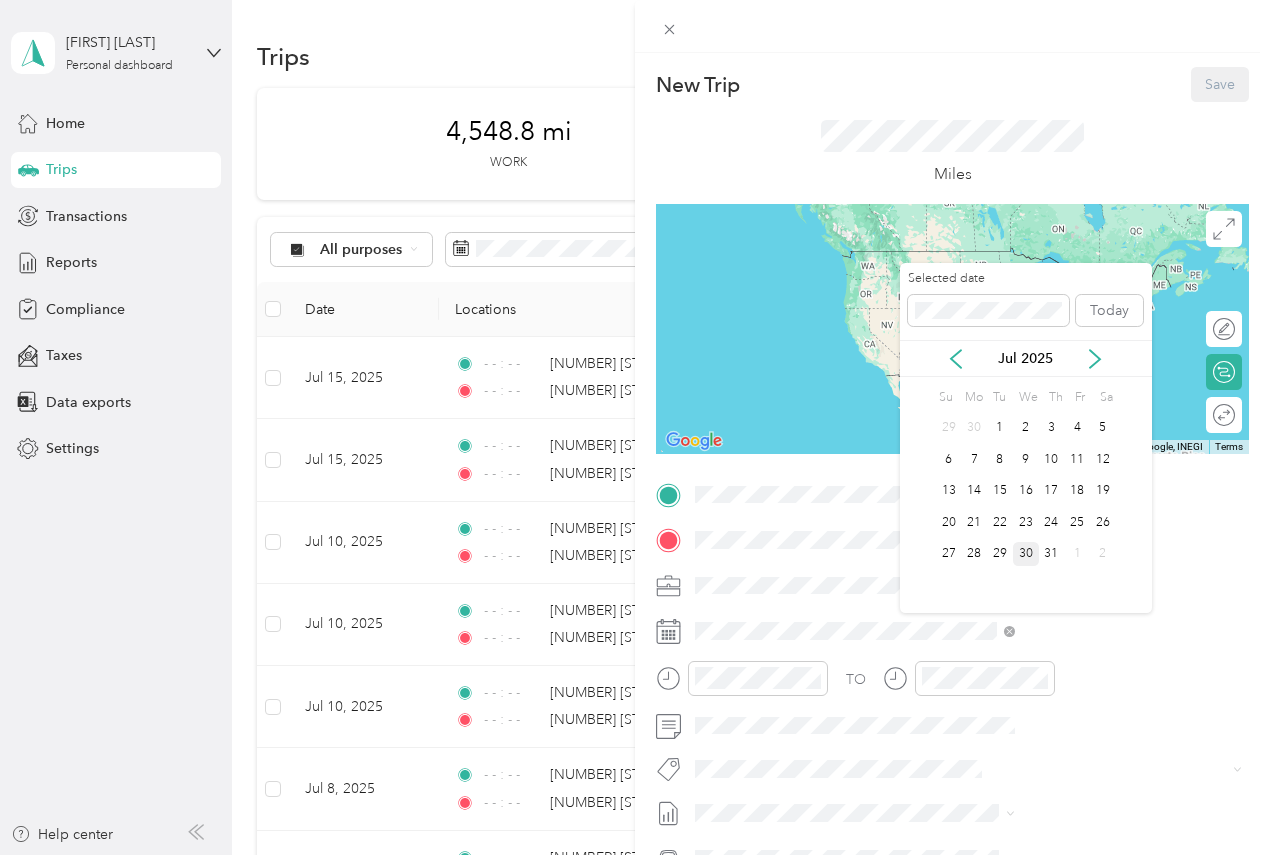 click on "30" at bounding box center (1026, 554) 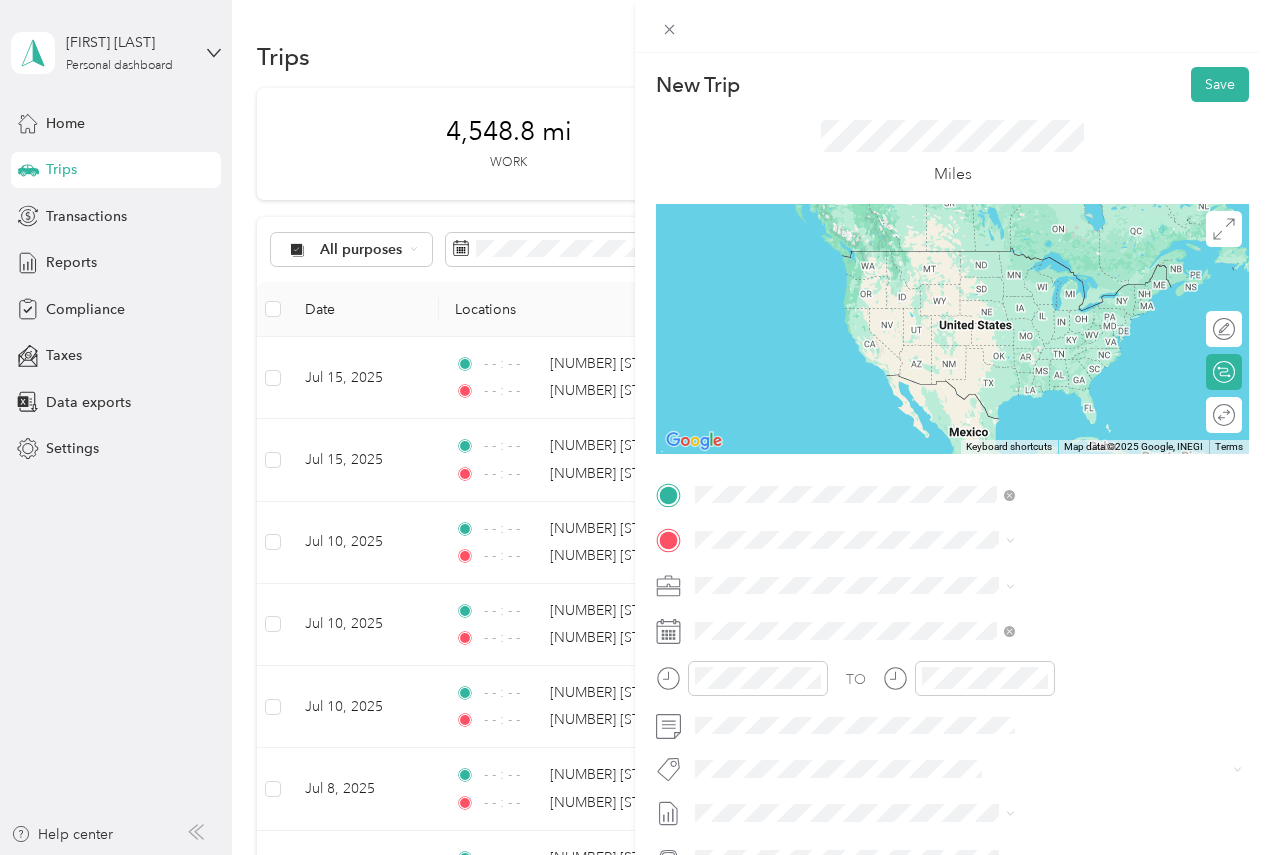 click on "[NUMBER] [STREET]
[CITY], [STATE] [POSTAL_CODE], [COUNTRY]" at bounding box center (1082, 584) 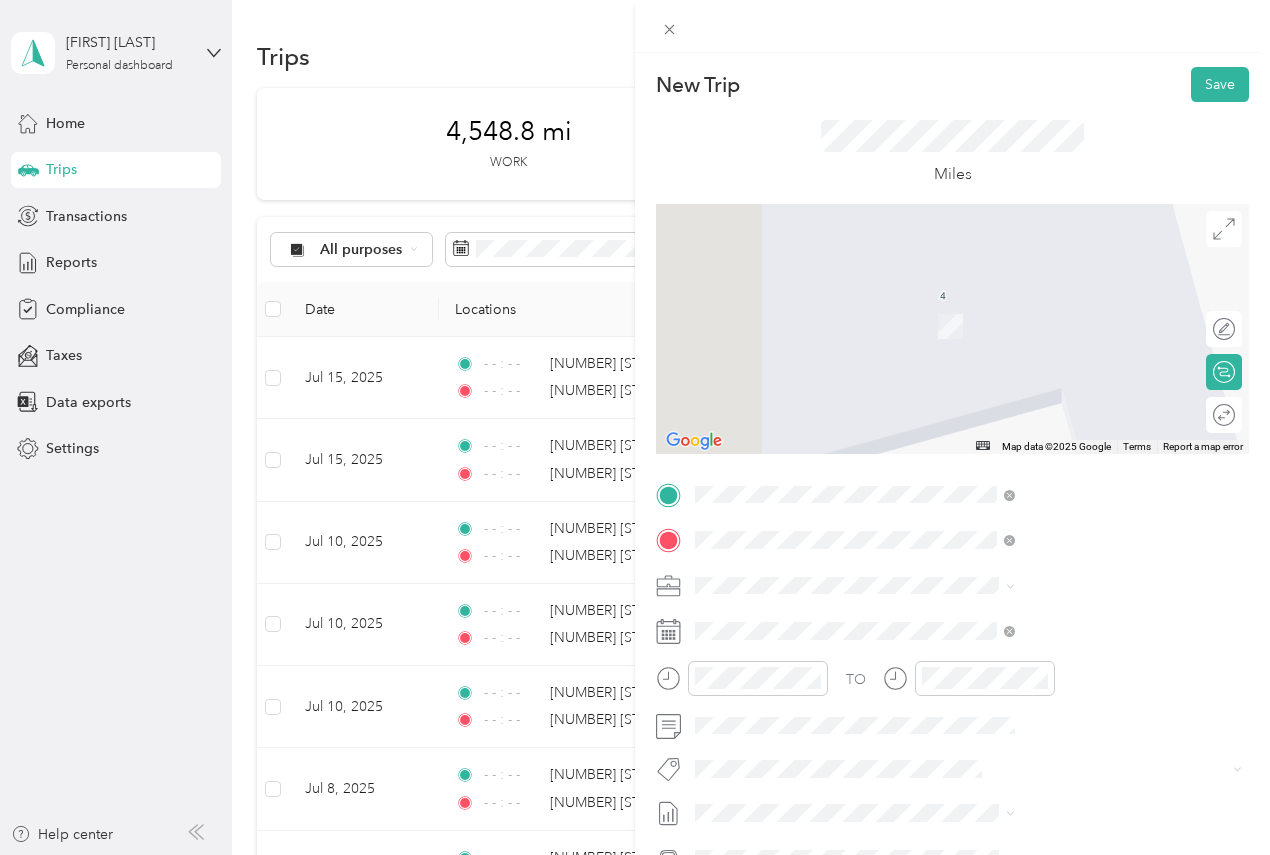 click on "[NUMBER] [STREET]
[CITY], [STATE] [POSTAL_CODE], [COUNTRY]" at bounding box center (1082, 629) 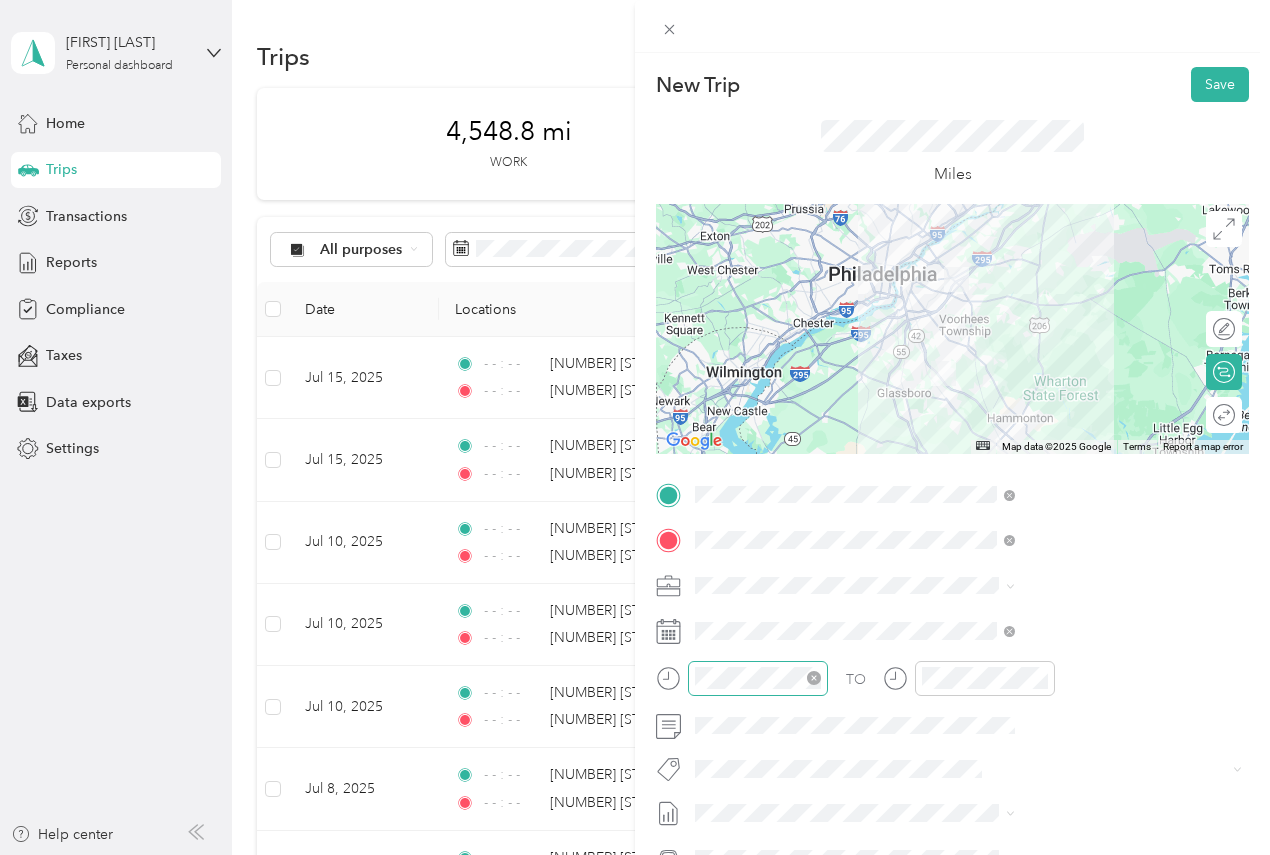 click 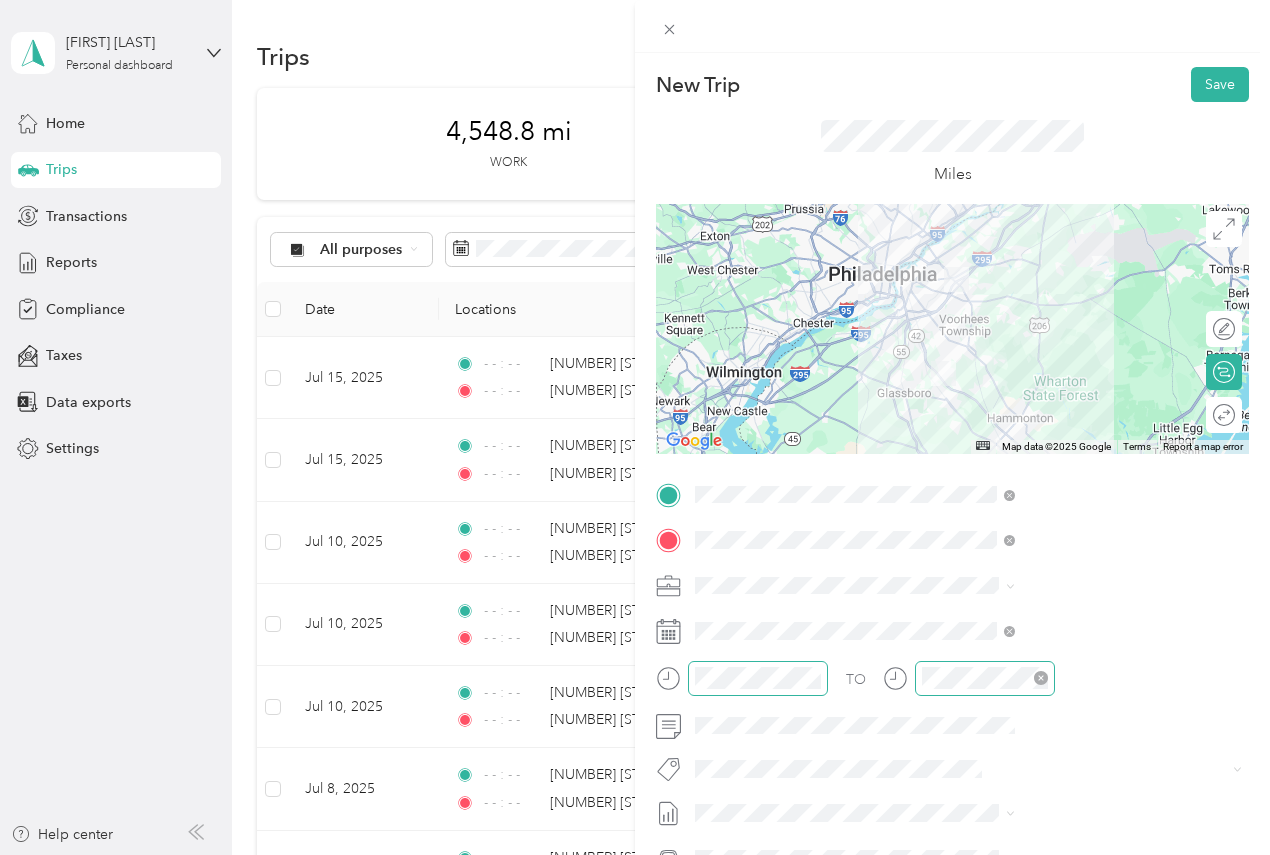 click 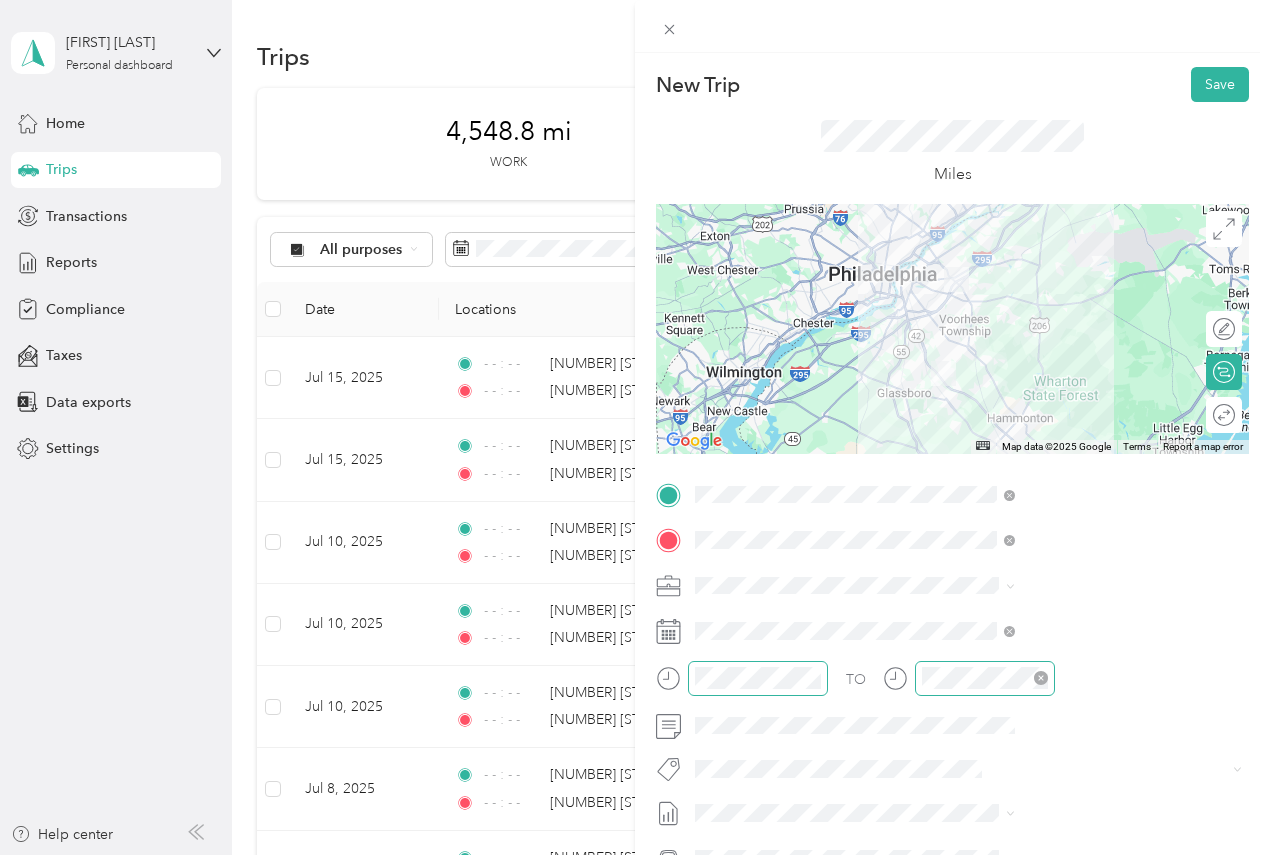 click 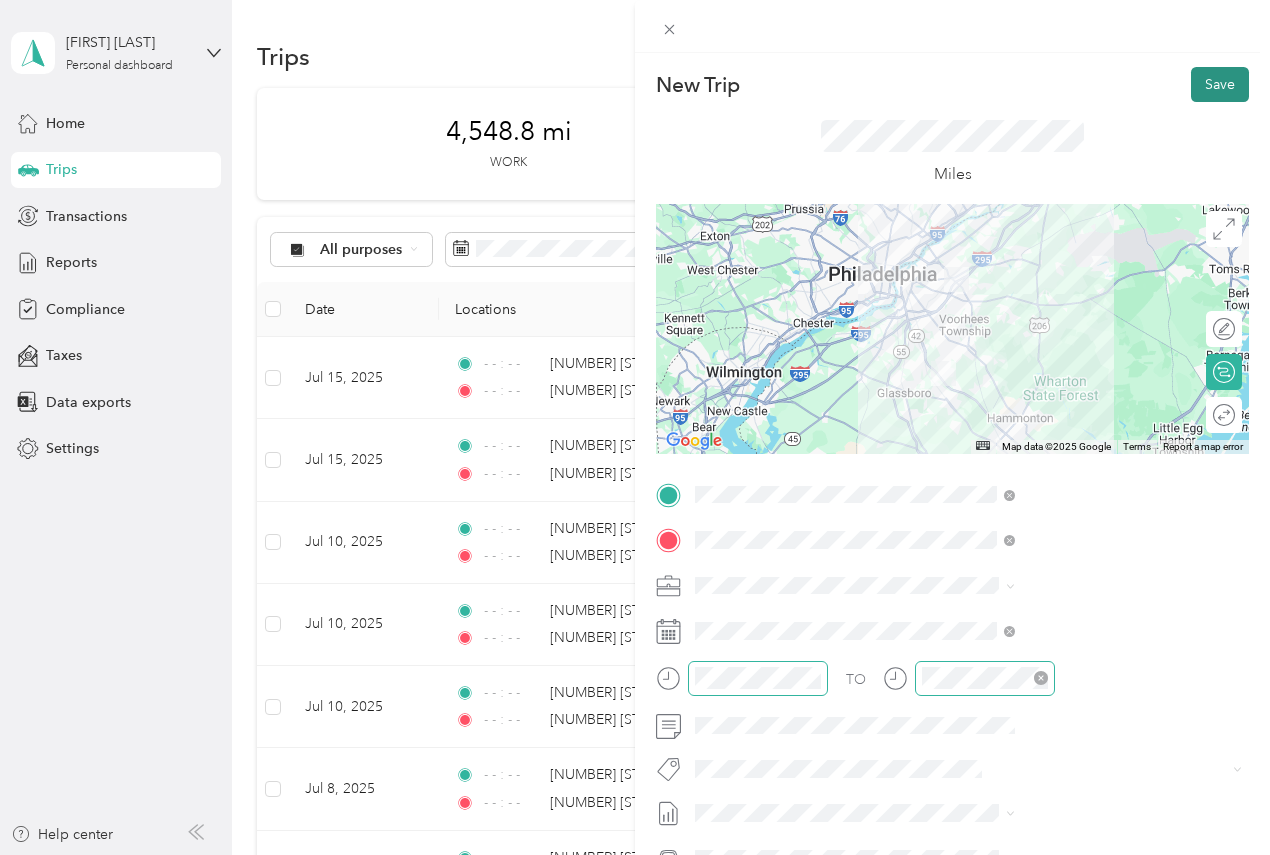 click on "Save" at bounding box center (1220, 84) 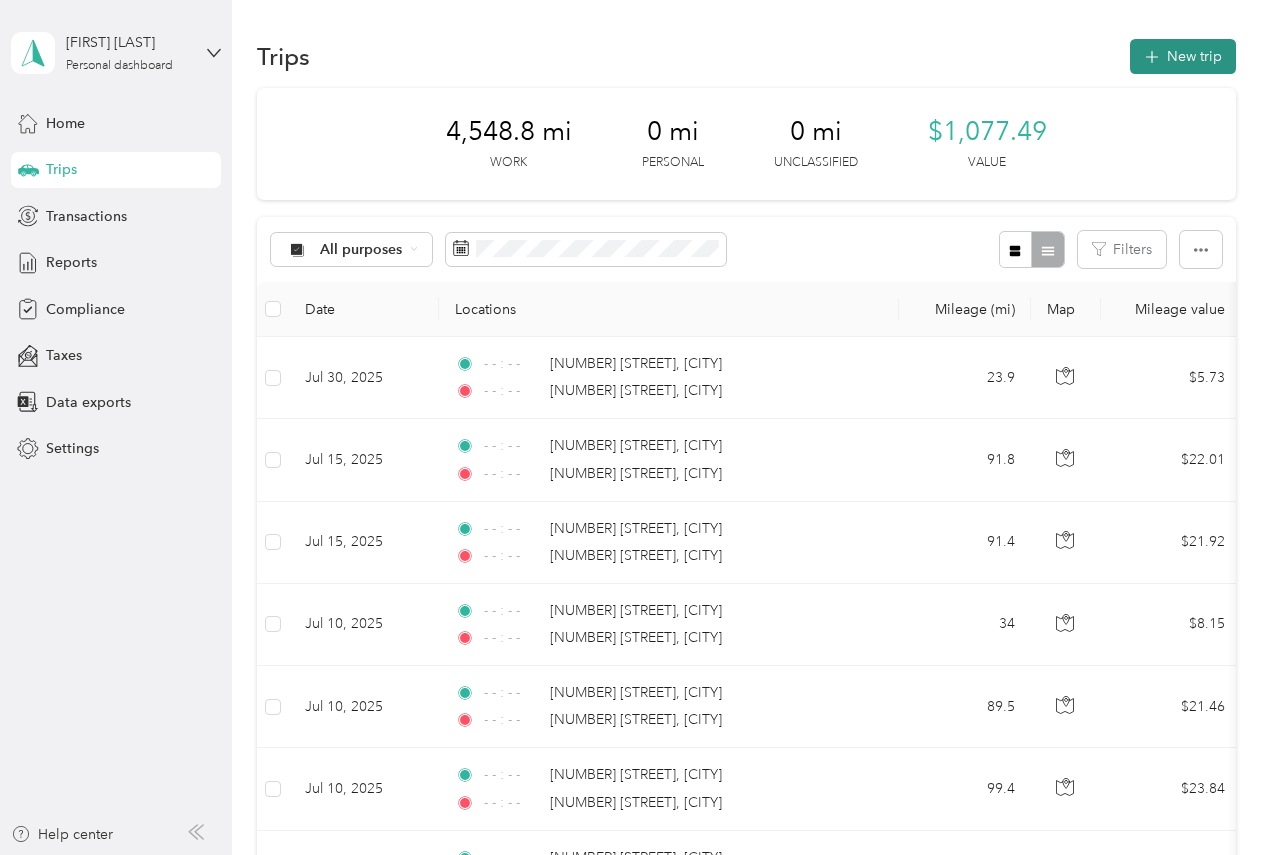 click on "New trip" at bounding box center (1183, 56) 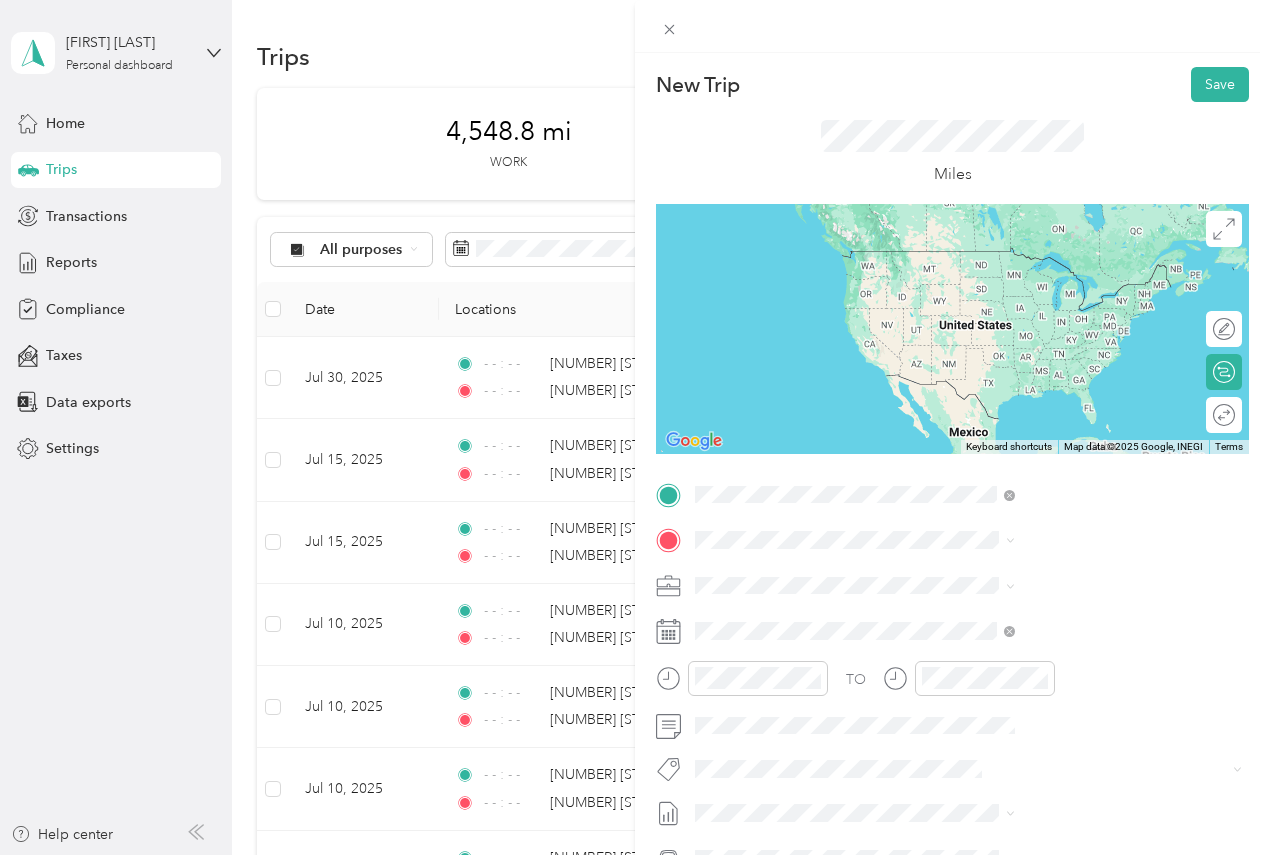 click on "[NUMBER] [STREET]
[CITY], [STATE] [POSTAL_CODE], [COUNTRY]" at bounding box center (1082, 584) 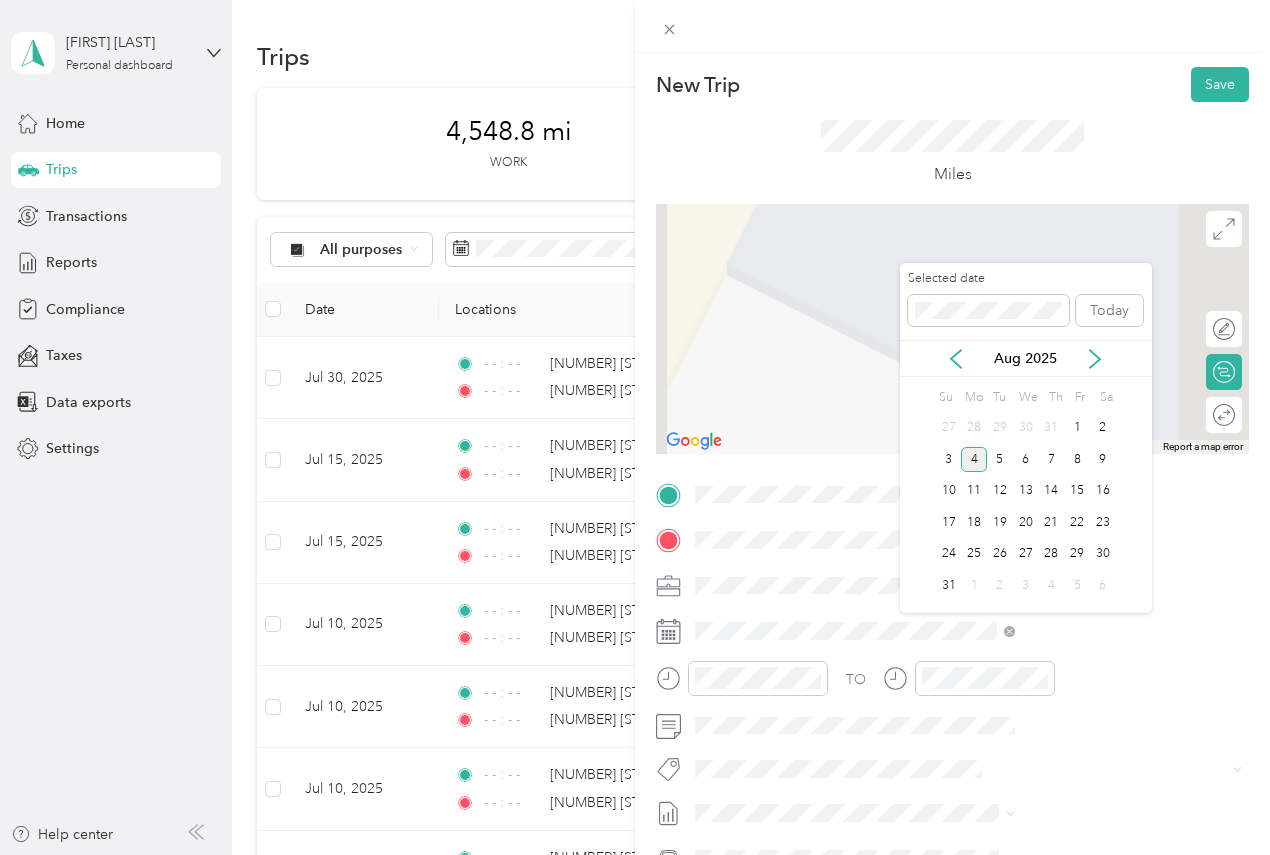 click on "Aug 2025" at bounding box center [1026, 358] 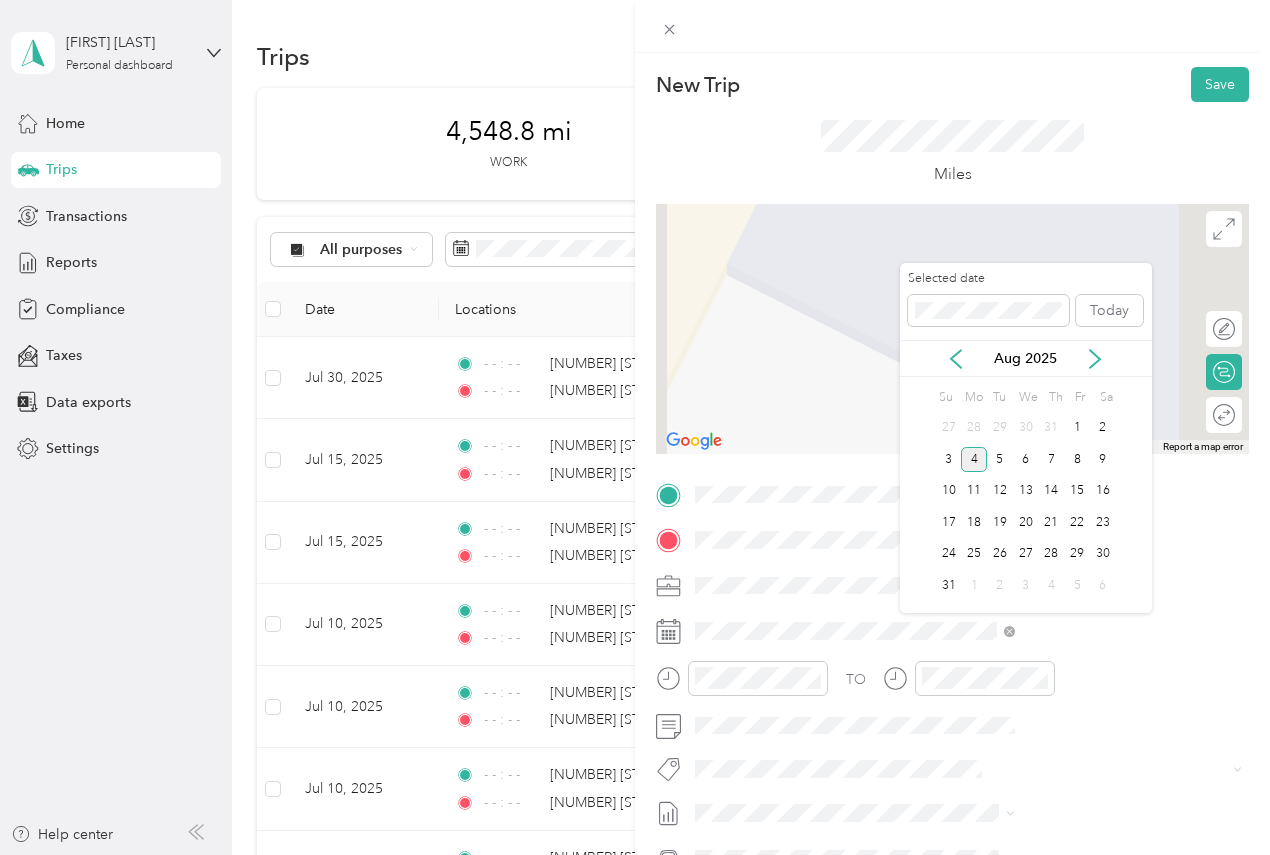 drag, startPoint x: 960, startPoint y: 353, endPoint x: 978, endPoint y: 375, distance: 28.42534 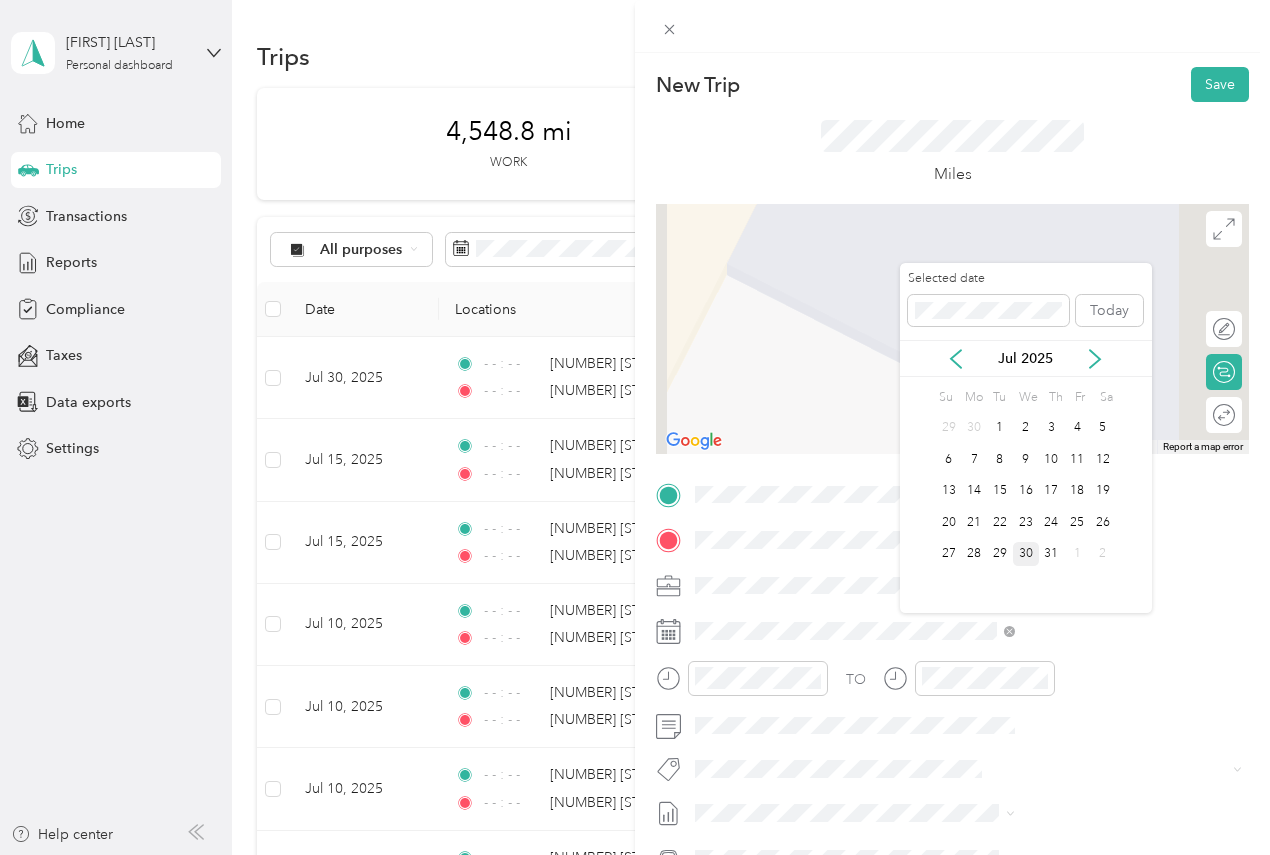 click on "30" at bounding box center (1026, 554) 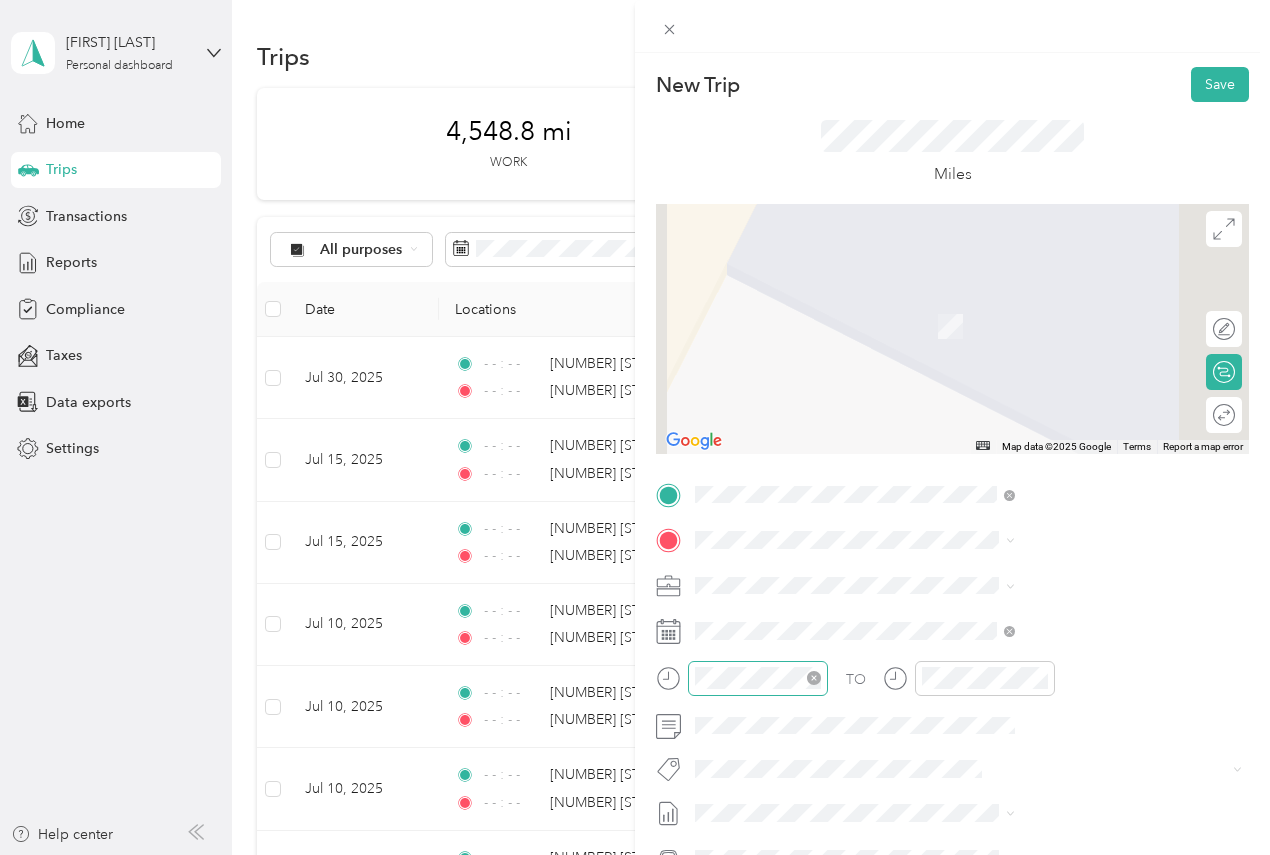 click 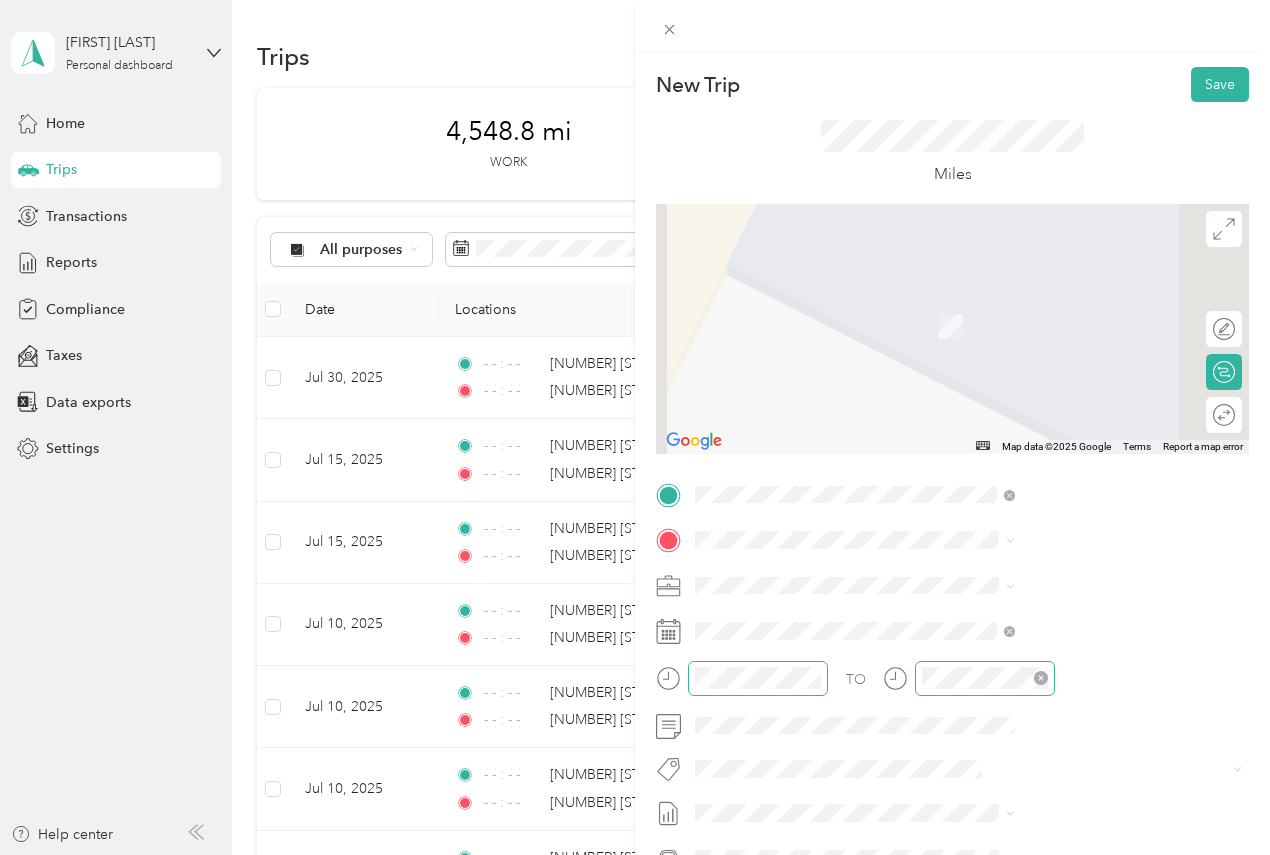 click 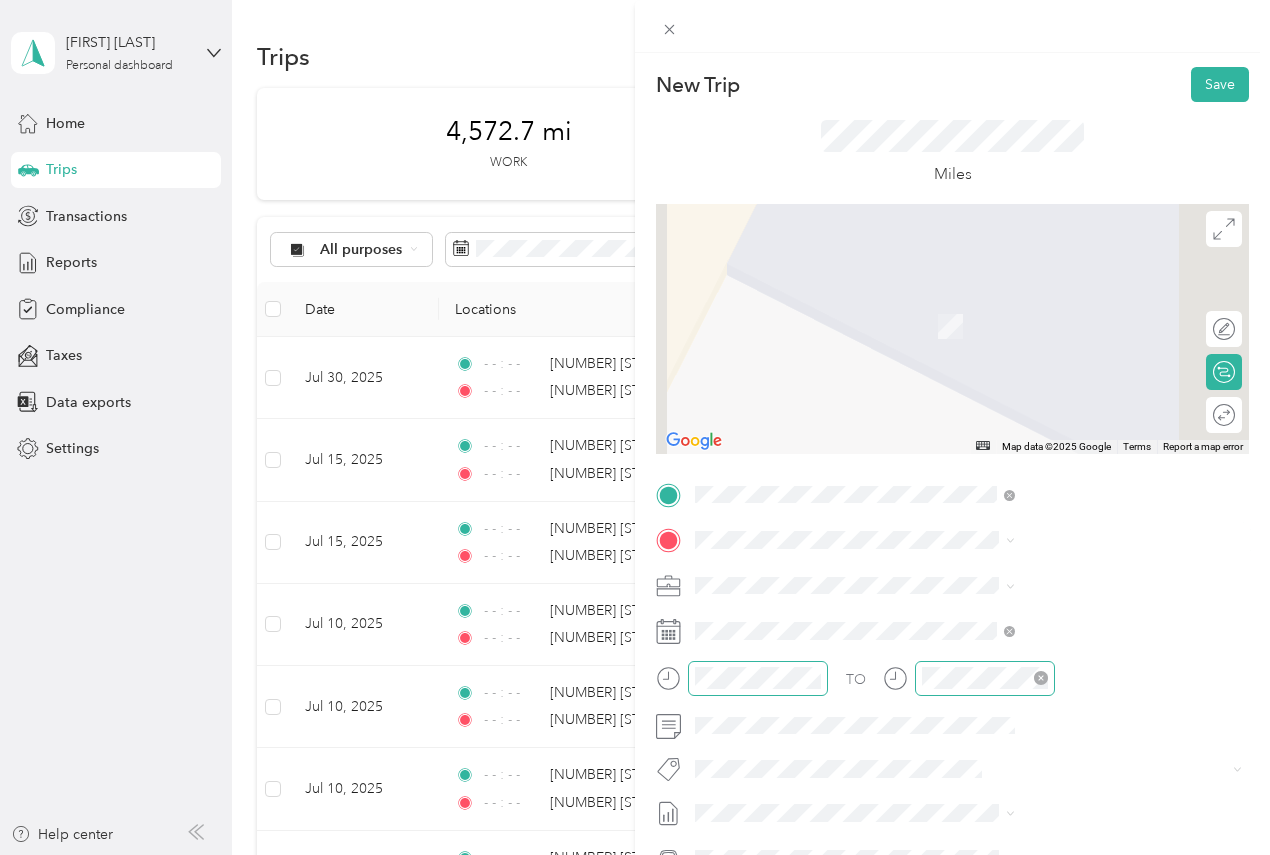 click on "[NUMBER] [STREET]
[CITY], [STATE] [POSTAL_CODE], [COUNTRY]" at bounding box center (1082, 625) 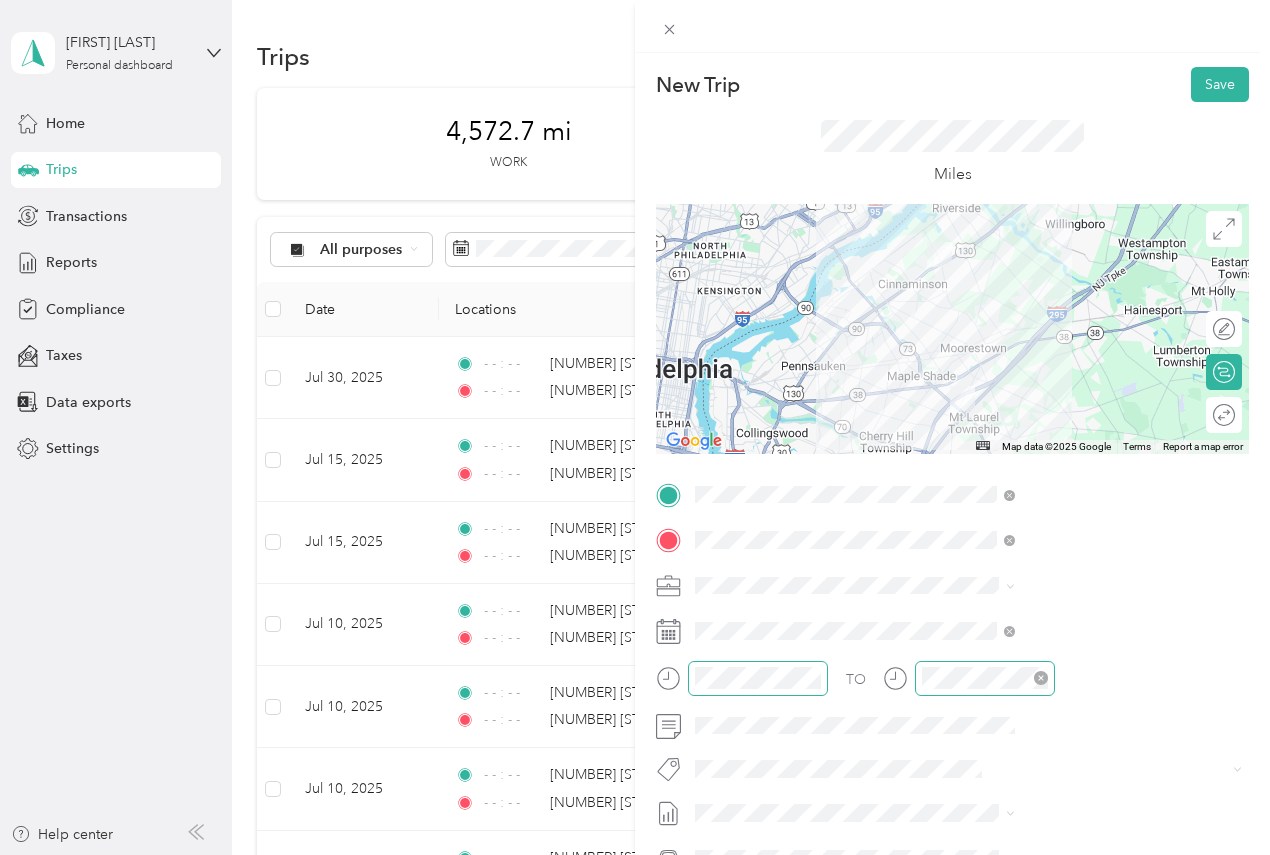 click at bounding box center (952, 329) 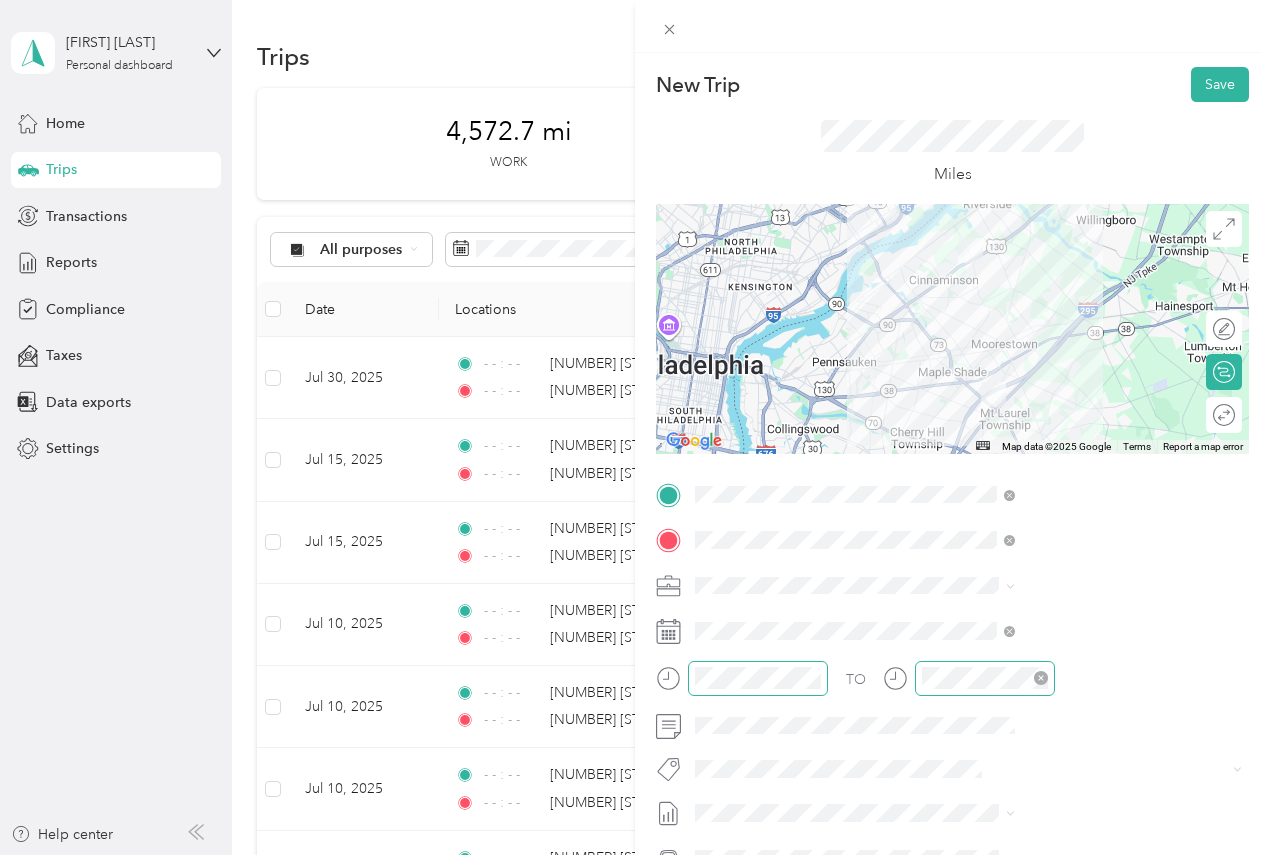 click at bounding box center (952, 329) 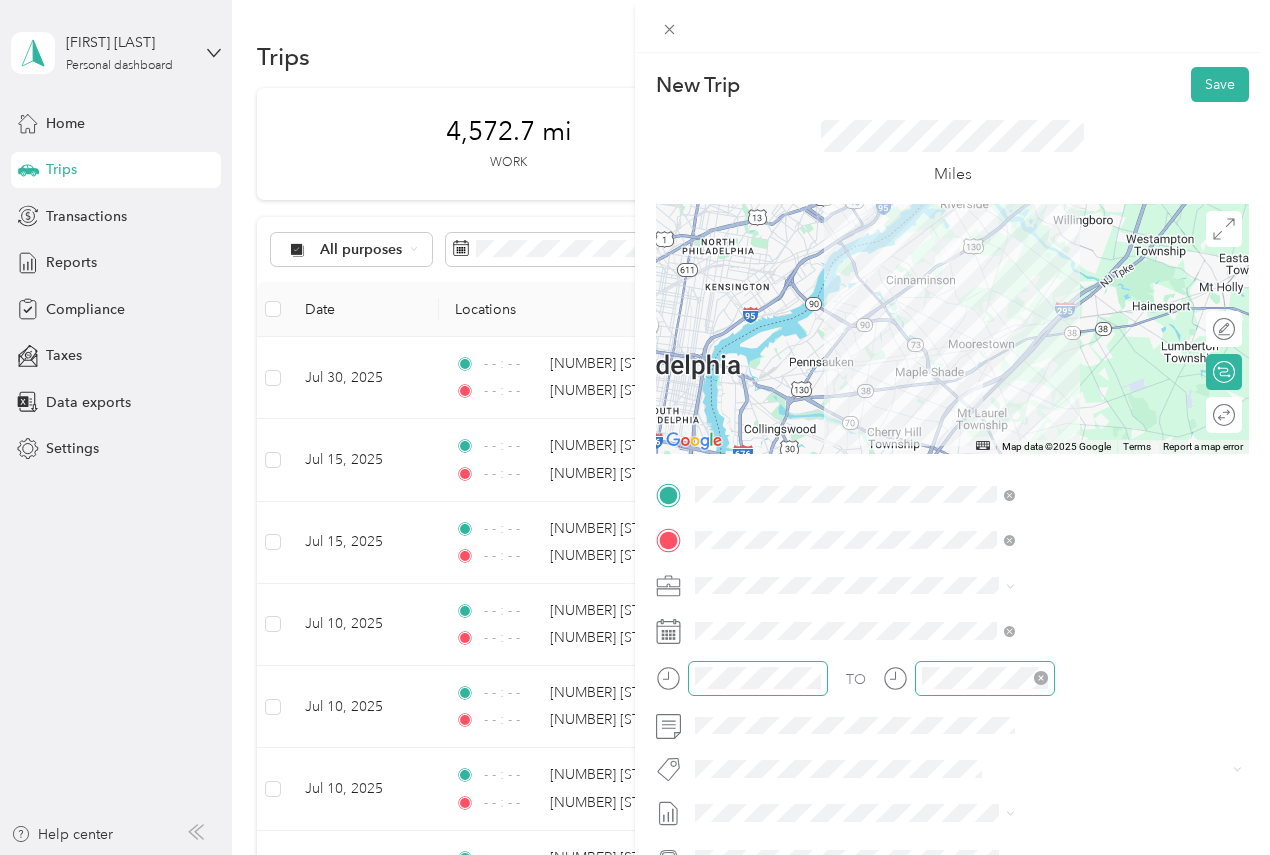 click at bounding box center [952, 329] 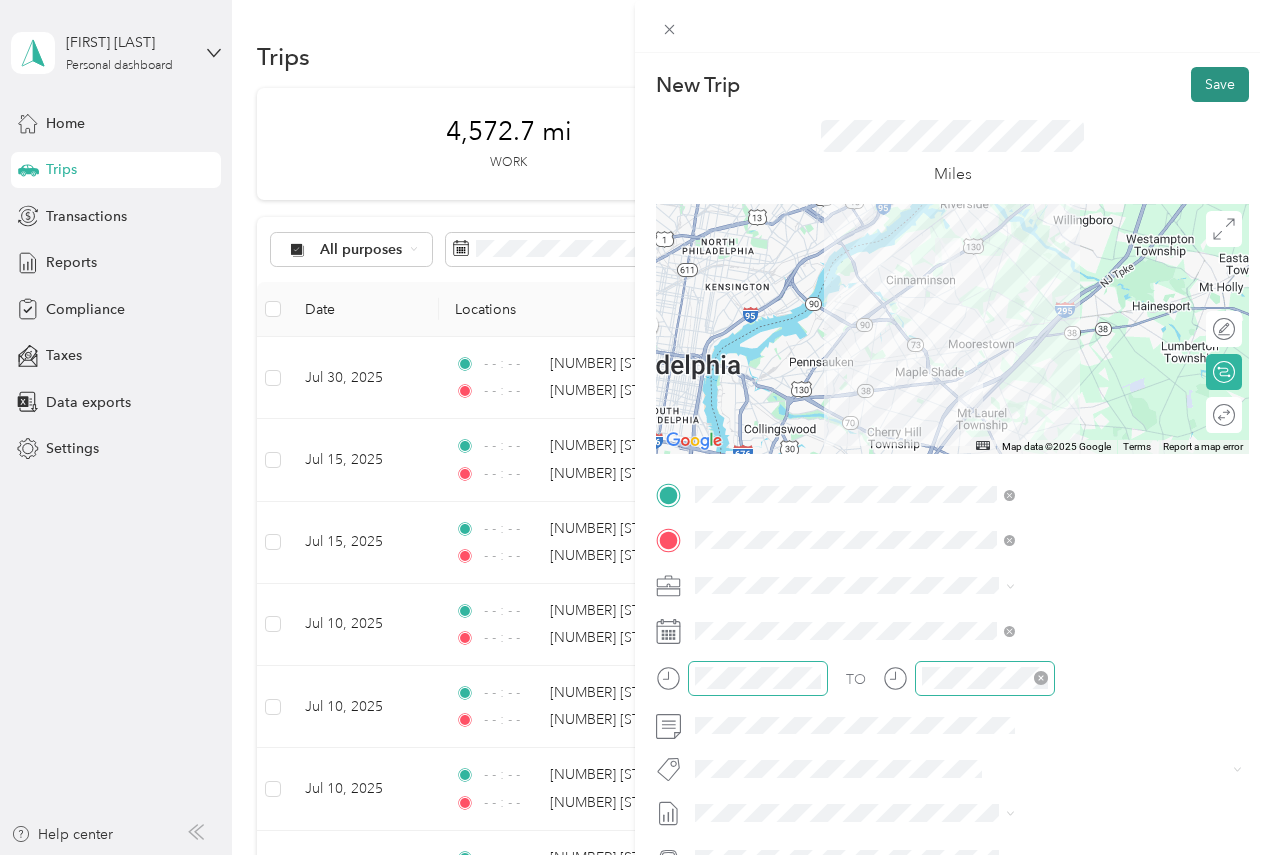click on "Save" at bounding box center [1220, 84] 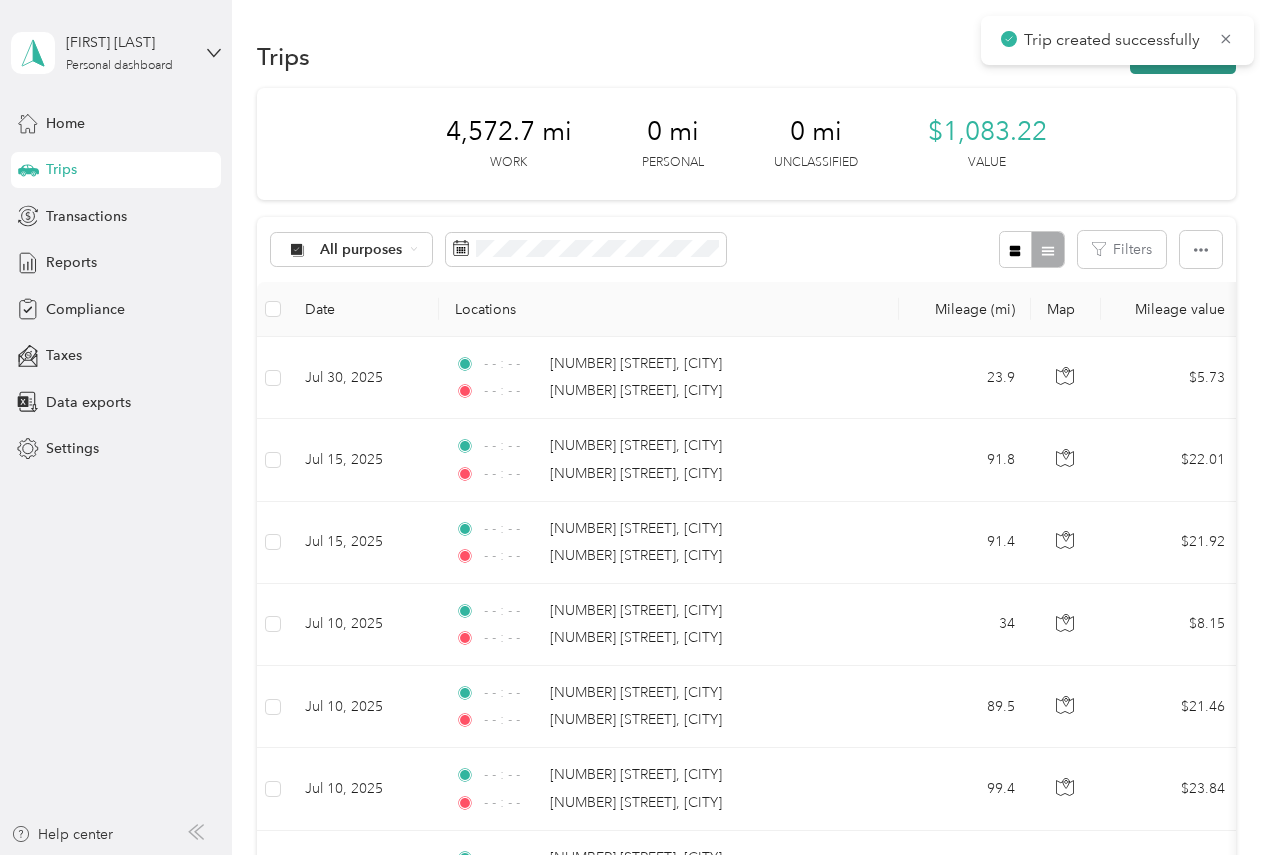 click 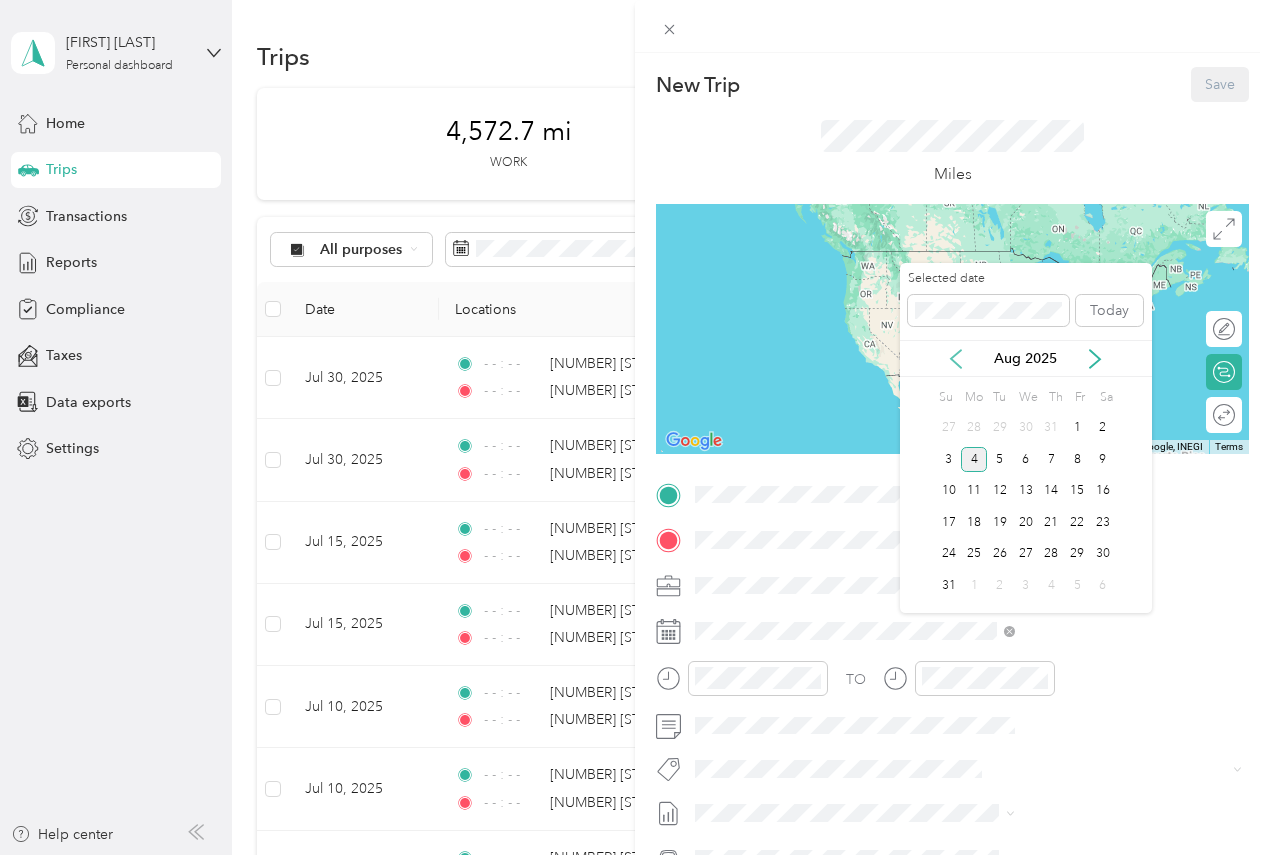 click 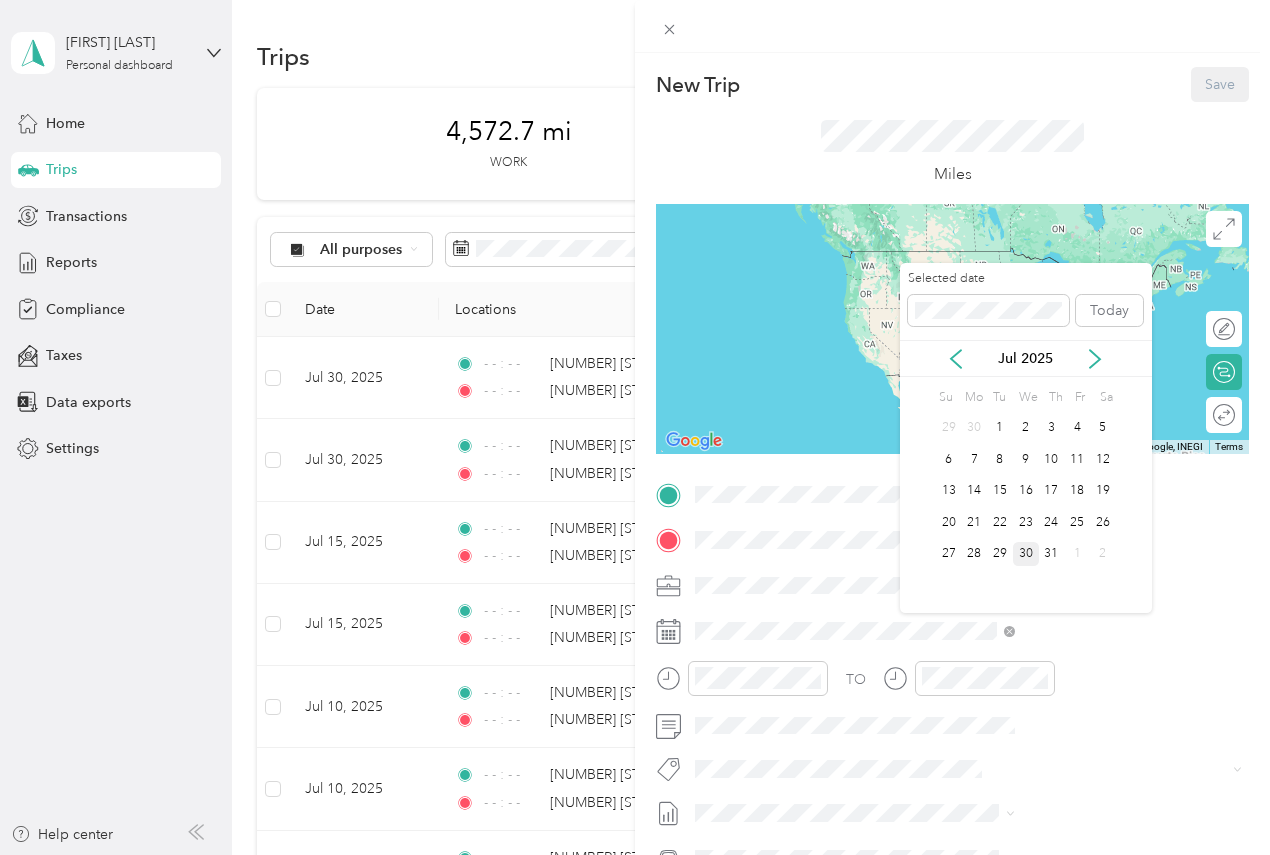 click on "30" at bounding box center (1026, 554) 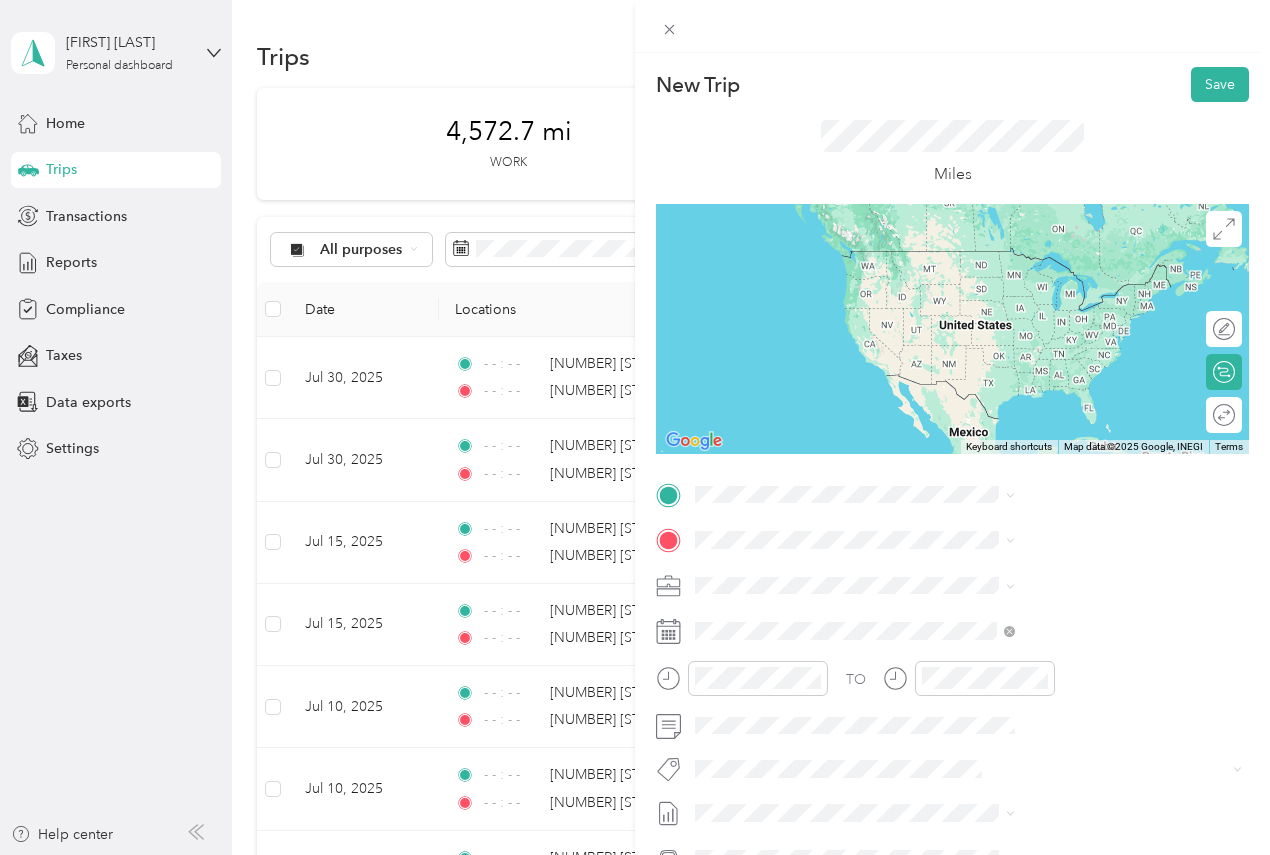 click on "[NUMBER] [STREET]
[CITY], [STATE] [POSTAL_CODE], [COUNTRY]" at bounding box center [1082, 650] 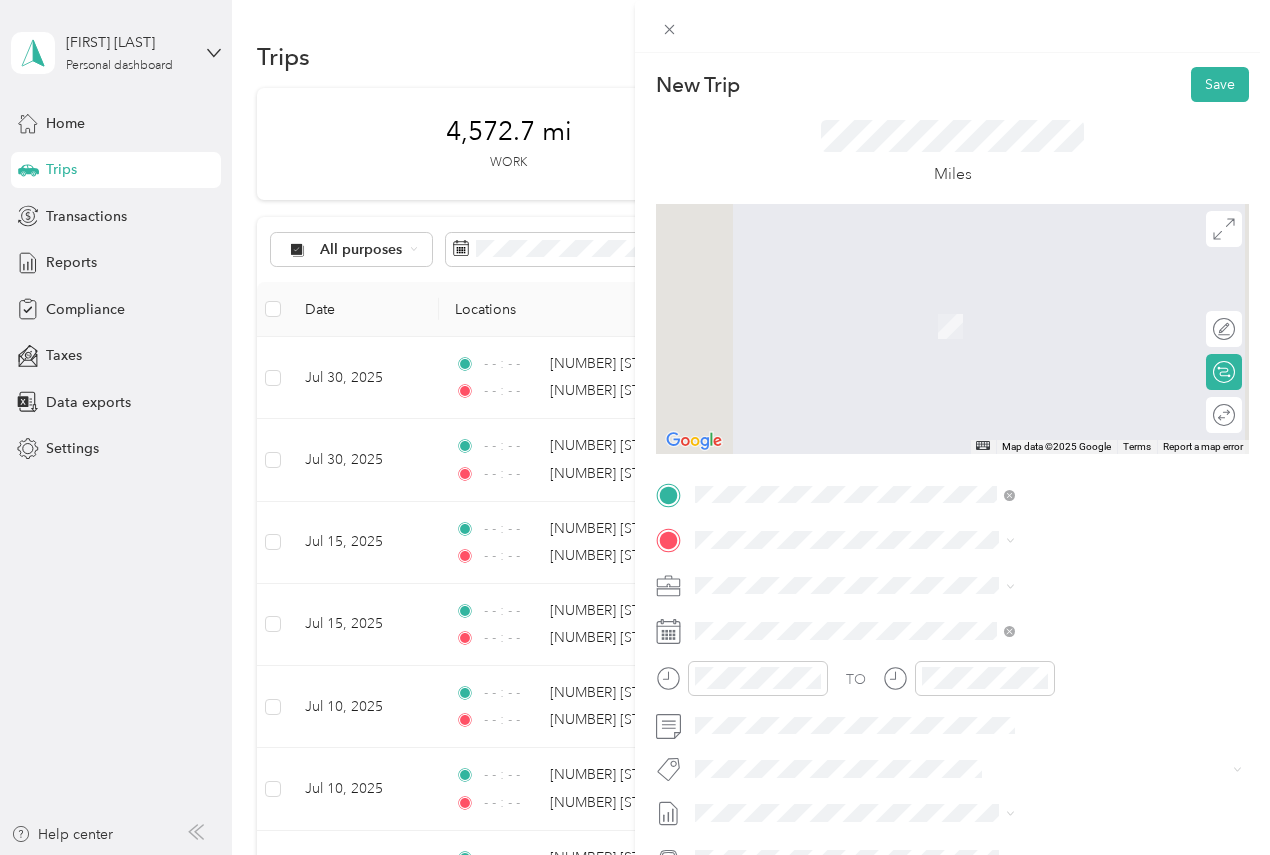 click on "[NUMBER] [STREET]
[CITY], [STATE] [POSTAL_CODE], [COUNTRY]" at bounding box center (1082, 625) 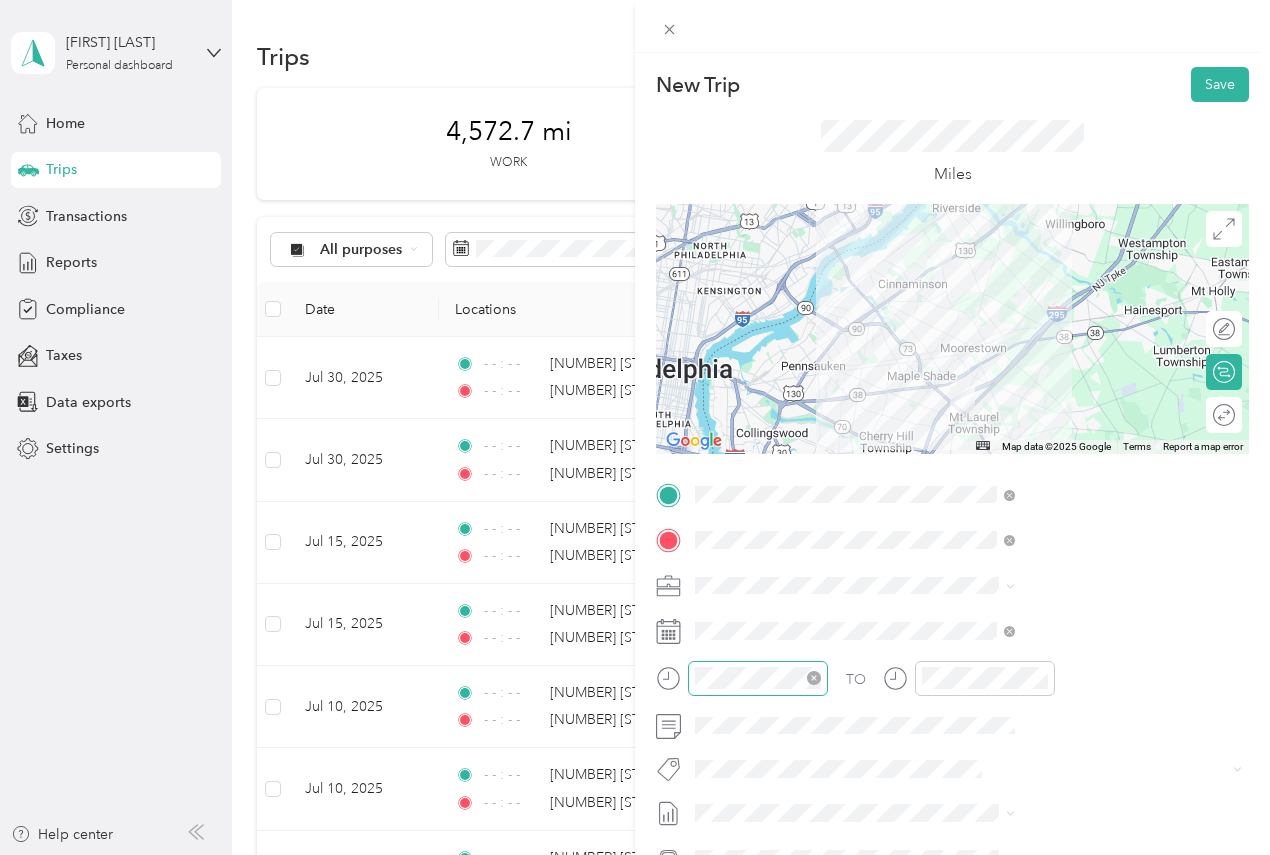 click 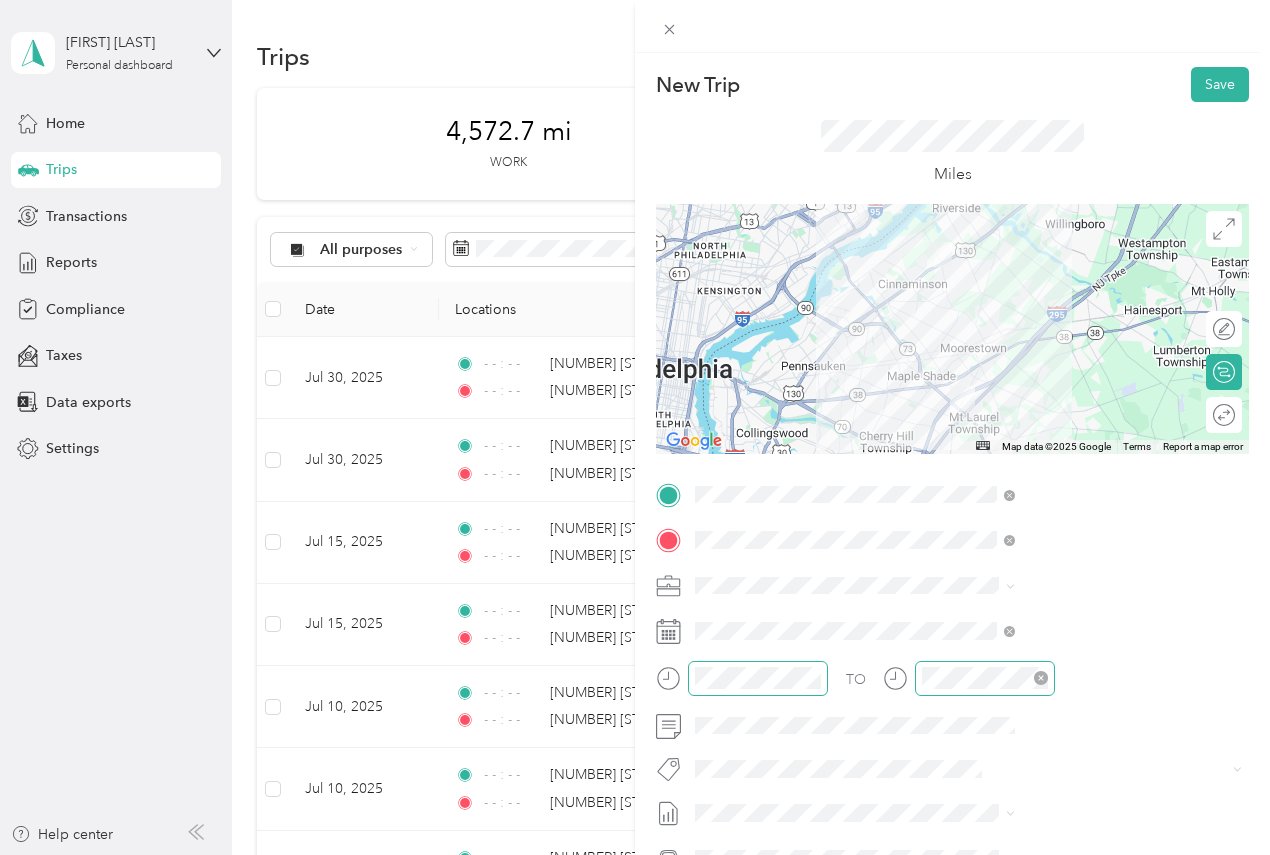 click 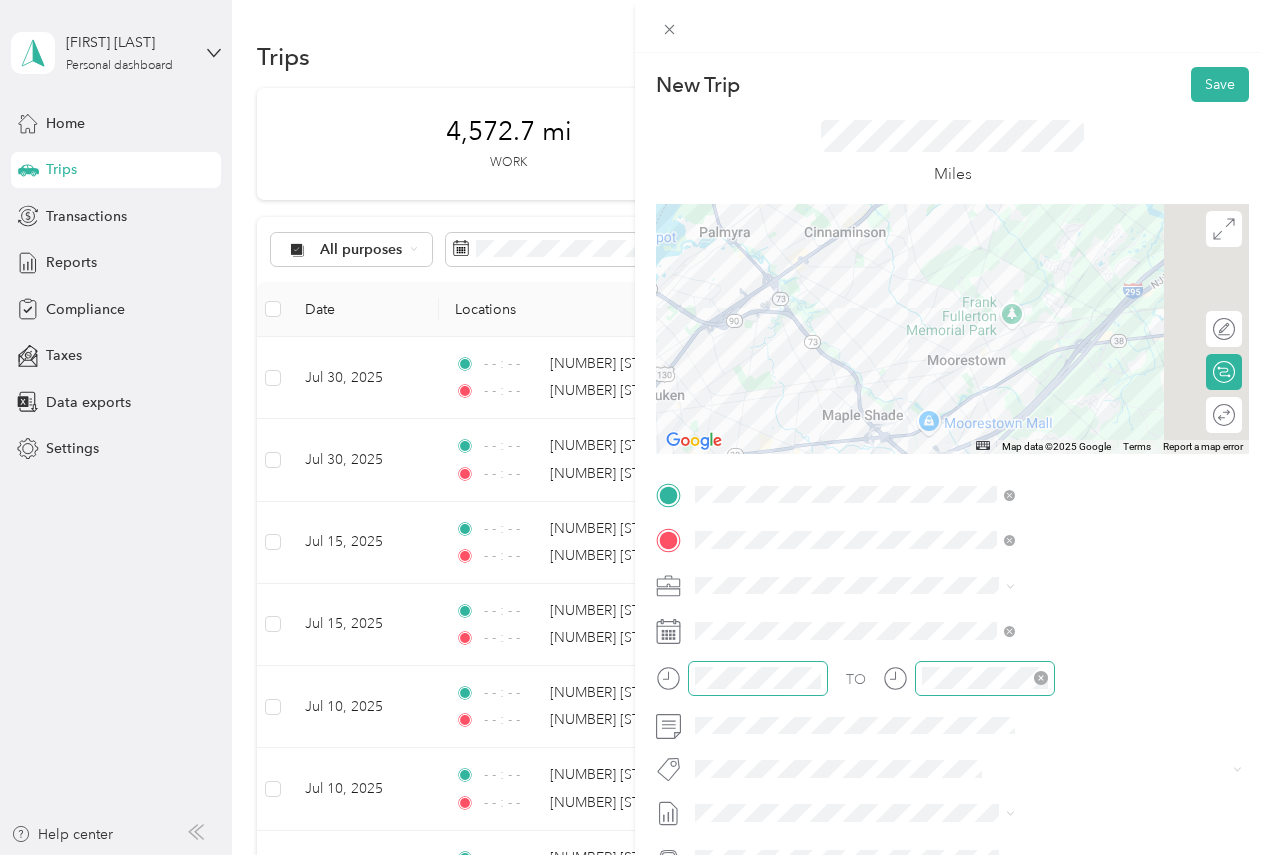 click at bounding box center (952, 329) 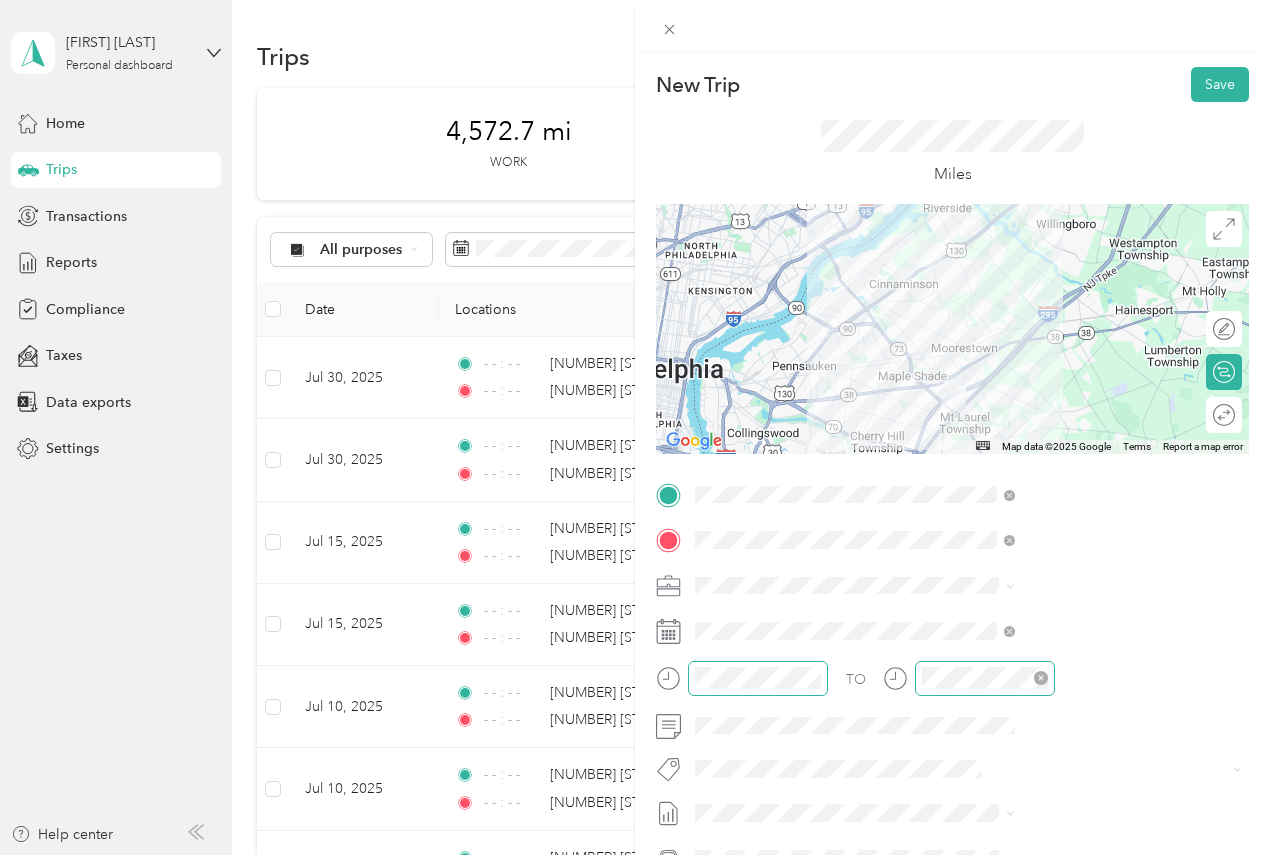 click at bounding box center [952, 329] 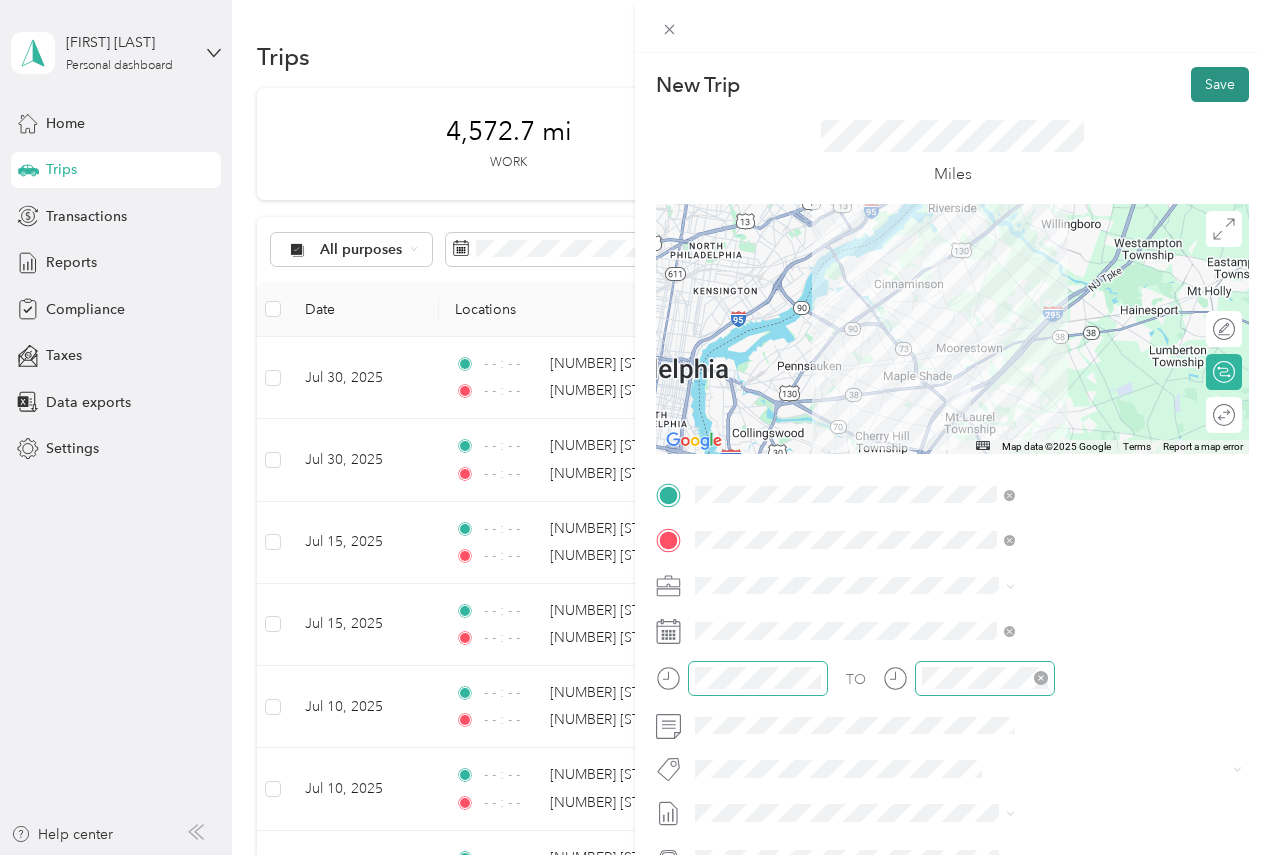 click on "Save" at bounding box center [1220, 84] 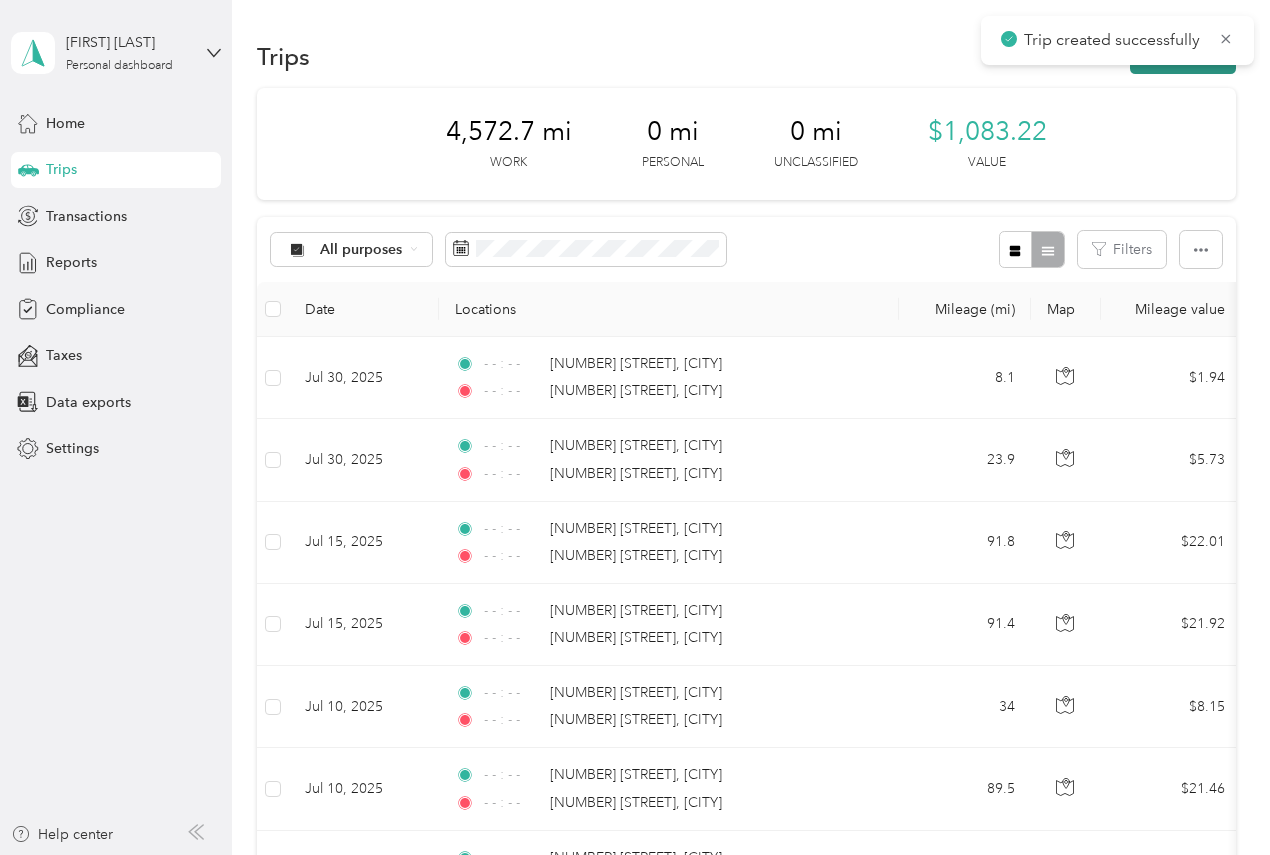 click on "New trip" at bounding box center (1183, 56) 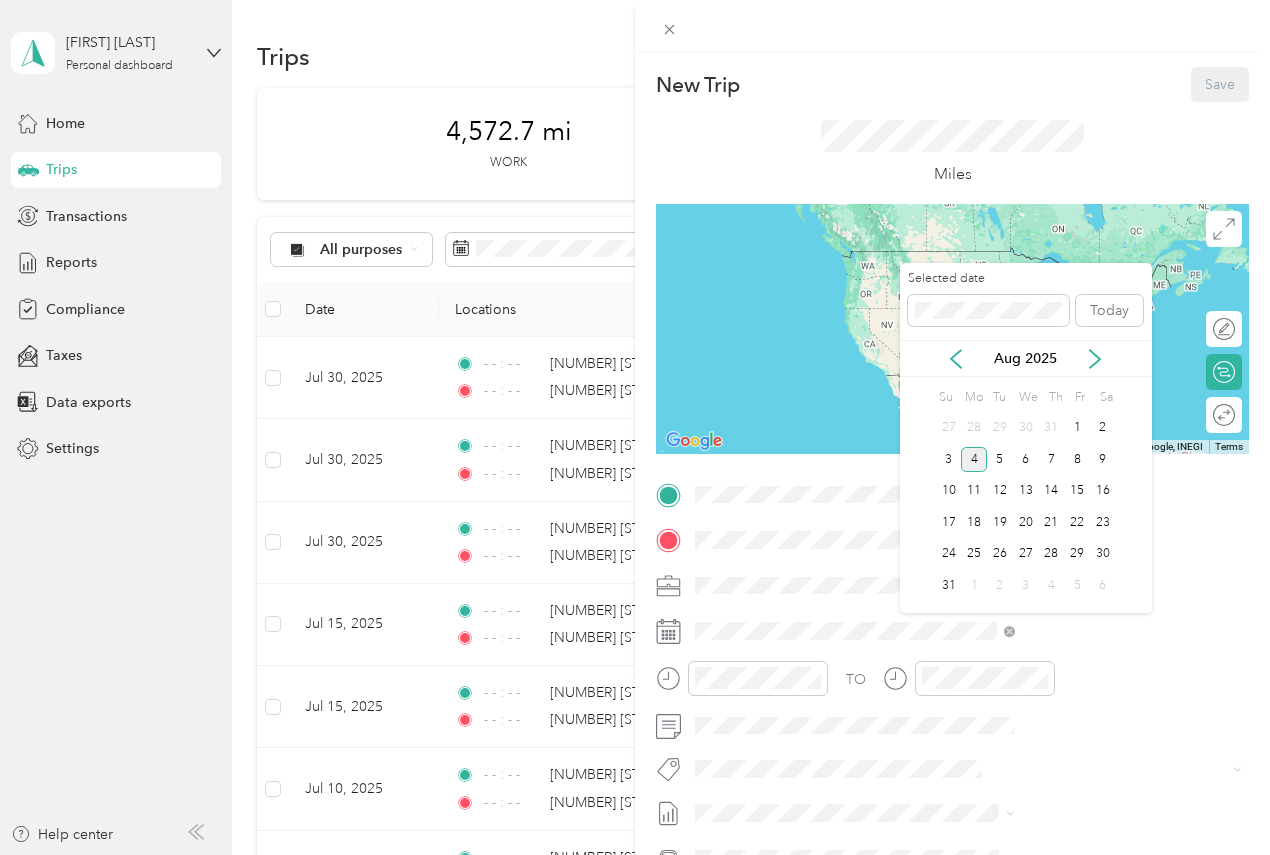 click on "Aug 2025" at bounding box center [1026, 358] 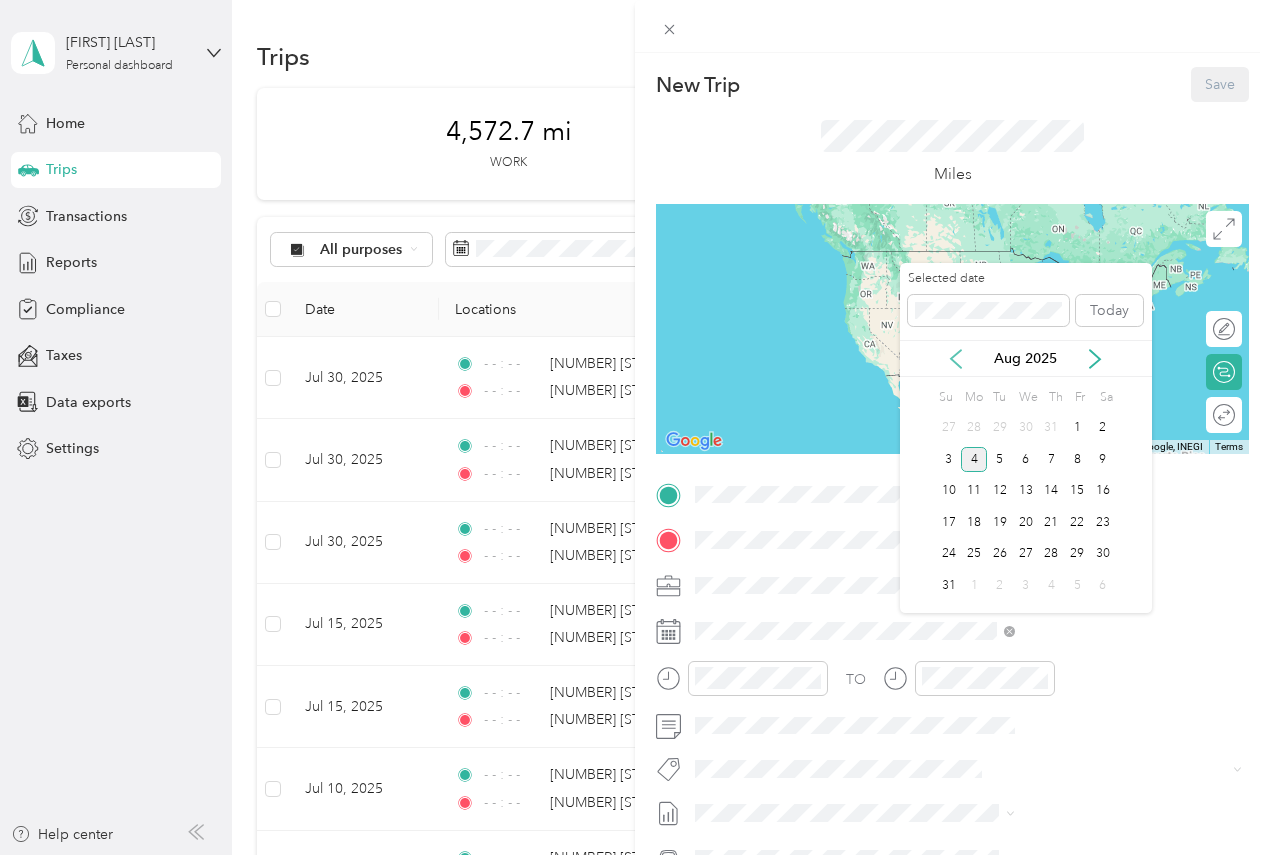 click 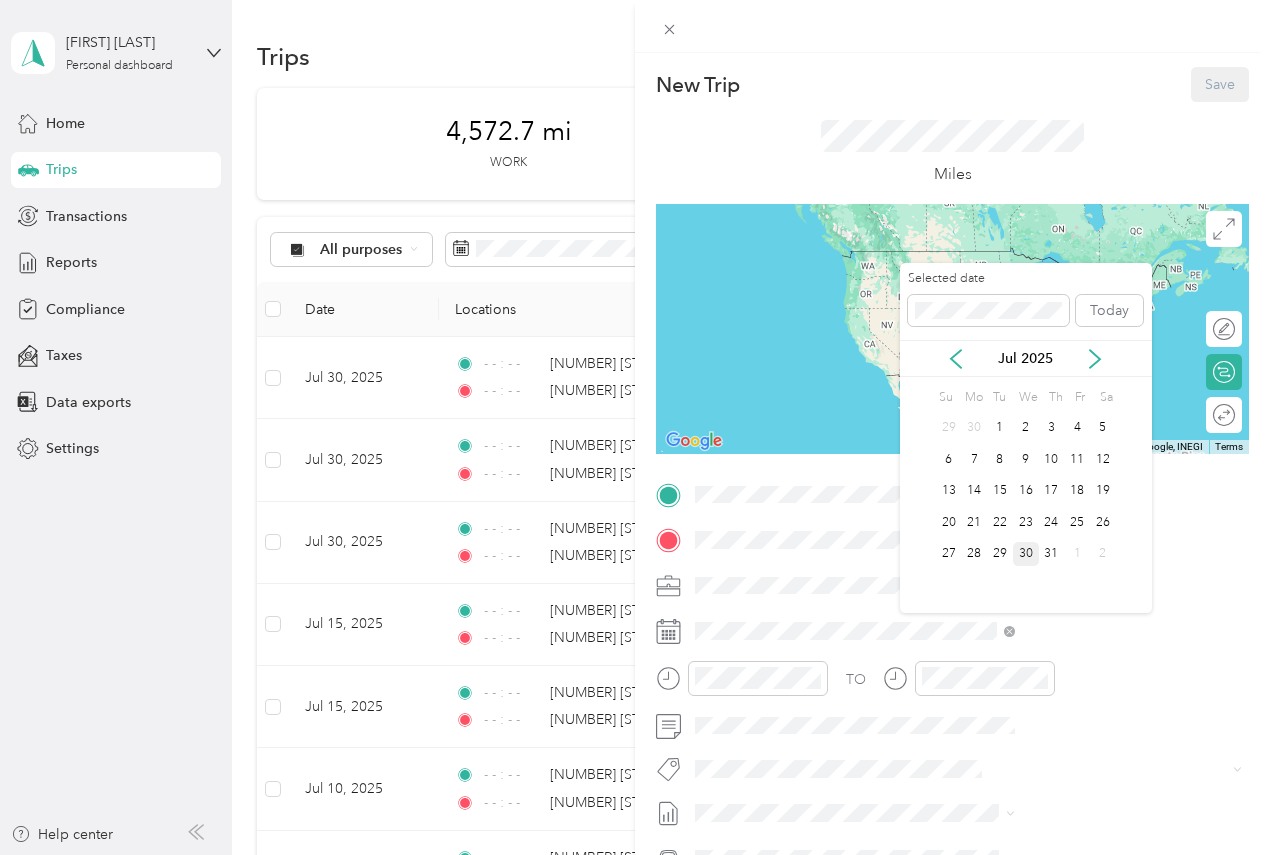 click on "30" at bounding box center [1026, 554] 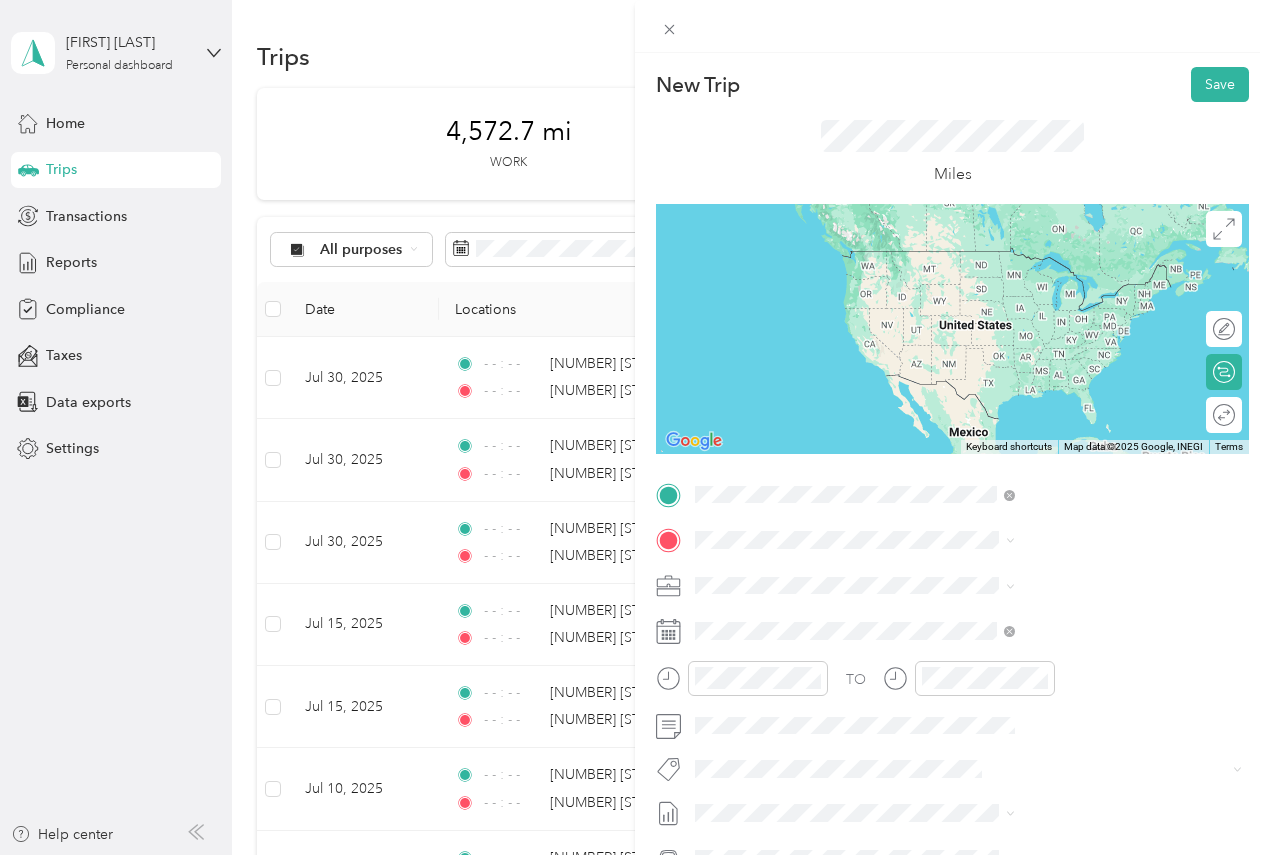 click on "[NUMBER] [STREET]
[CITY], [STATE] [POSTAL_CODE], [COUNTRY]" at bounding box center [1082, 657] 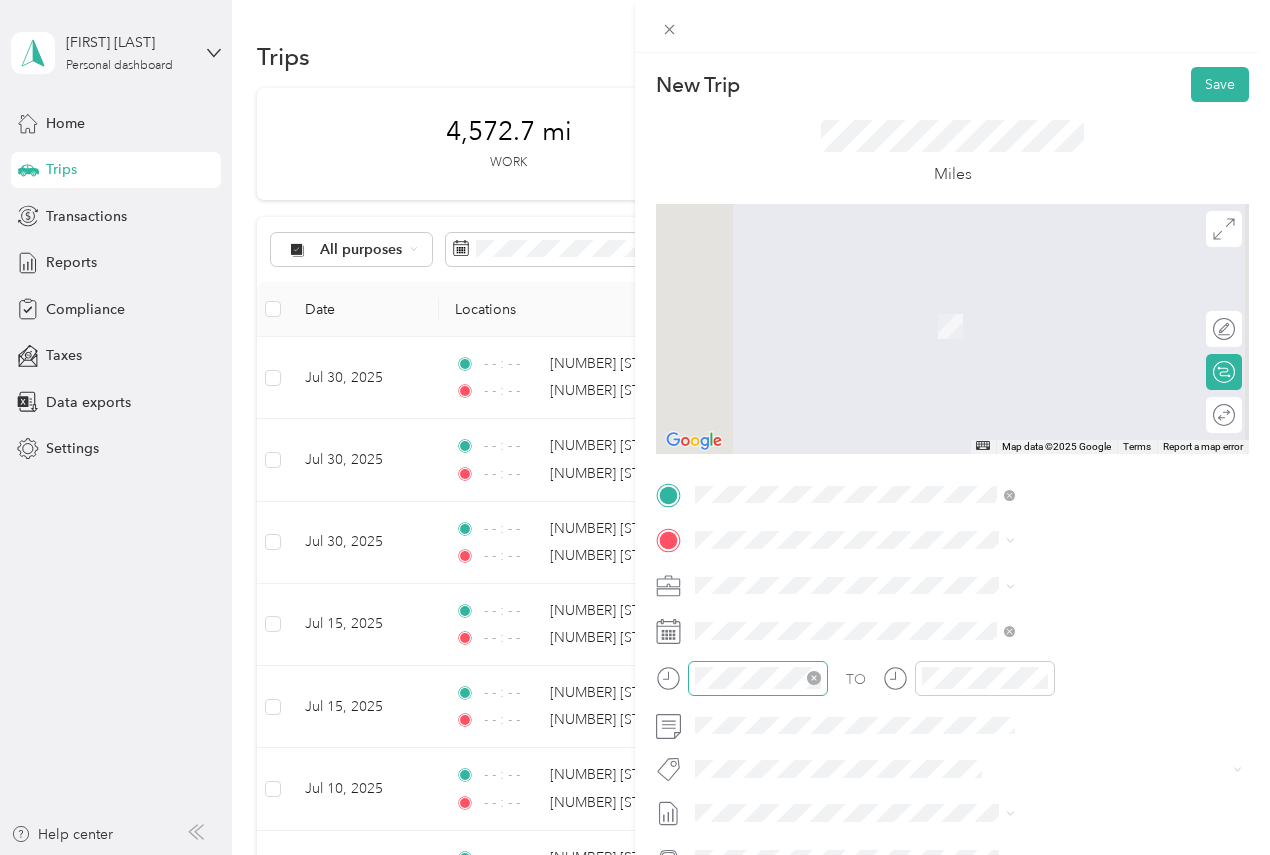 click 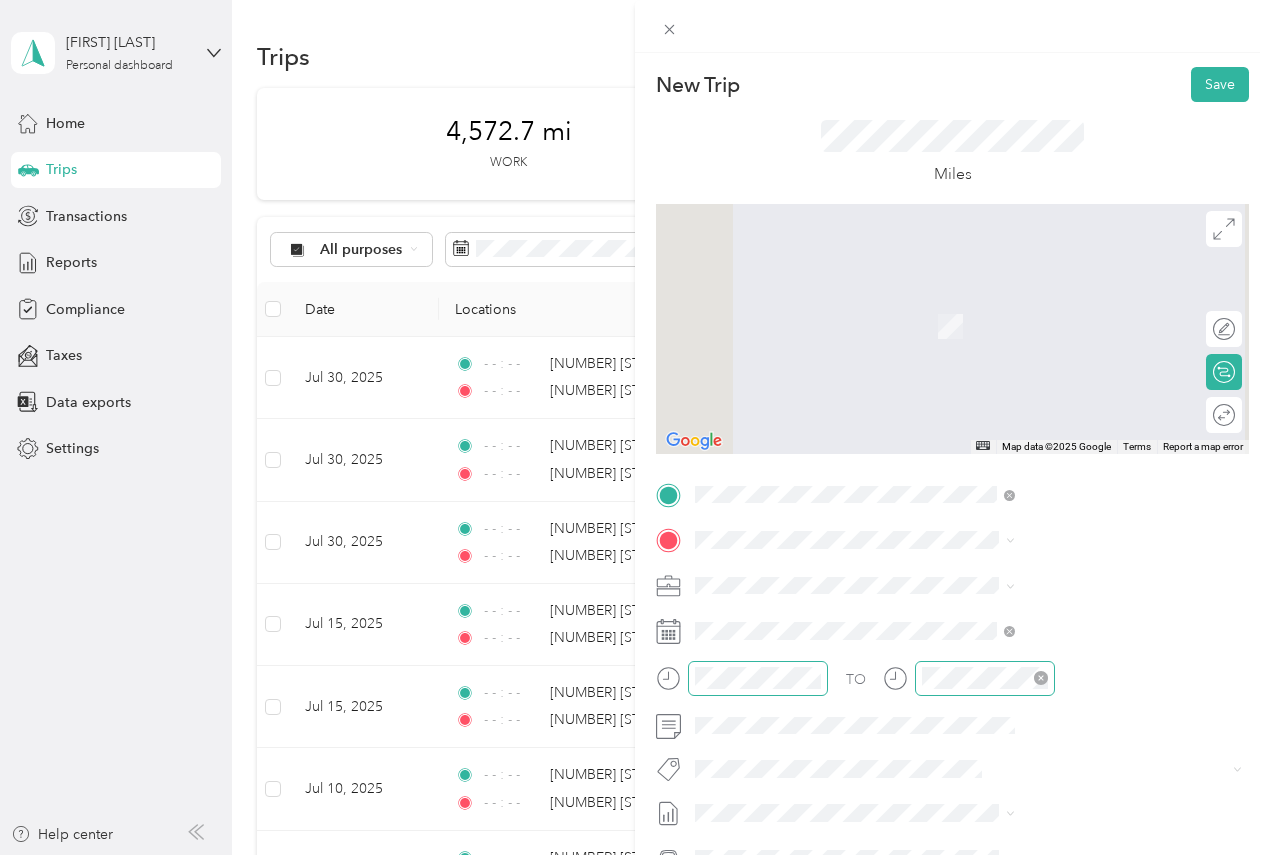 click 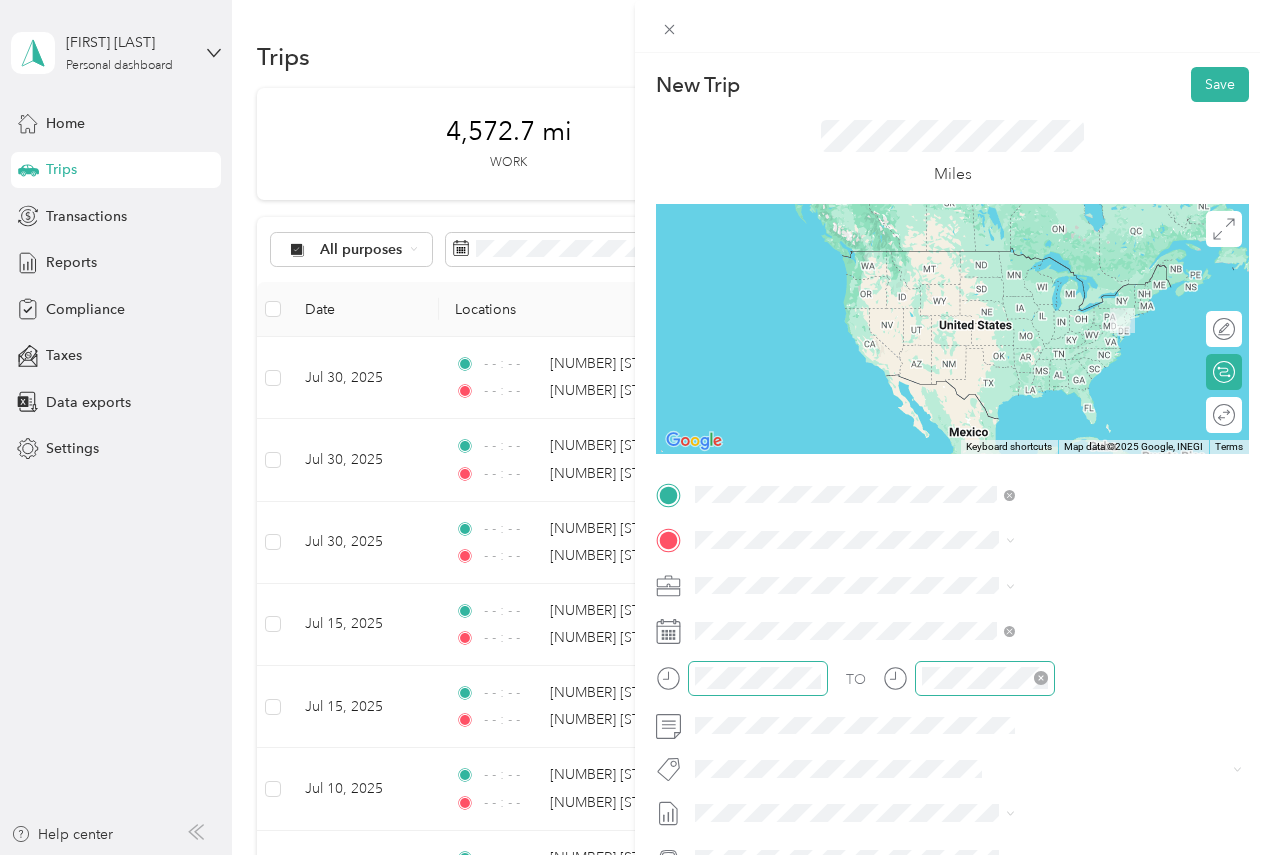 click on "[NUMBER] [STREET]
[CITY], [STATE] [POSTAL_CODE], [COUNTRY]" at bounding box center [1082, 584] 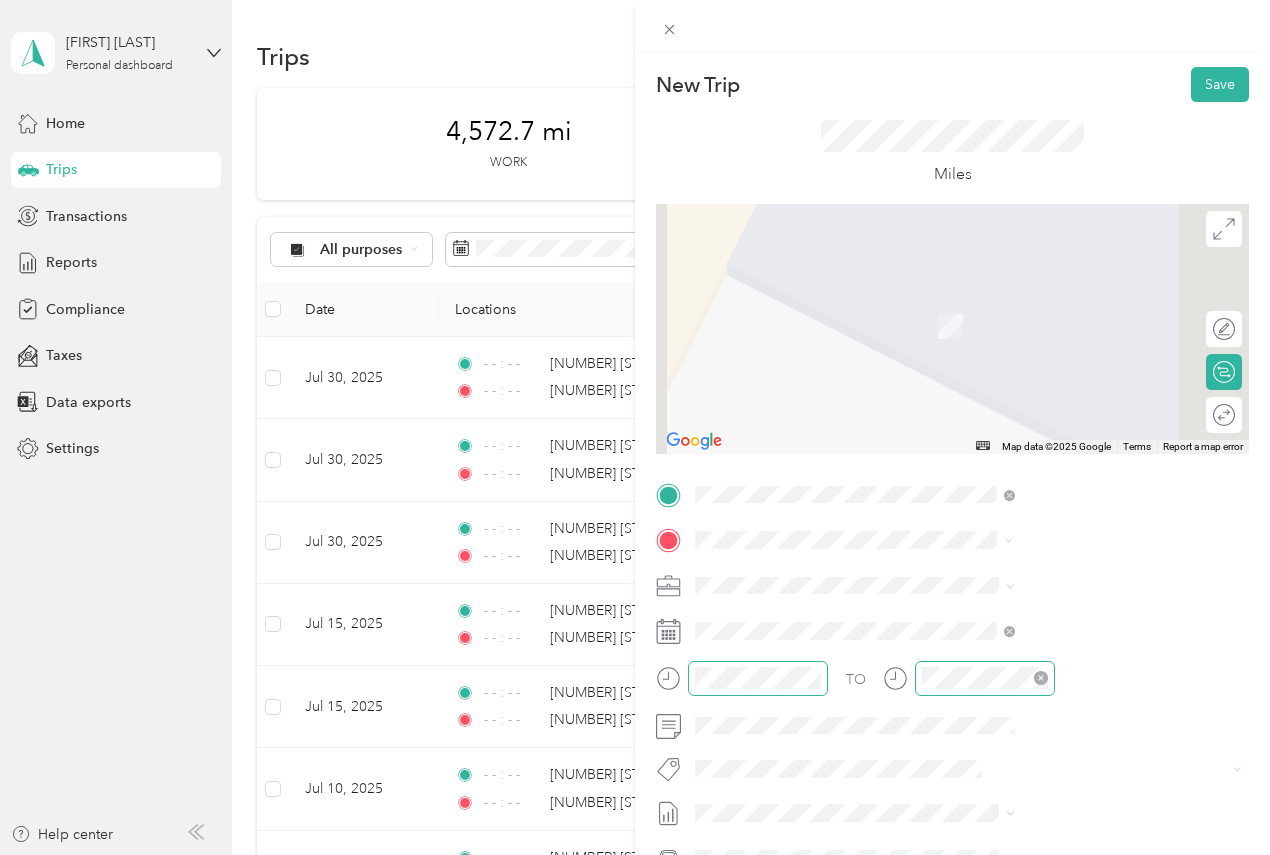 click on "[NUMBER] [STREET]
[CITY], [STATE] [POSTAL_CODE], [COUNTRY]" at bounding box center [1082, 629] 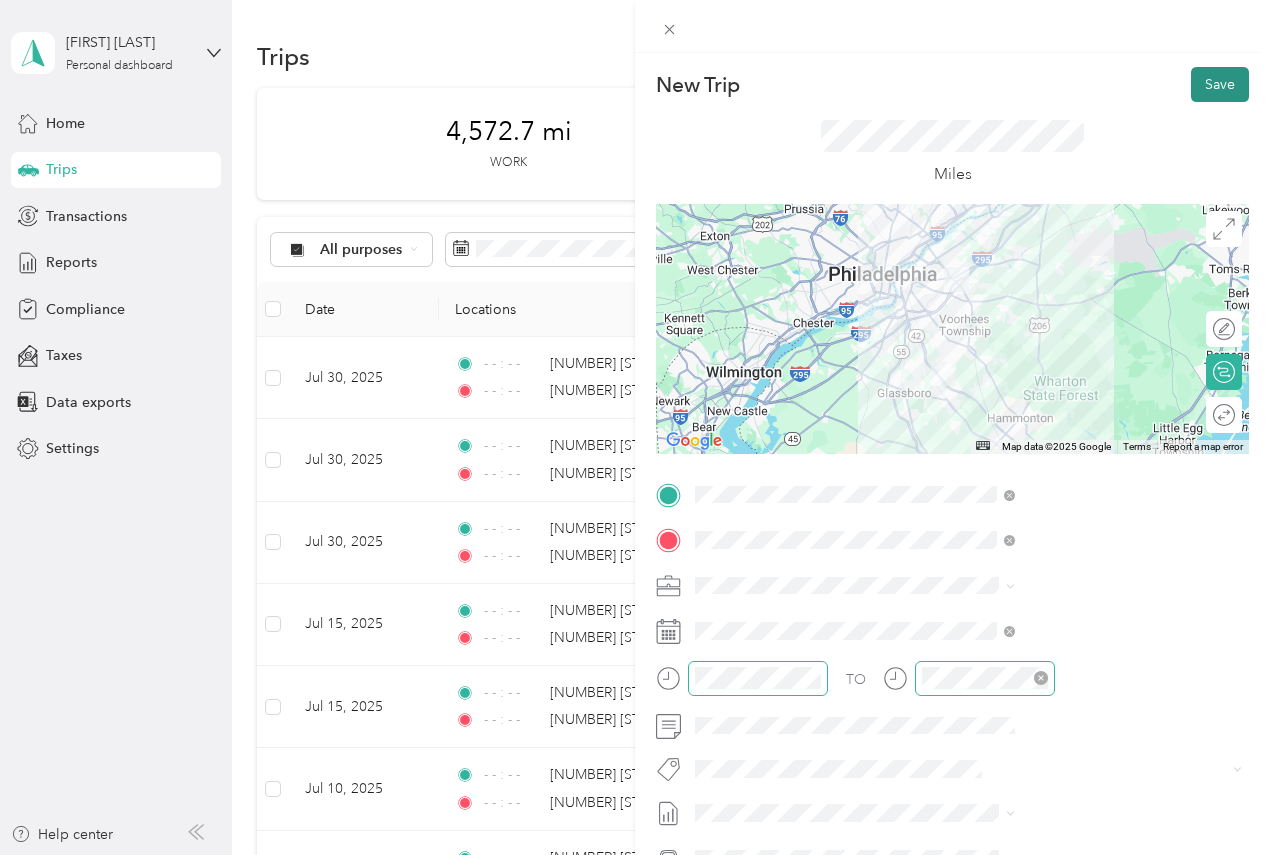 click on "Save" at bounding box center [1220, 84] 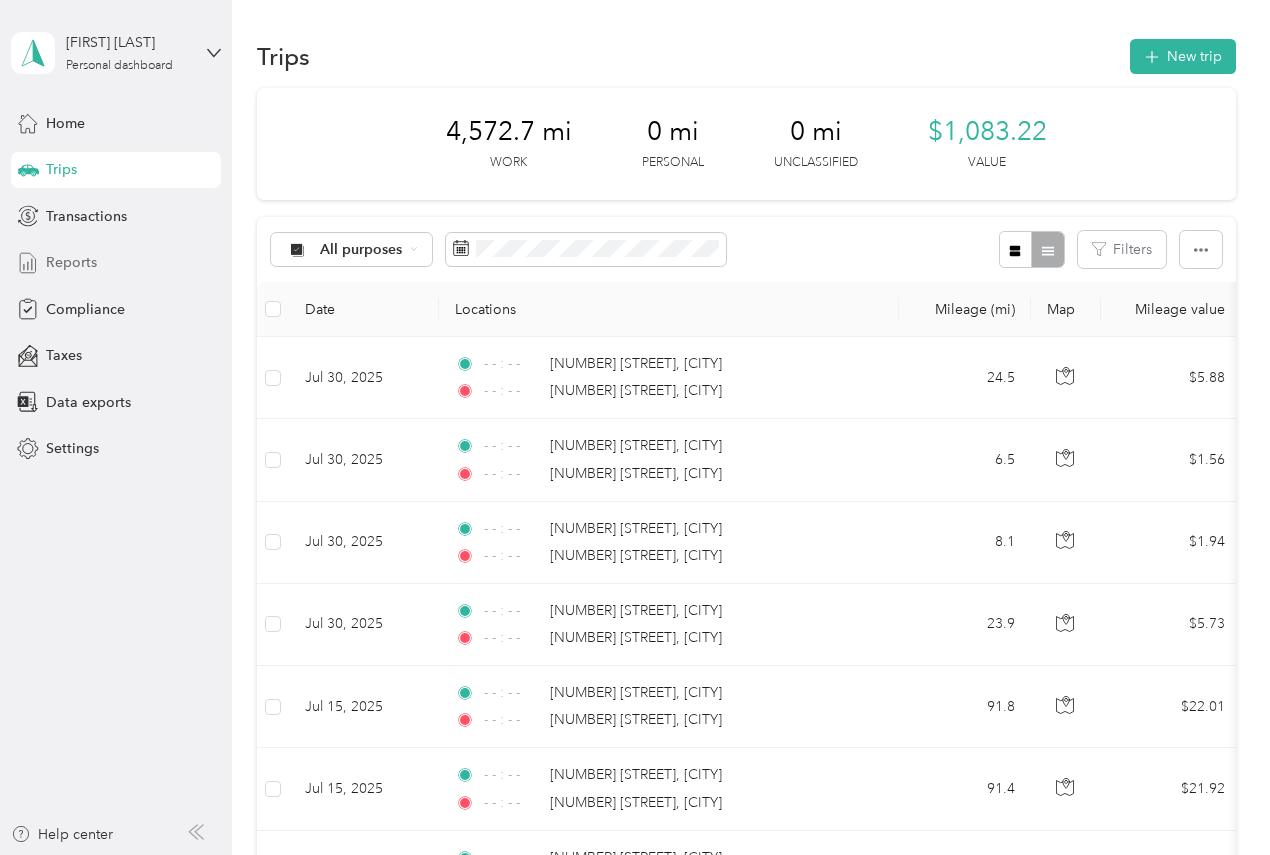 click on "Reports" at bounding box center (71, 262) 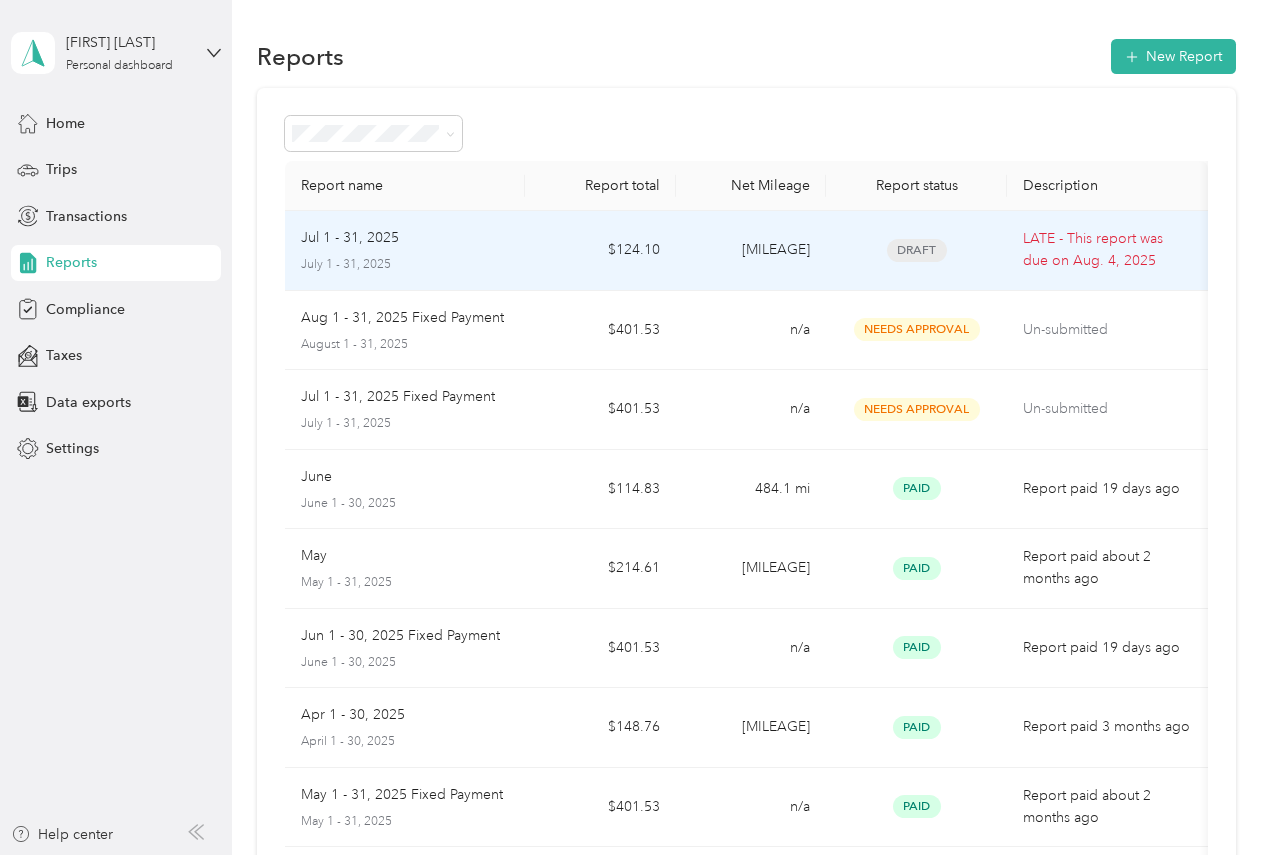click on "$124.10" at bounding box center (600, 251) 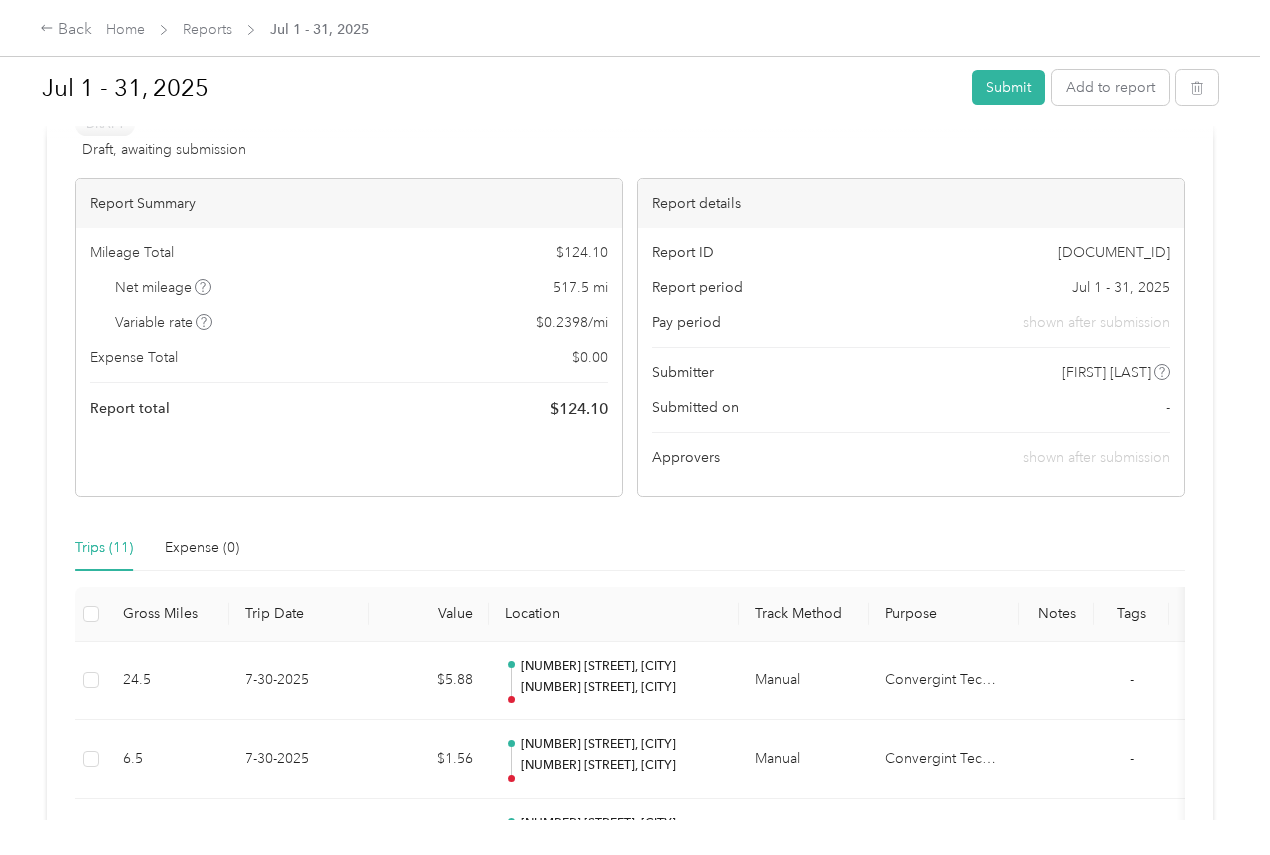 scroll, scrollTop: 0, scrollLeft: 0, axis: both 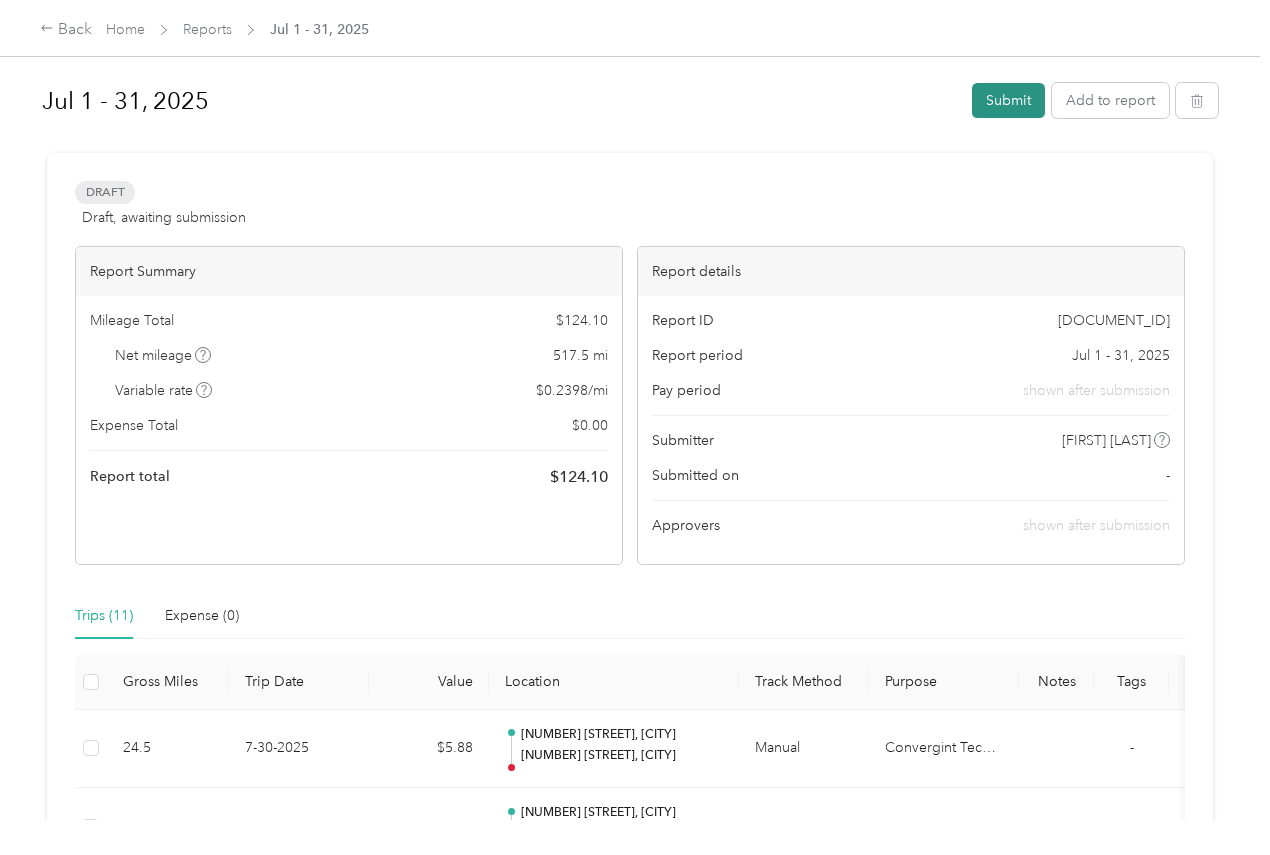 click on "Submit" at bounding box center [1008, 100] 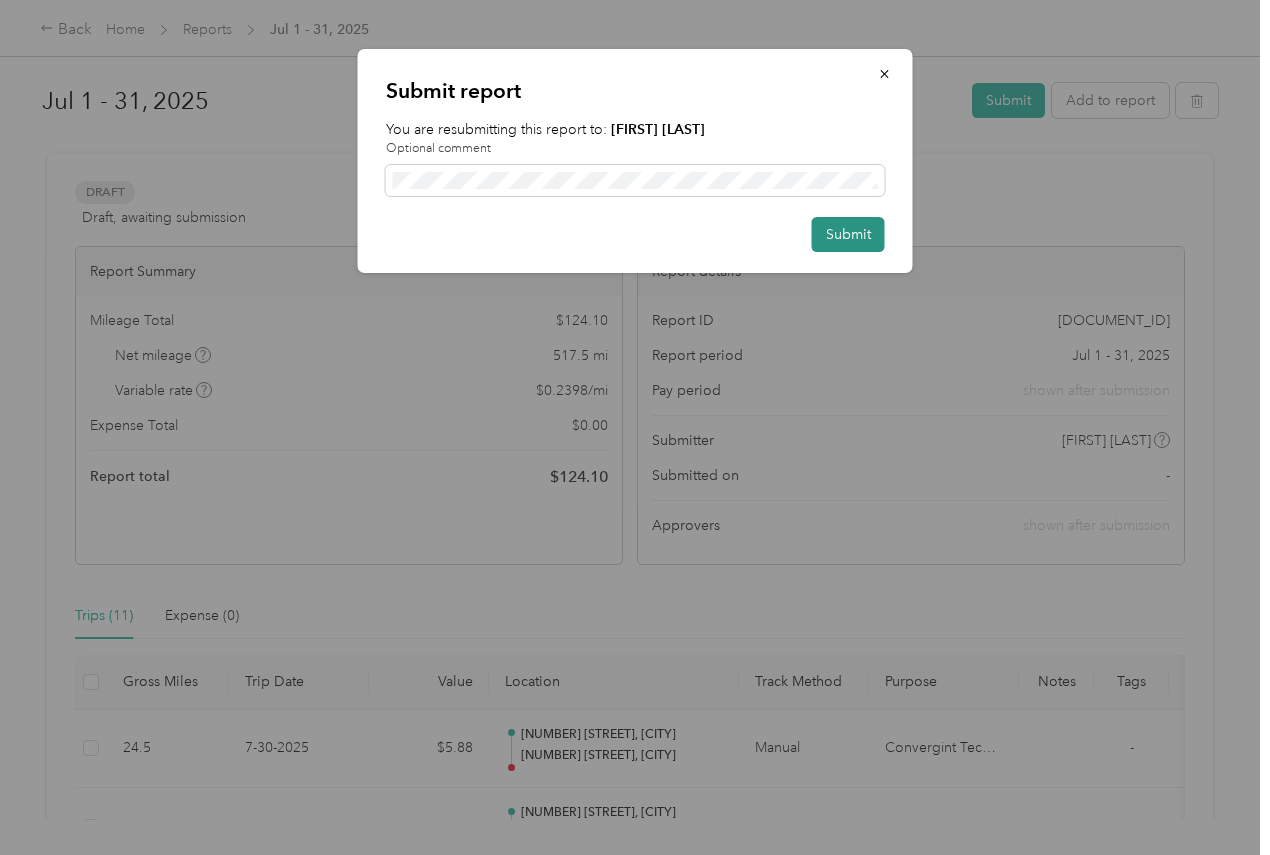 drag, startPoint x: 836, startPoint y: 237, endPoint x: 847, endPoint y: 248, distance: 15.556349 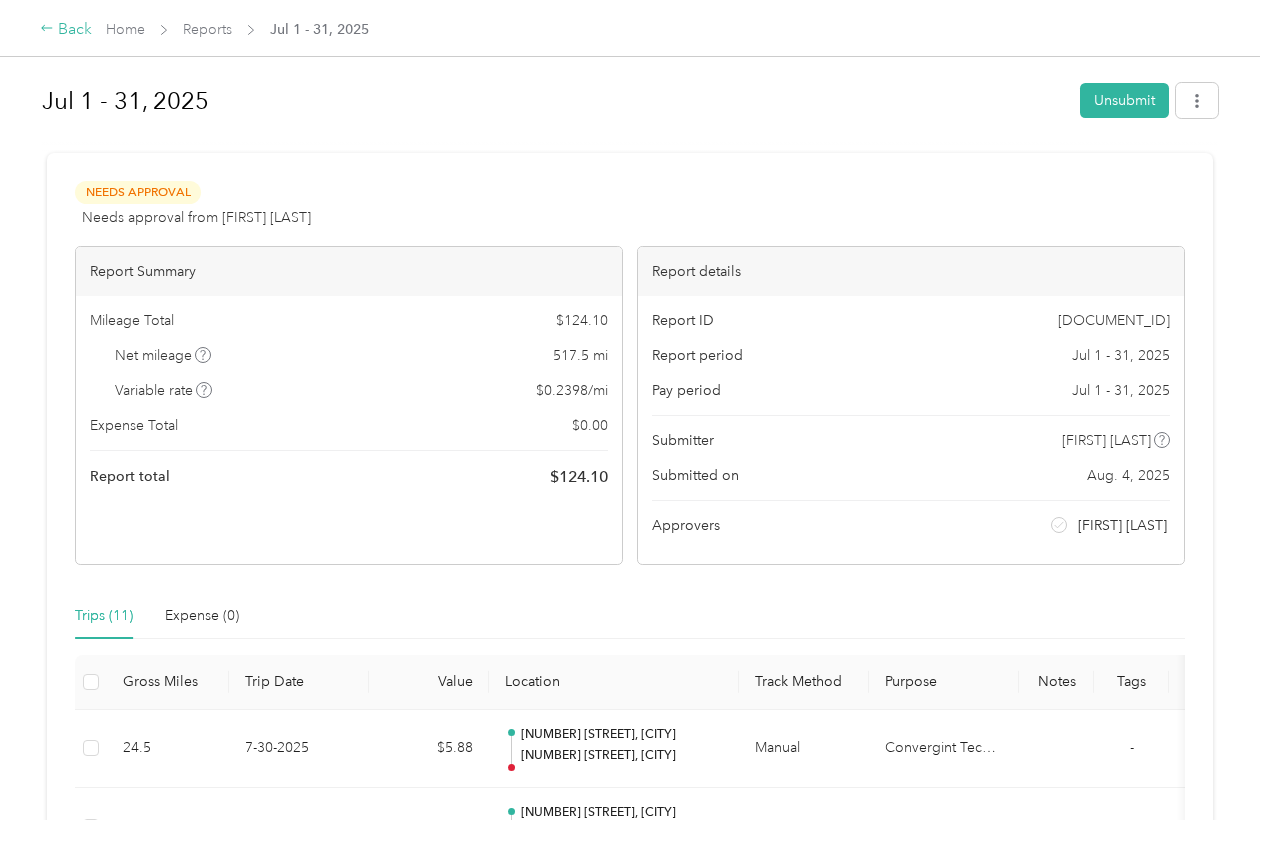 click 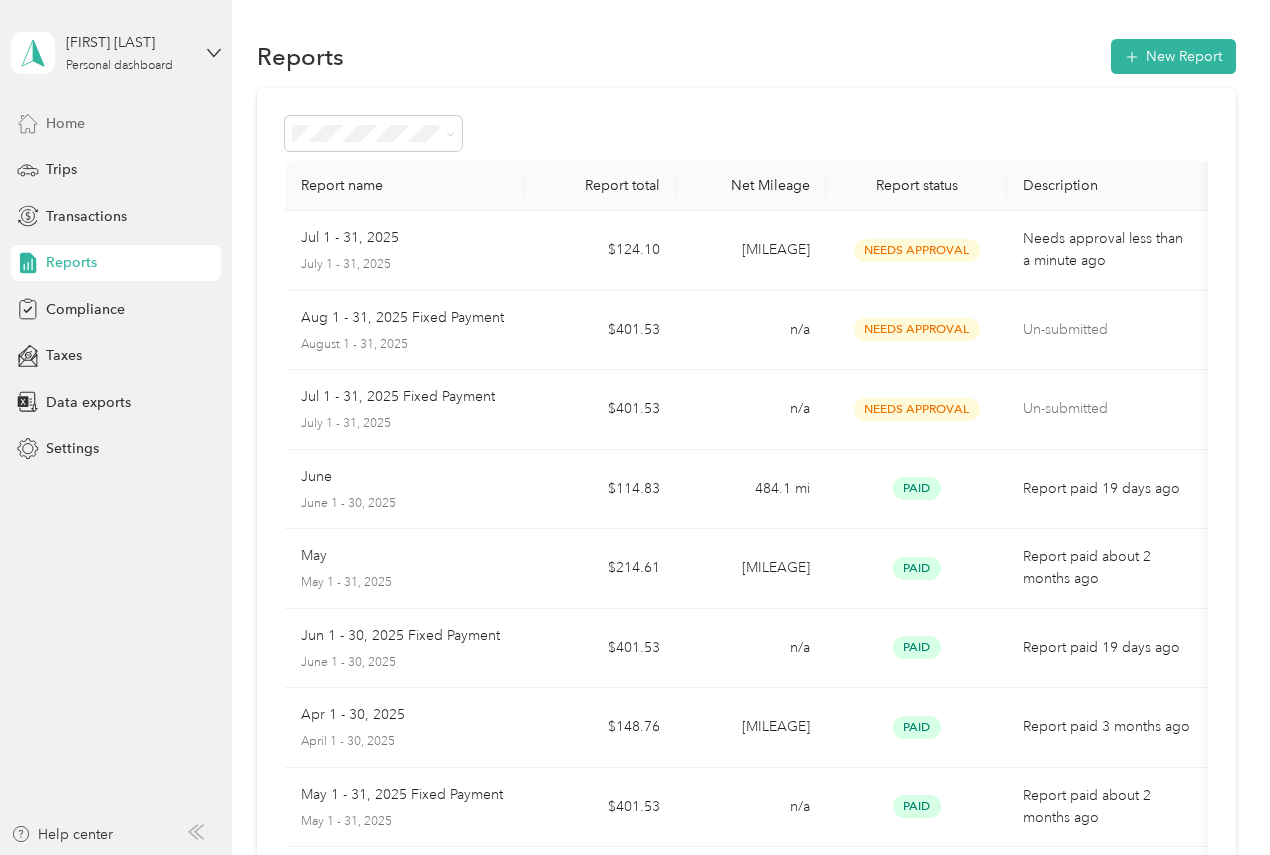 click on "Home" at bounding box center [65, 123] 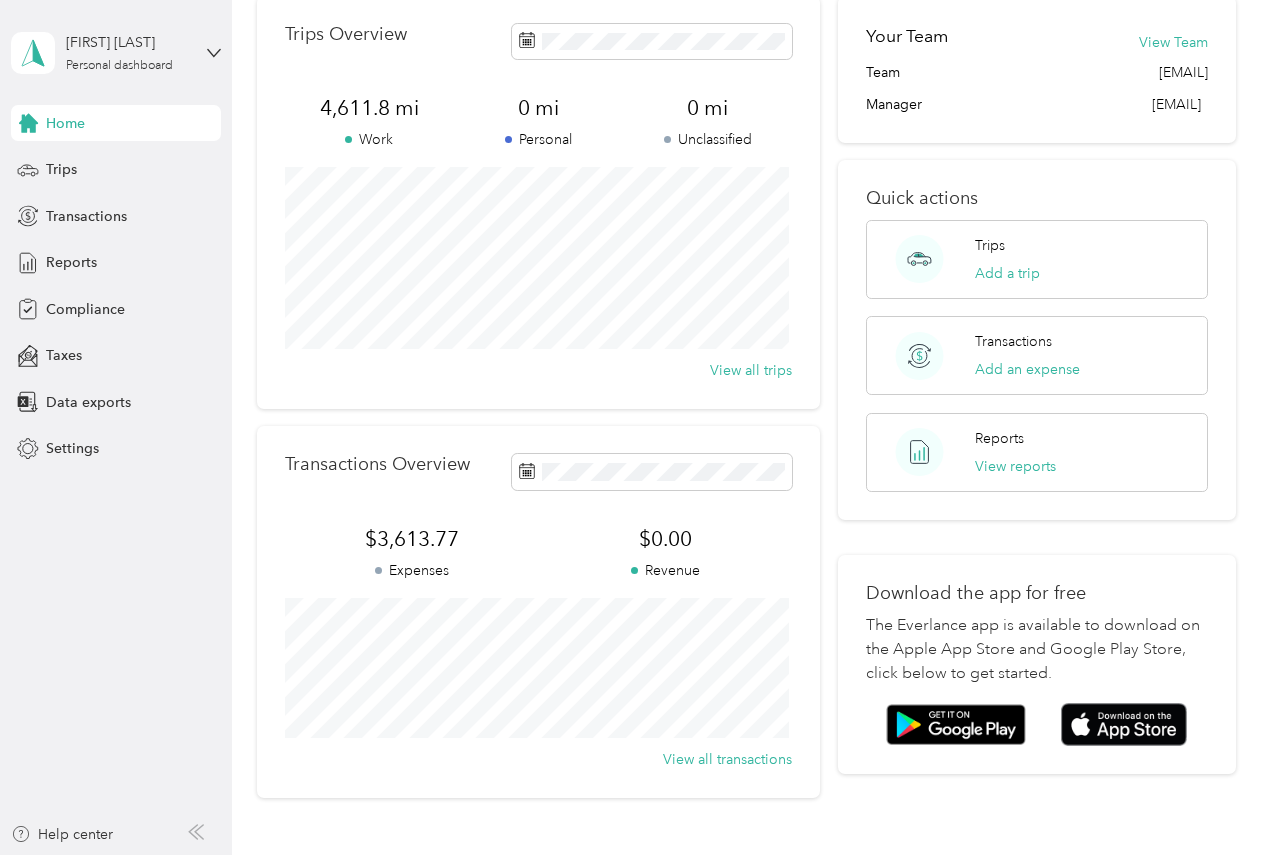 scroll, scrollTop: 241, scrollLeft: 0, axis: vertical 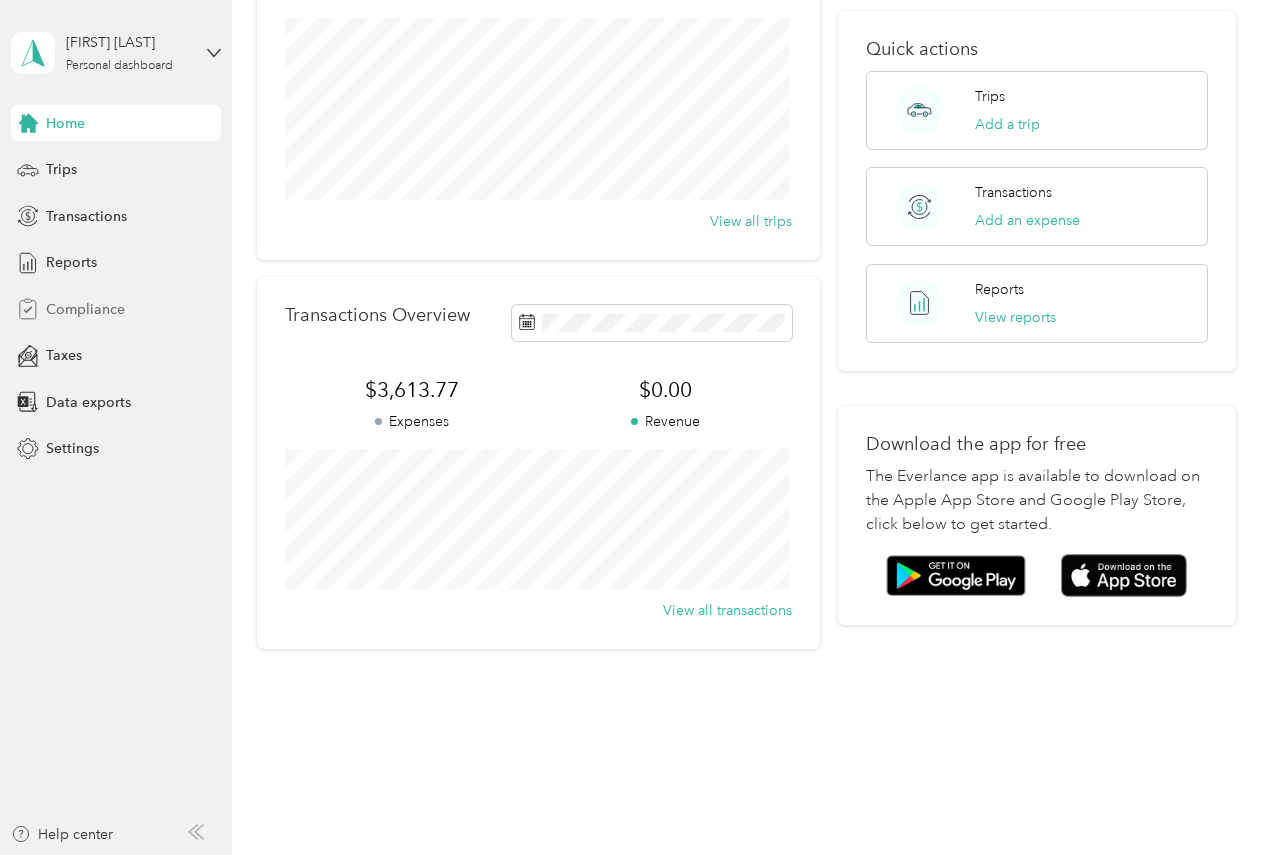 click on "Compliance" at bounding box center [116, 309] 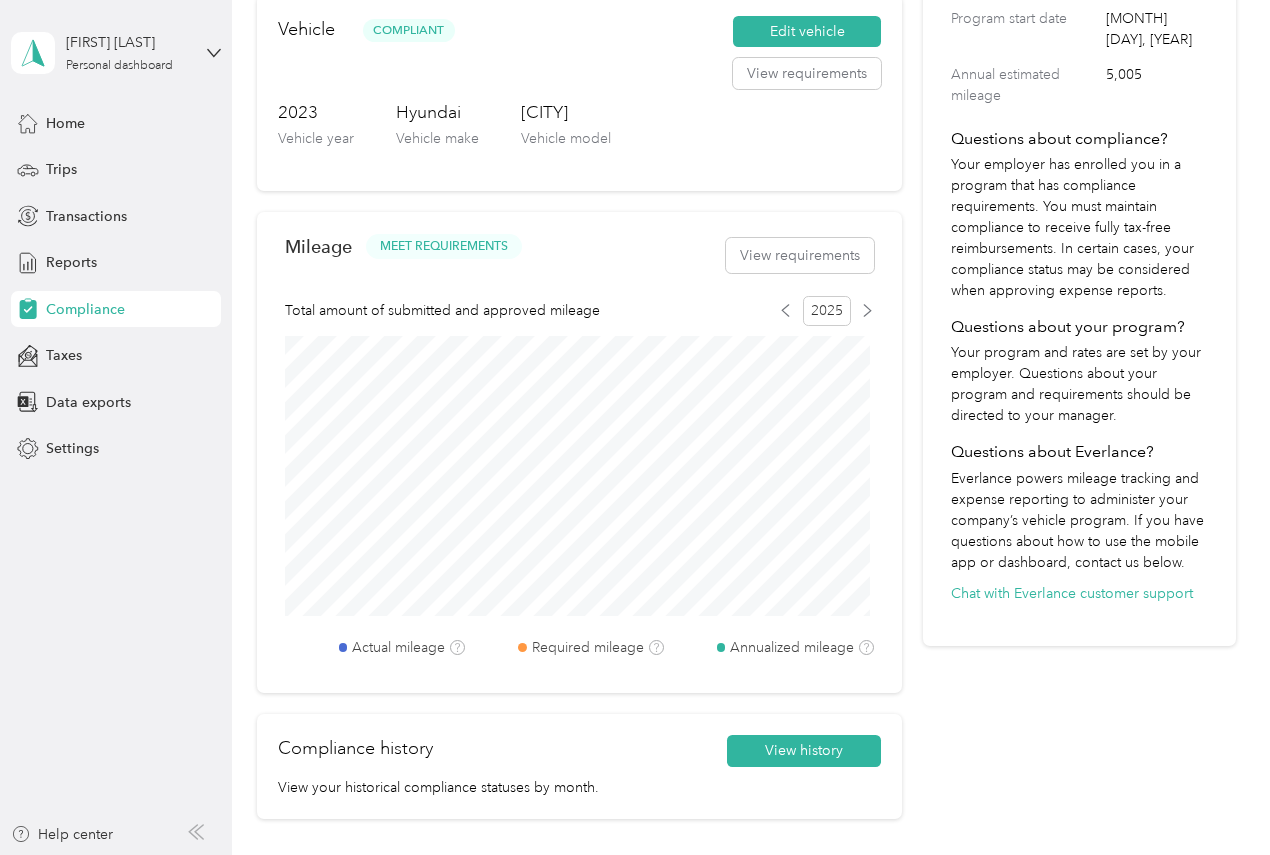 scroll, scrollTop: 441, scrollLeft: 0, axis: vertical 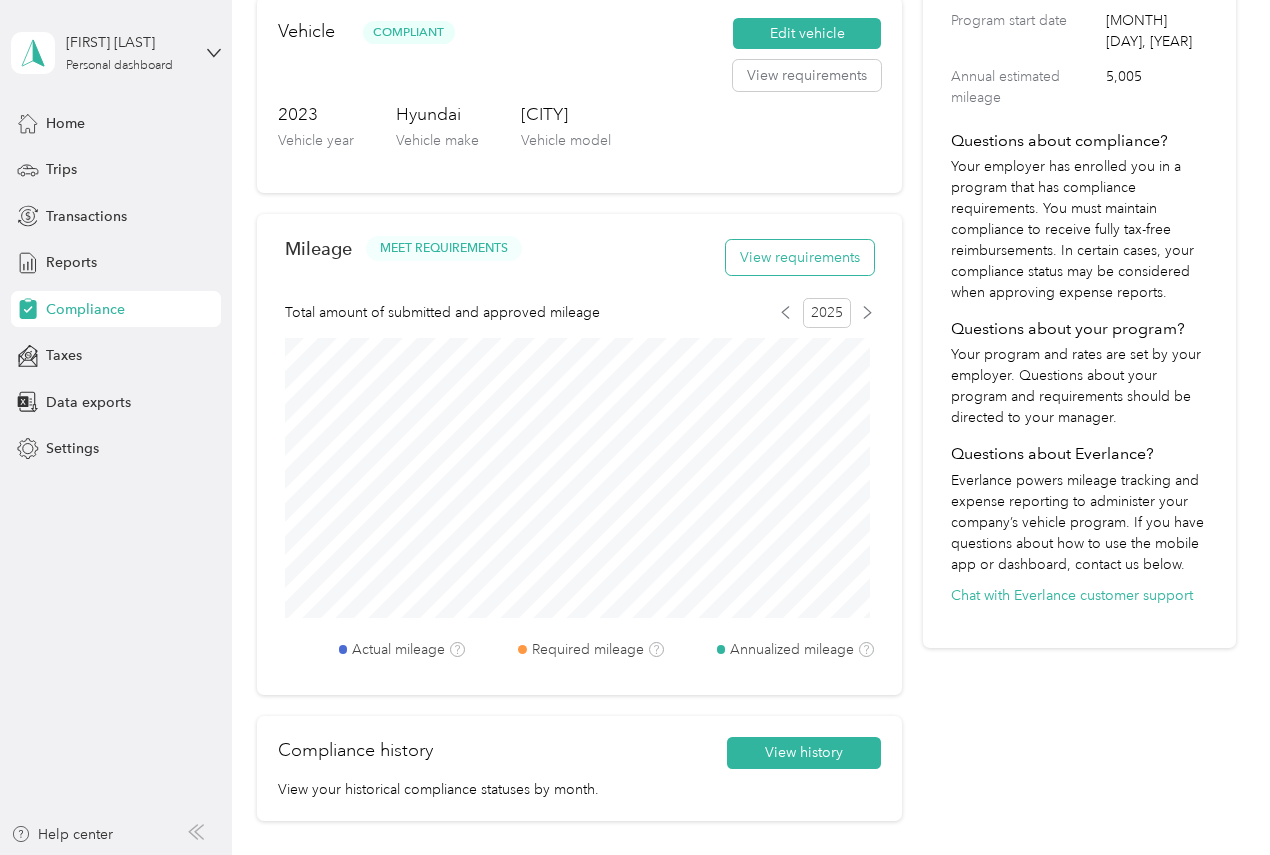 click on "View requirements" at bounding box center [800, 257] 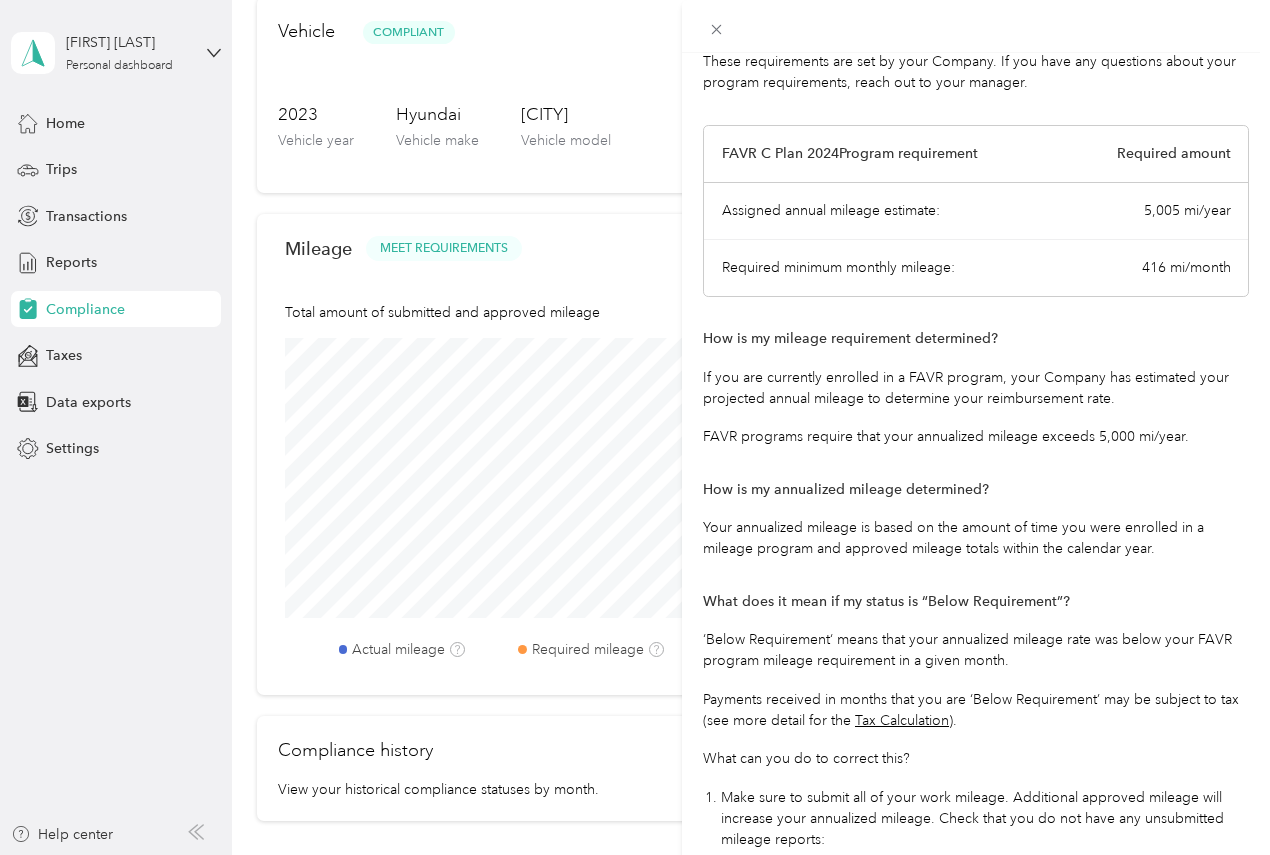 scroll, scrollTop: 0, scrollLeft: 0, axis: both 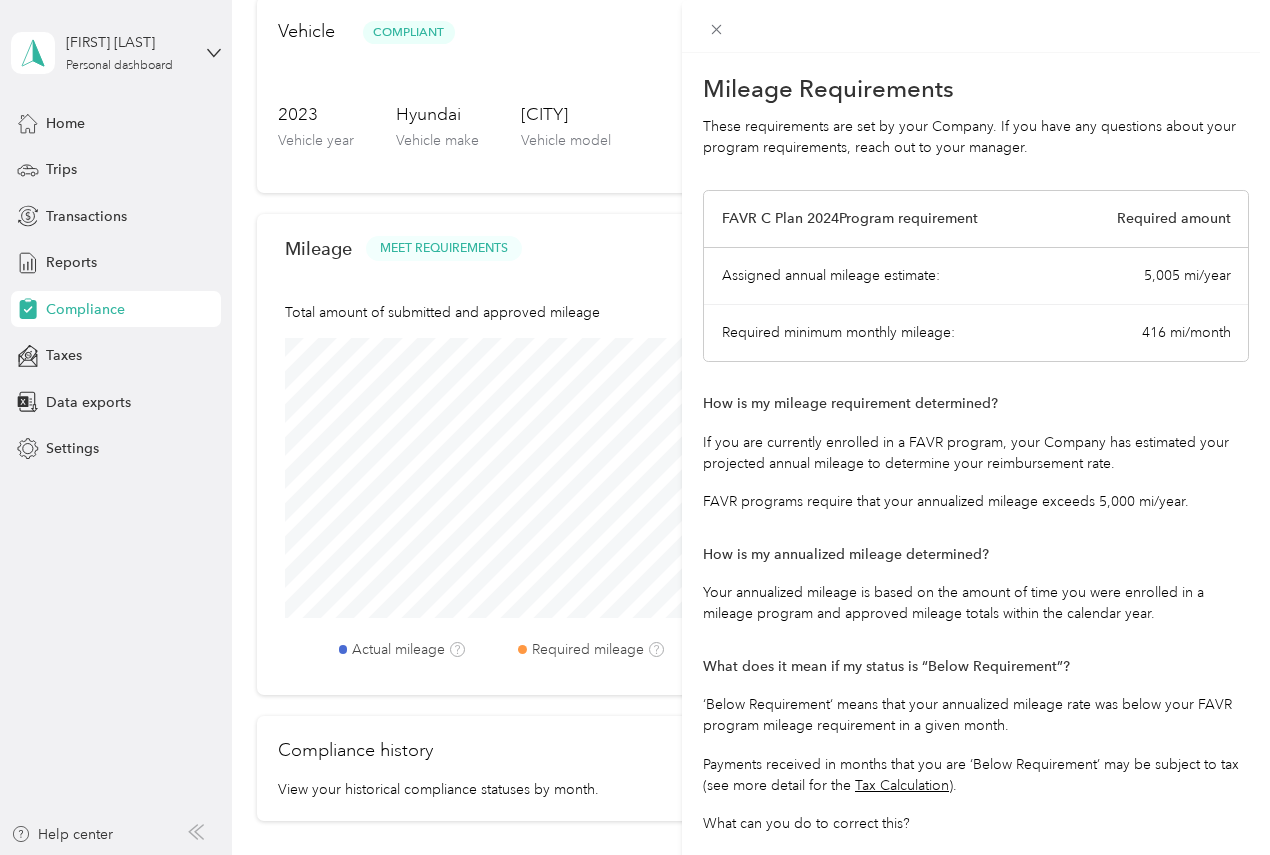 click on "Mileage Requirements These requirements are set by your Company. If you have any questions about your program requirements, reach out to your manager. FAVR C Plan 2024  Program requirement Required amount Assigned annual mileage estimate: 5,005 mi/year Required minimum monthly mileage: 416 mi/month How is my mileage requirement determined? If you are currently enrolled in a FAVR program, your Company has estimated your projected annual mileage to determine your reimbursement rate. FAVR programs require that your annualized mileage exceeds   5,000   mi/year. How is my annualized mileage determined? Your annualized mileage is based on the amount of time you were enrolled in a mileage program and approved mileage totals within the calendar year. What does it mean if my status is “Below Requirement”? ‘Below Requirement‘ means that your annualized mileage rate was below your FAVR program mileage requirement in a given month.   Tax Calculation ). What can you do to correct this? Go to reports" at bounding box center [635, 427] 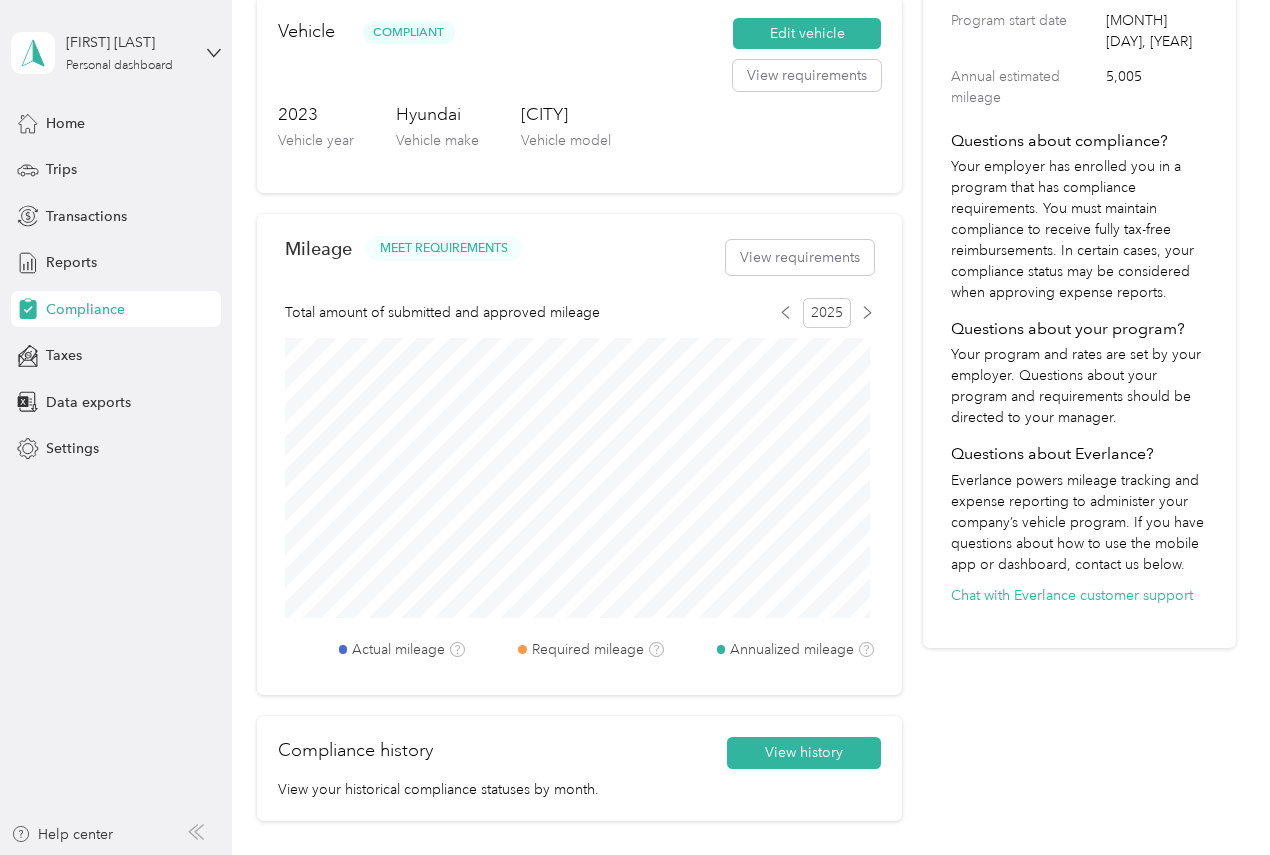 scroll, scrollTop: 641, scrollLeft: 0, axis: vertical 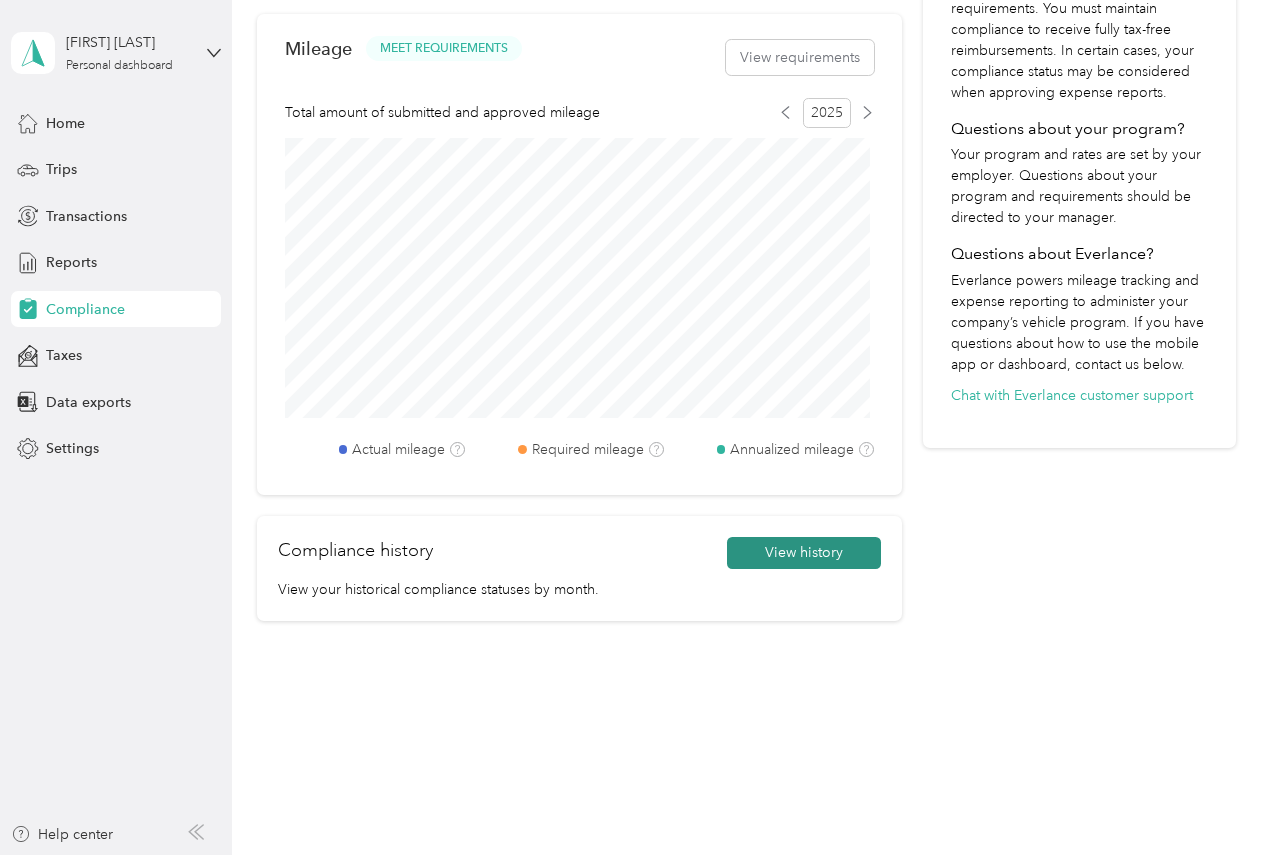 click on "View history" at bounding box center (804, 553) 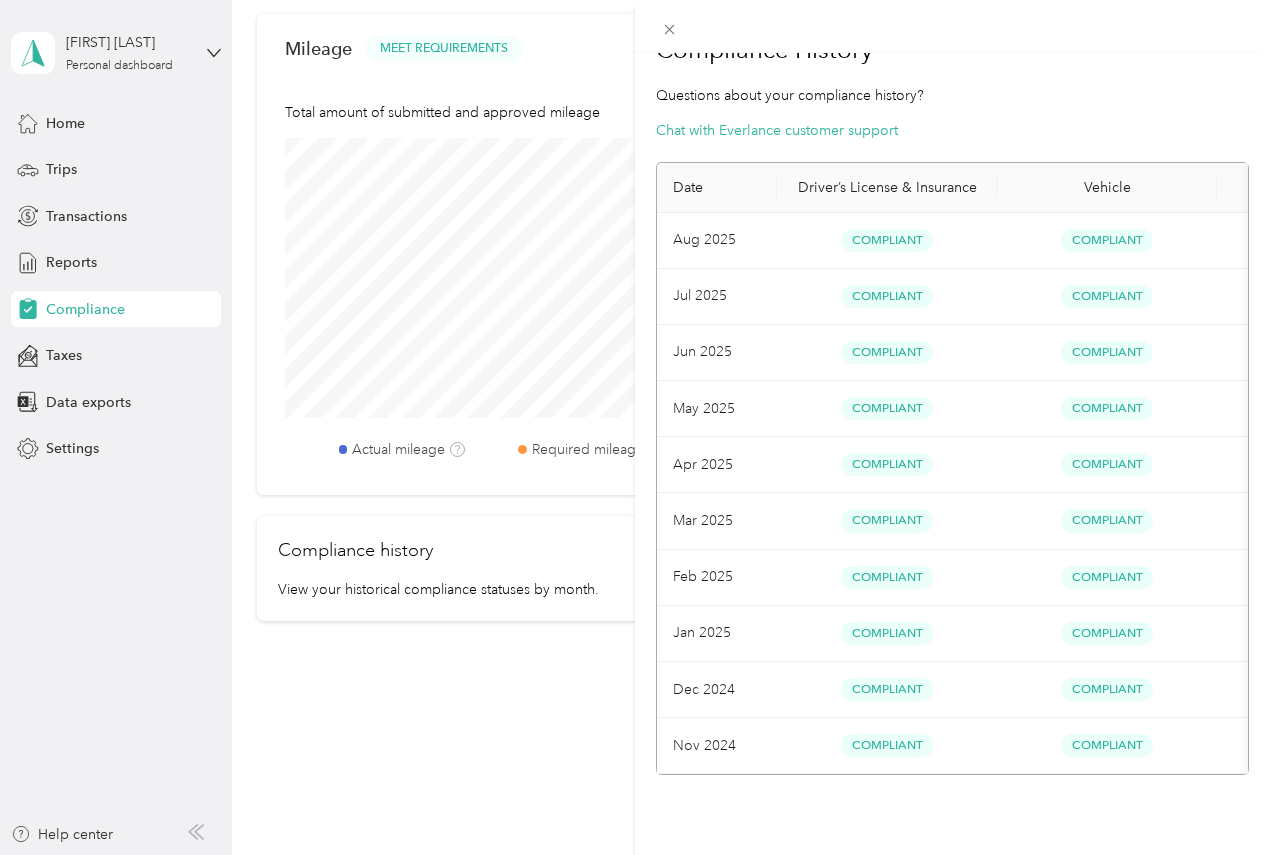 scroll, scrollTop: 0, scrollLeft: 0, axis: both 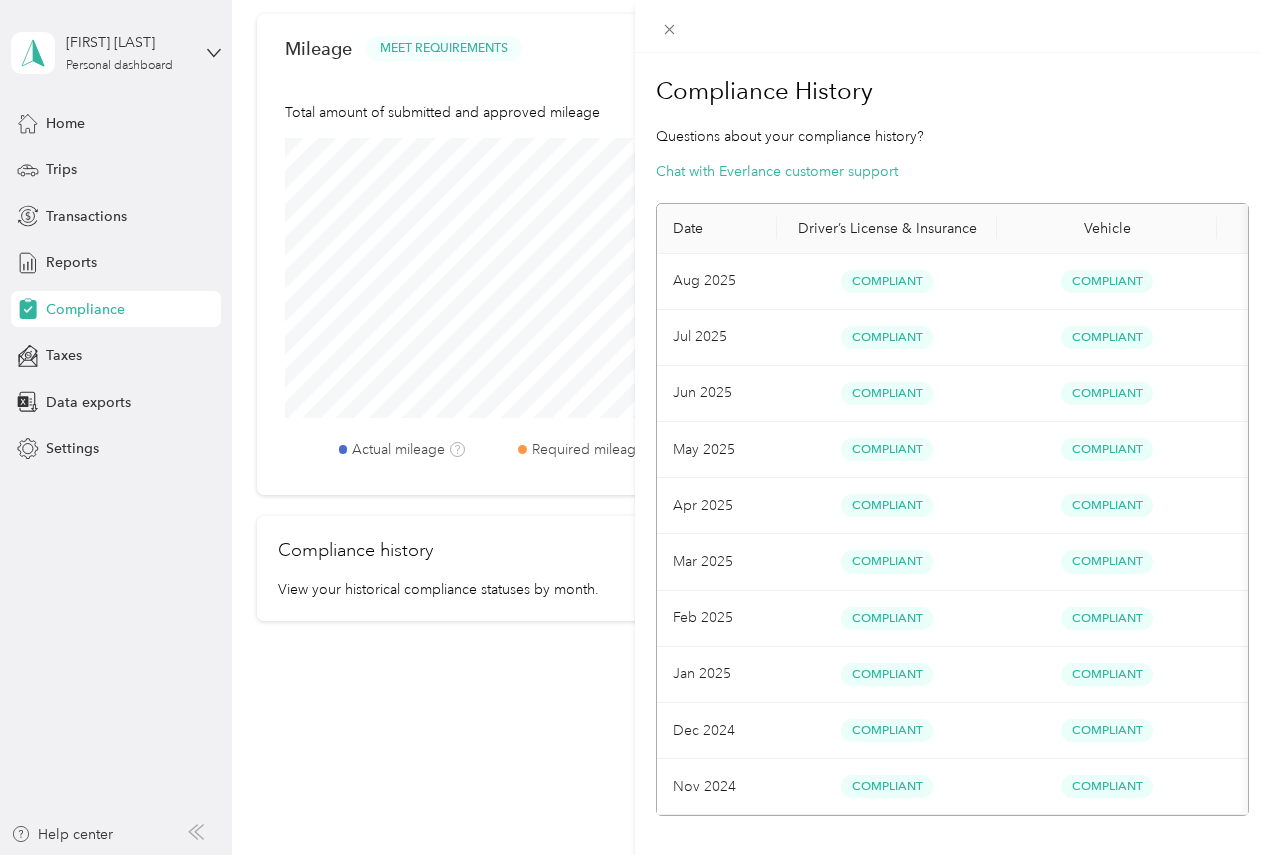 click on "Compliance History Questions about your compliance history? Chat with Everlance customer support Date Driver’s License & Insurance Vehicle Mileage         Aug [YEAR] Compliant Compliant Meets Requirement Jul [YEAR] Compliant Compliant Meets Requirement Jun [YEAR] Compliant Compliant Meets Requirement May [YEAR] Compliant Compliant Below Requirement Apr [YEAR] Compliant Compliant Below Requirement Mar [YEAR] Compliant Compliant Below Requirement Feb [YEAR] Compliant Compliant Below Requirement Jan [YEAR] Compliant Compliant Below Requirement Dec [YEAR] Compliant Compliant Below Requirement Nov [YEAR] Compliant Compliant Below Requirement" at bounding box center (635, 427) 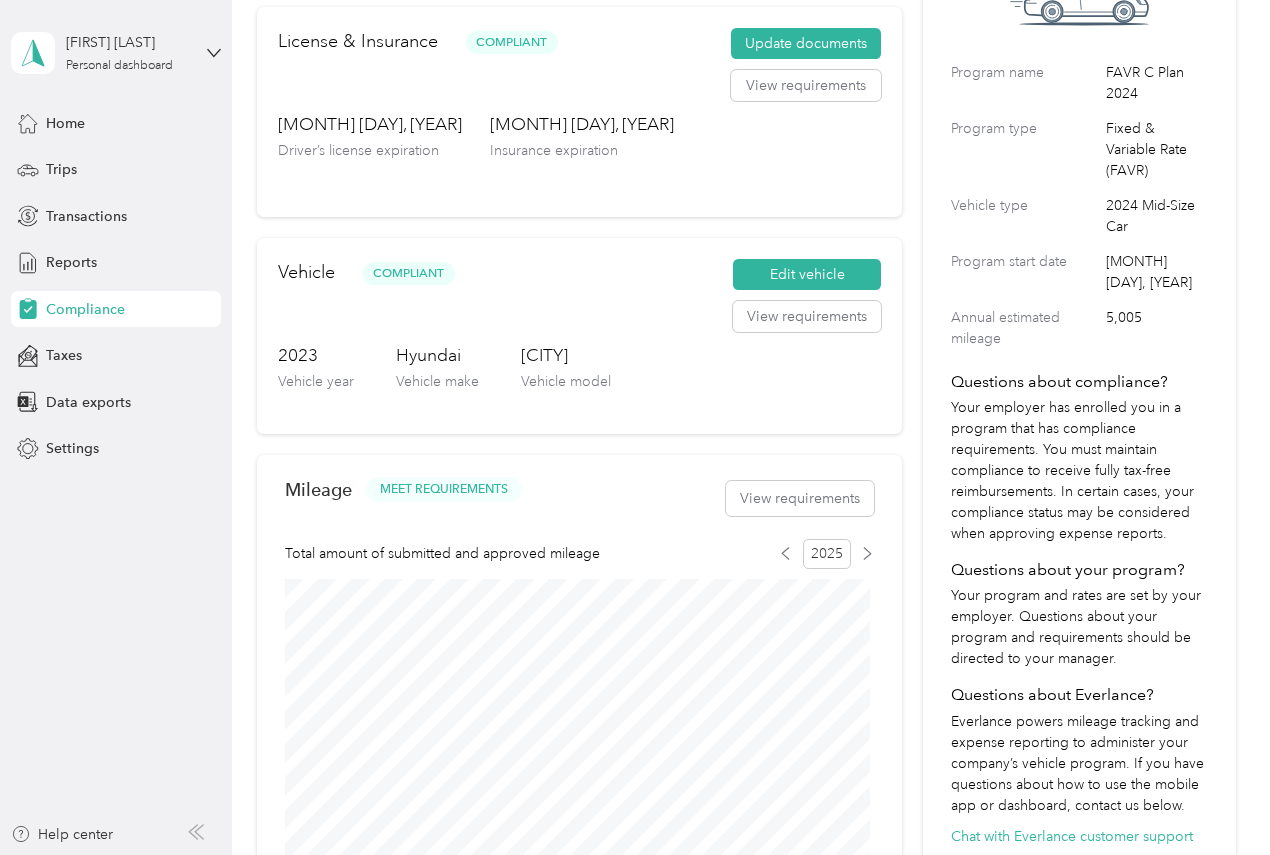 scroll, scrollTop: 0, scrollLeft: 0, axis: both 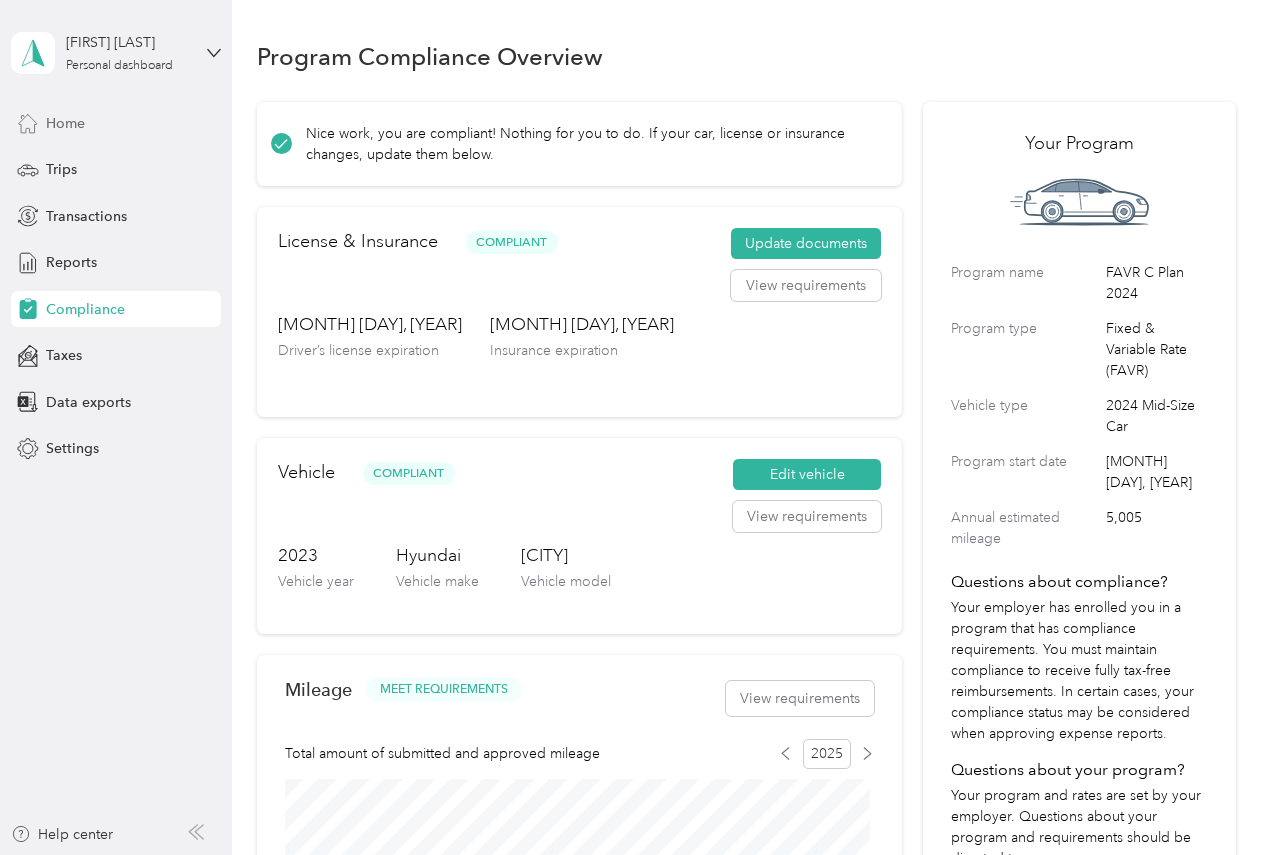 click on "Home" at bounding box center [65, 123] 